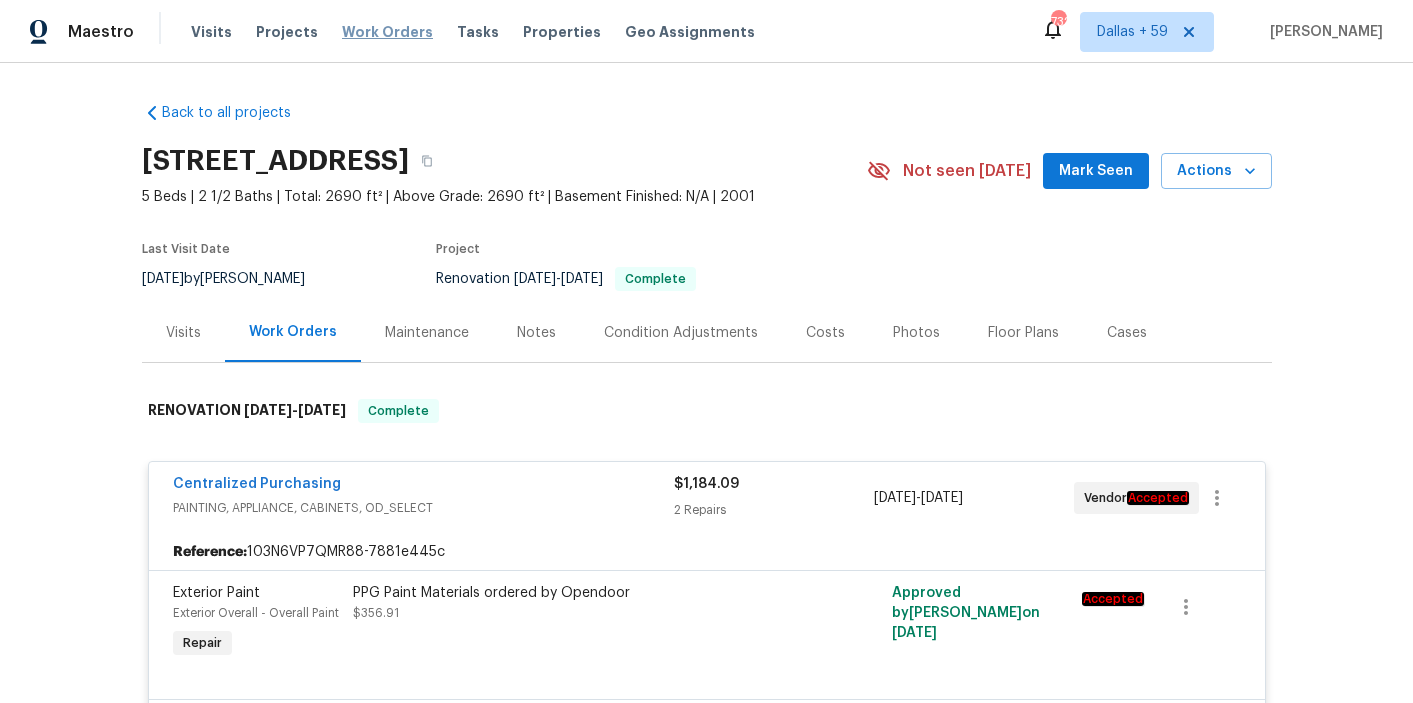 scroll, scrollTop: 0, scrollLeft: 0, axis: both 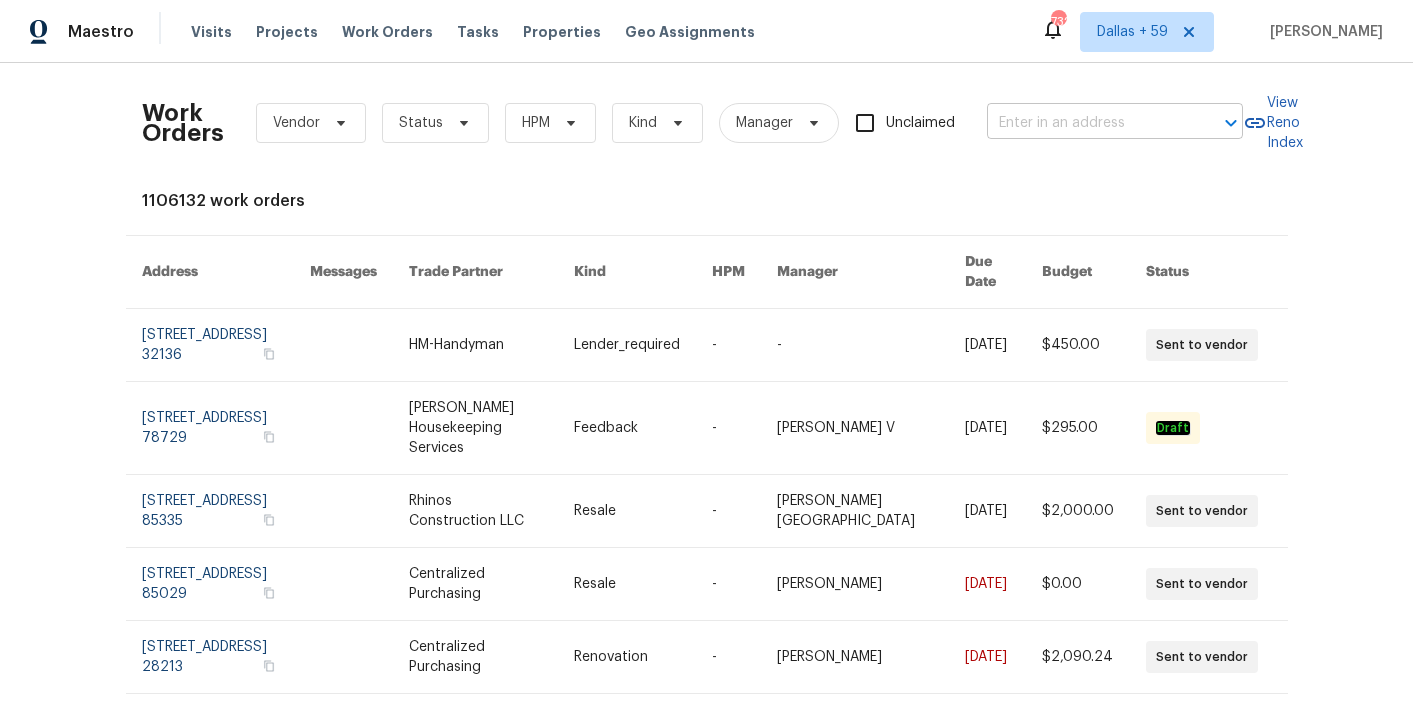 click at bounding box center [1087, 123] 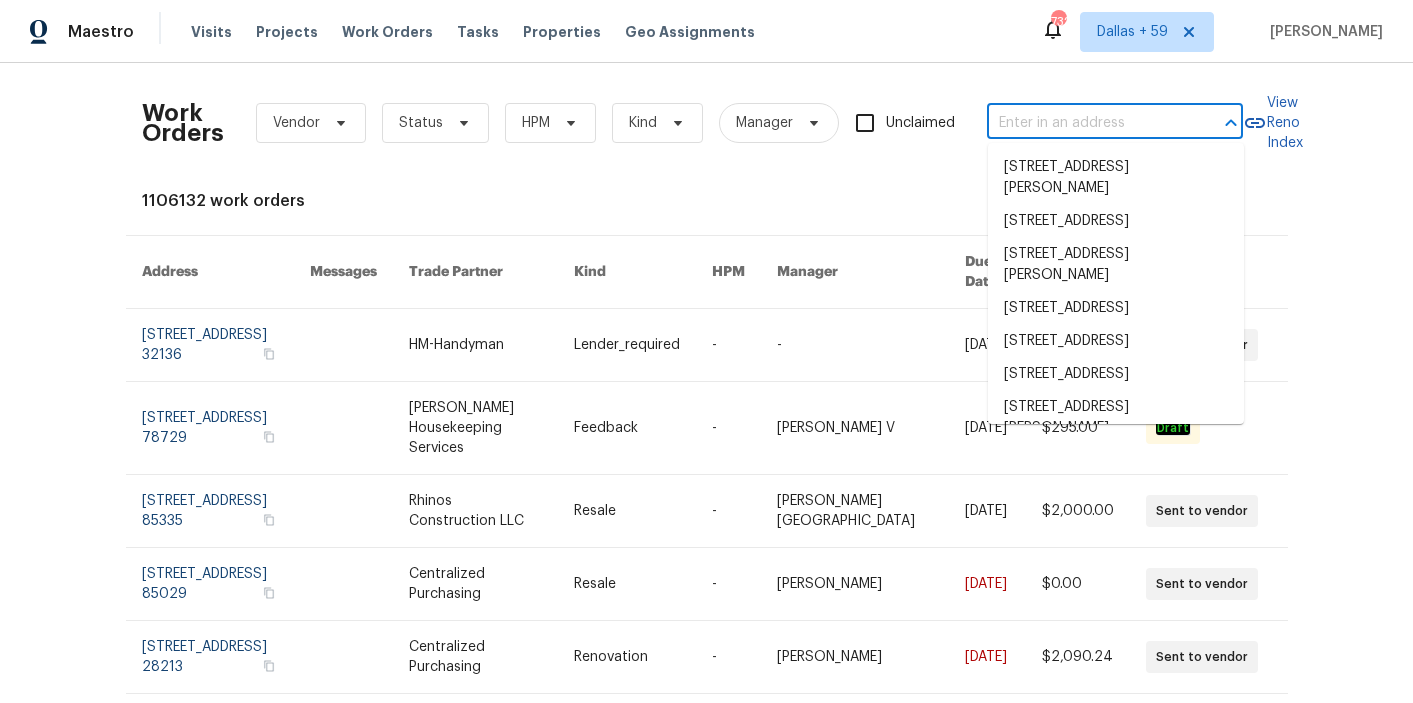 paste on "[STREET_ADDRESS]" 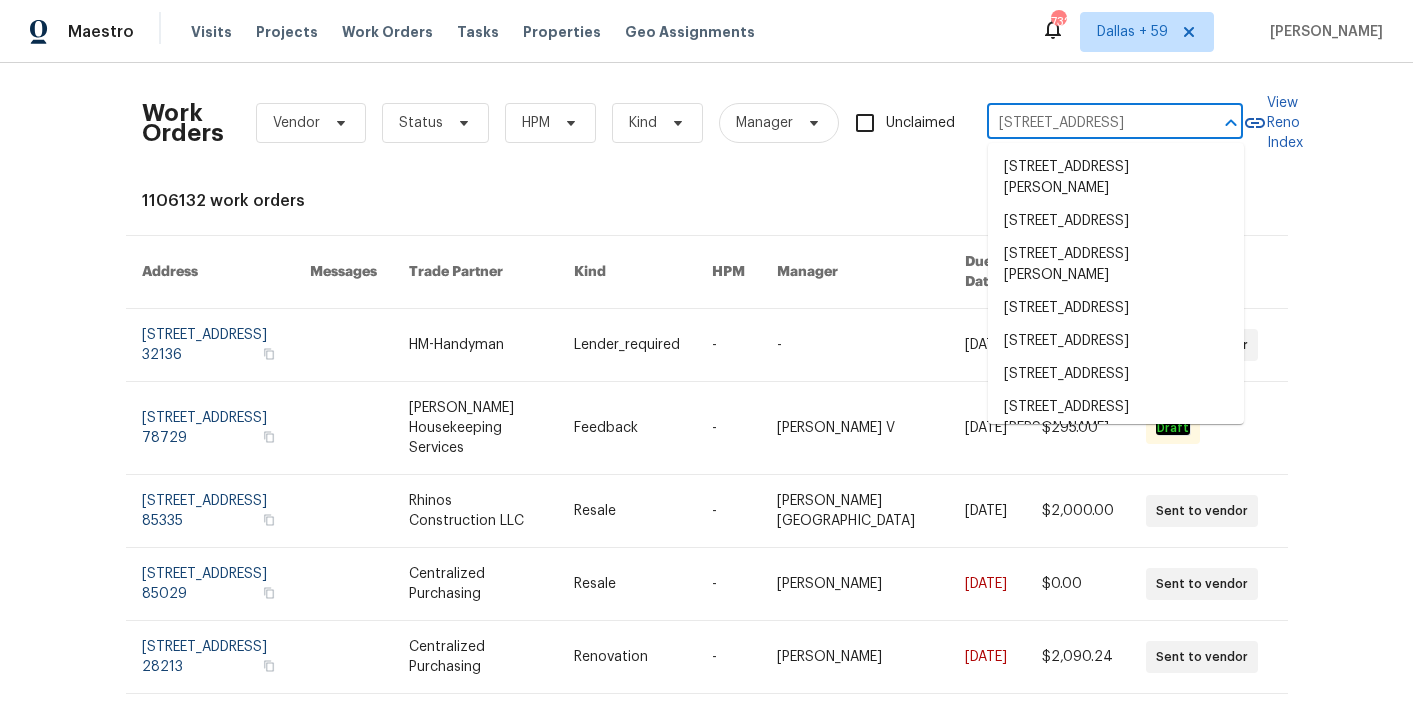 scroll, scrollTop: 0, scrollLeft: 59, axis: horizontal 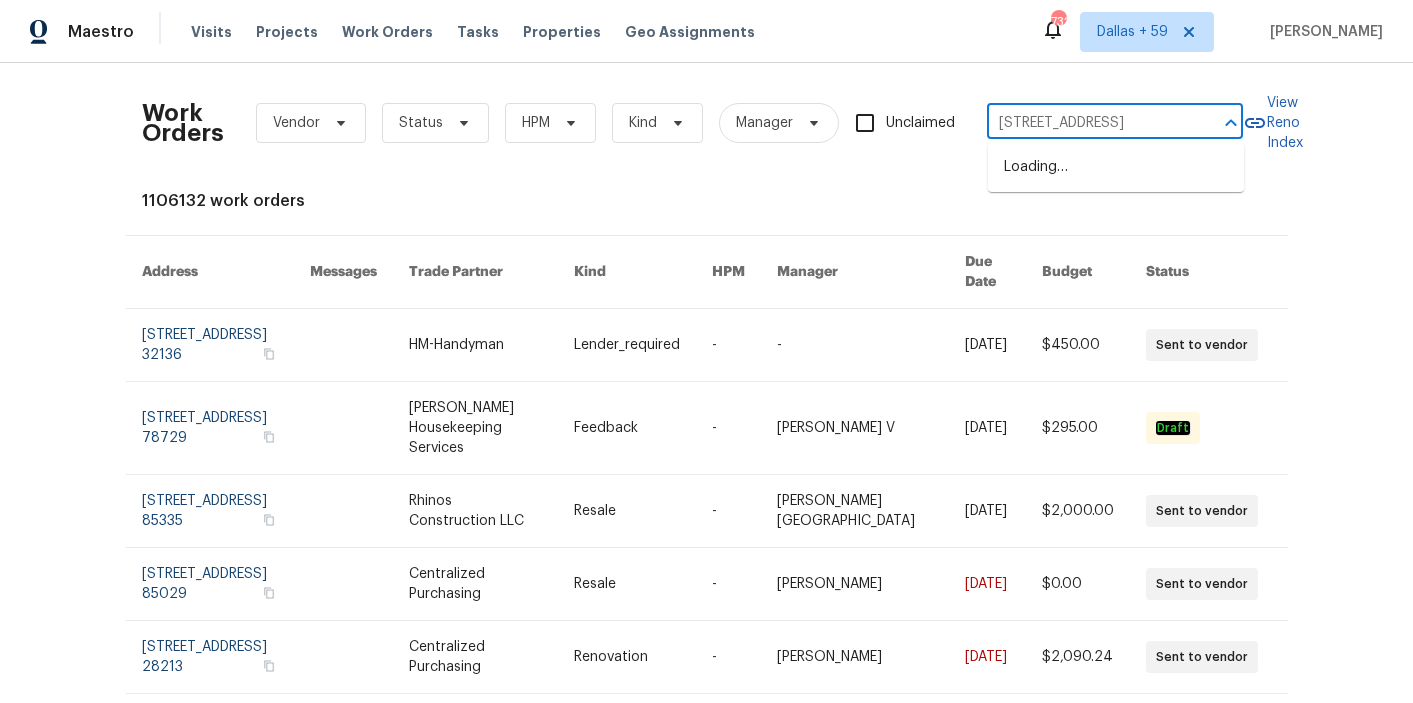 type on "[STREET_ADDRESS]" 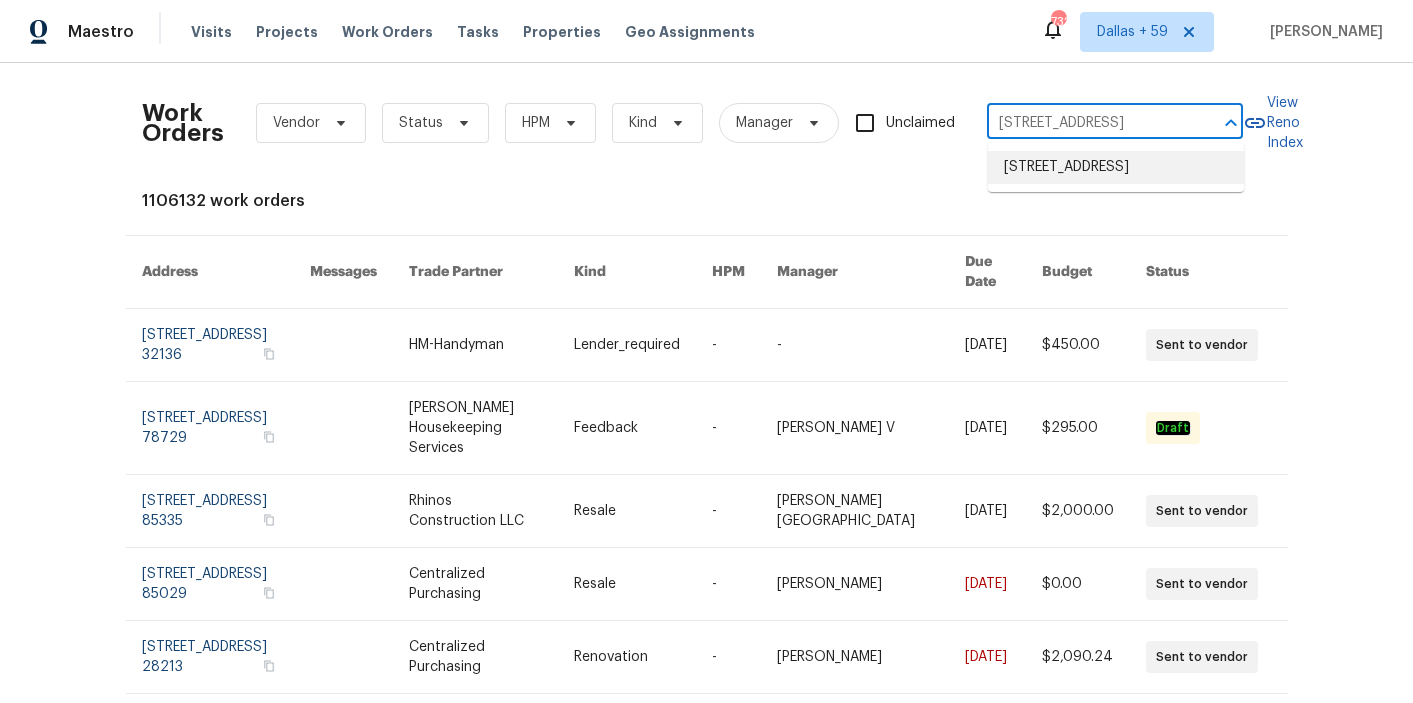click on "[STREET_ADDRESS]" at bounding box center (1116, 167) 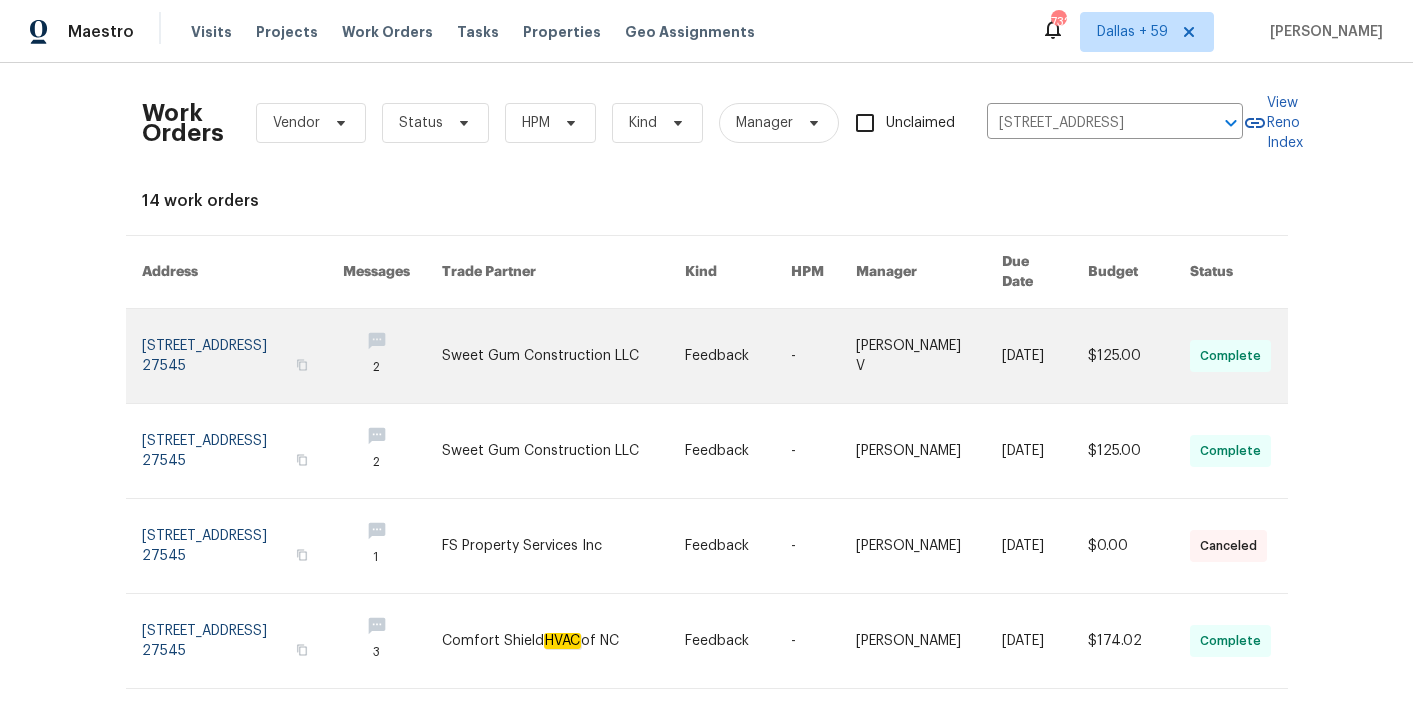 click at bounding box center [563, 356] 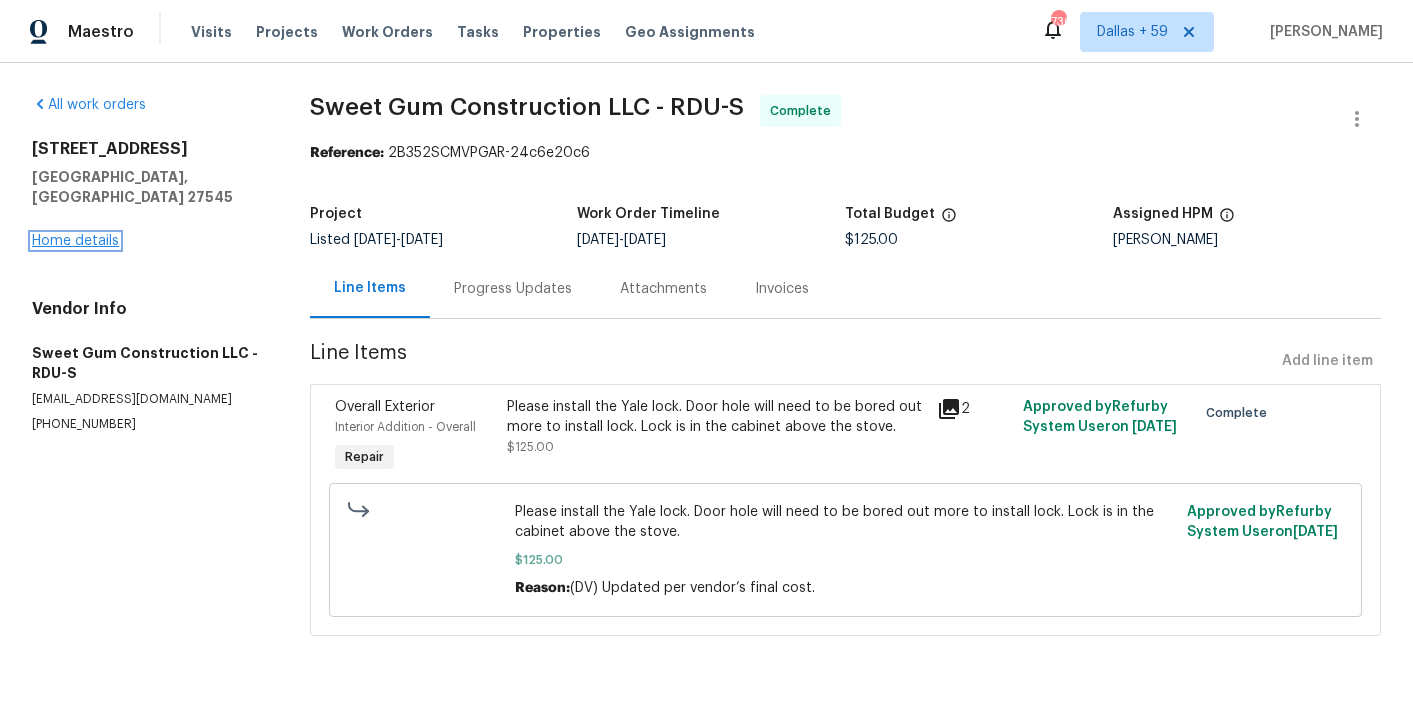 click on "Home details" at bounding box center [75, 241] 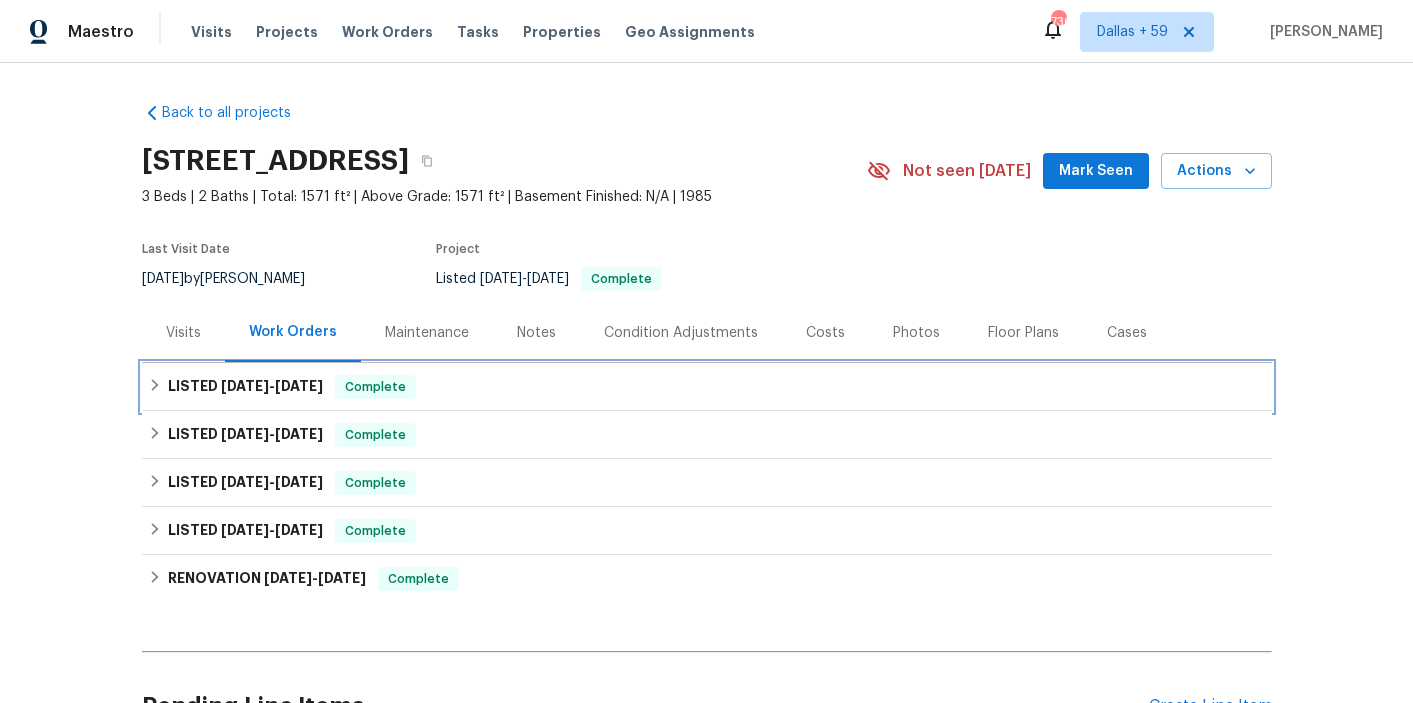 click on "LISTED   [DATE]  -  [DATE] Complete" at bounding box center (707, 387) 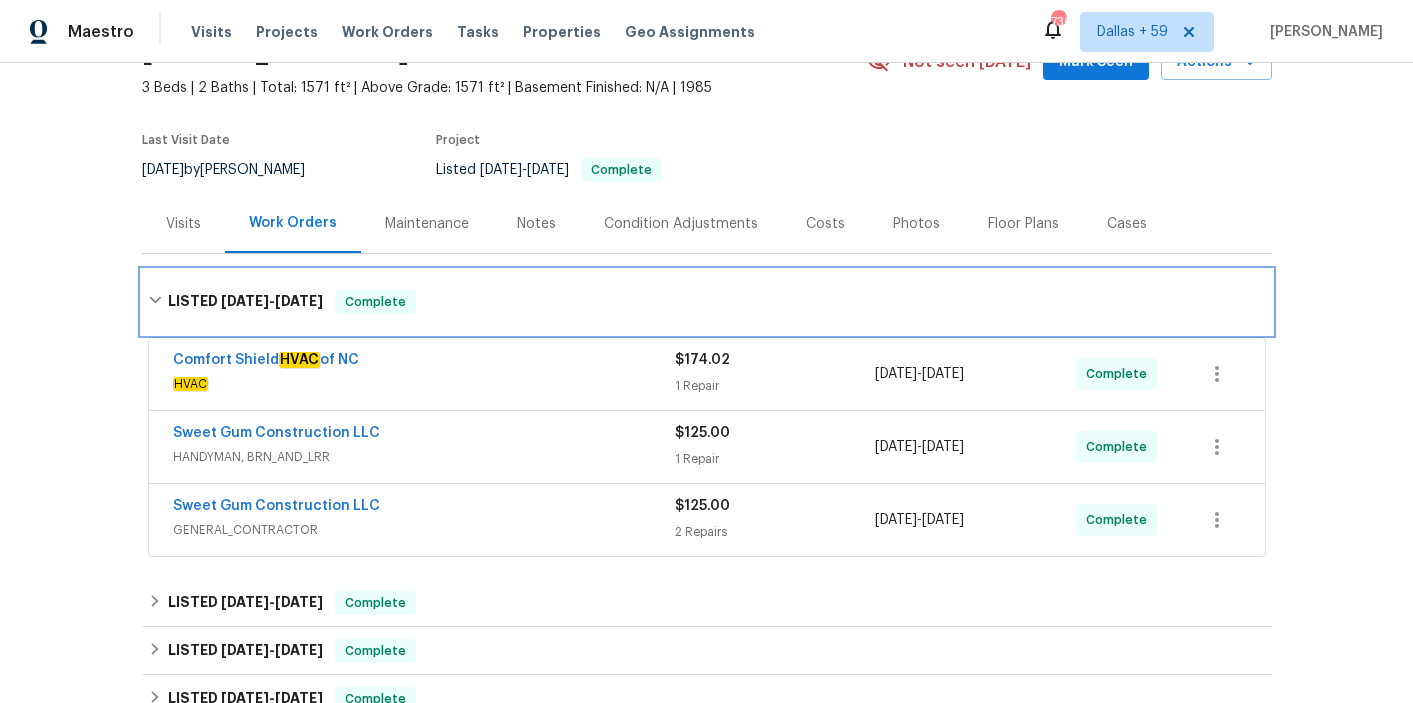 scroll, scrollTop: 144, scrollLeft: 0, axis: vertical 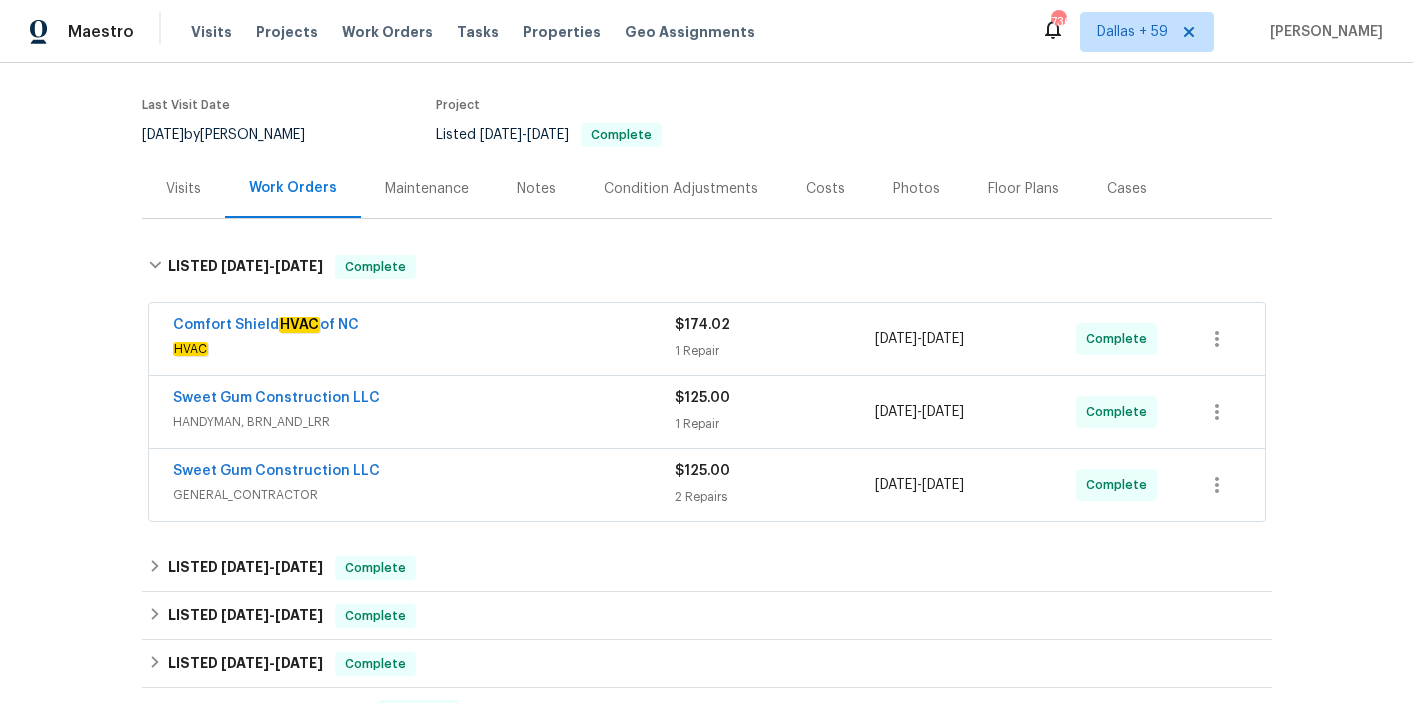 click on "Sweet Gum Construction LLC" at bounding box center (424, 473) 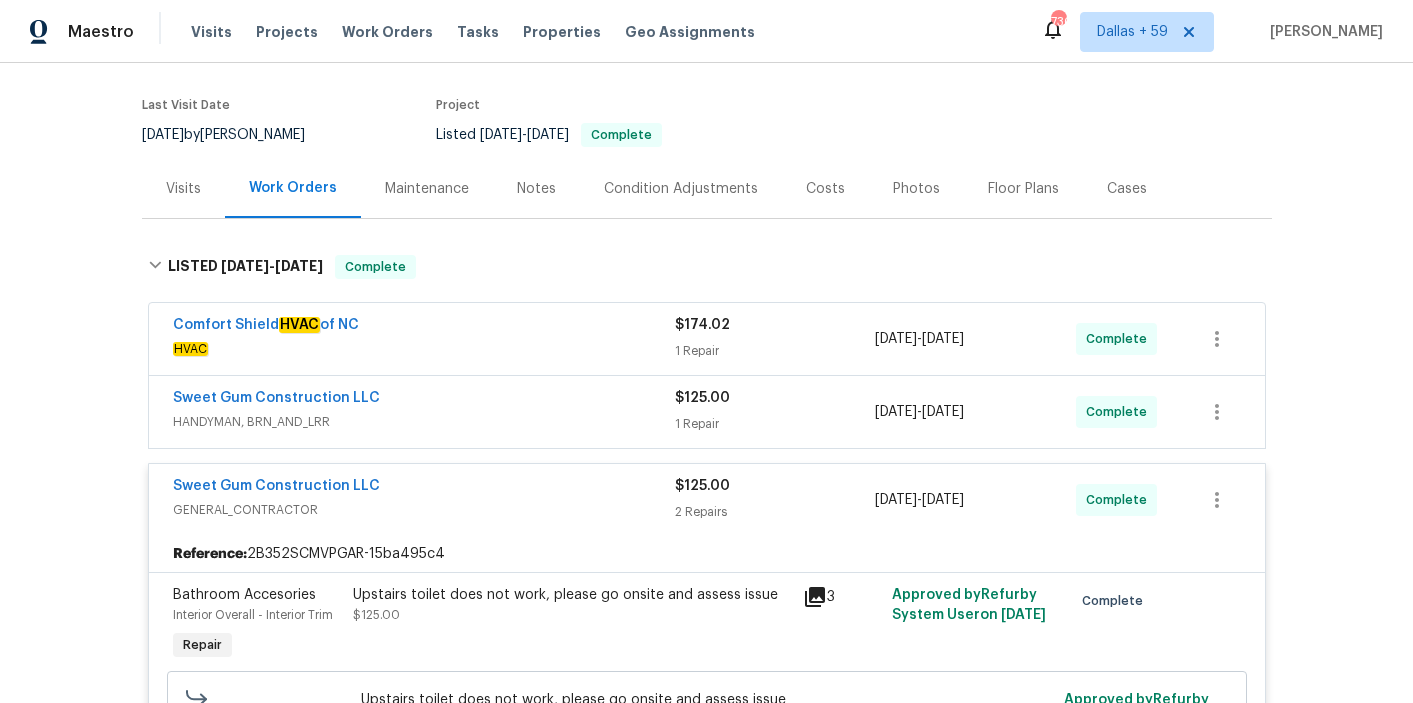 click on "Sweet Gum Construction LLC" at bounding box center (424, 400) 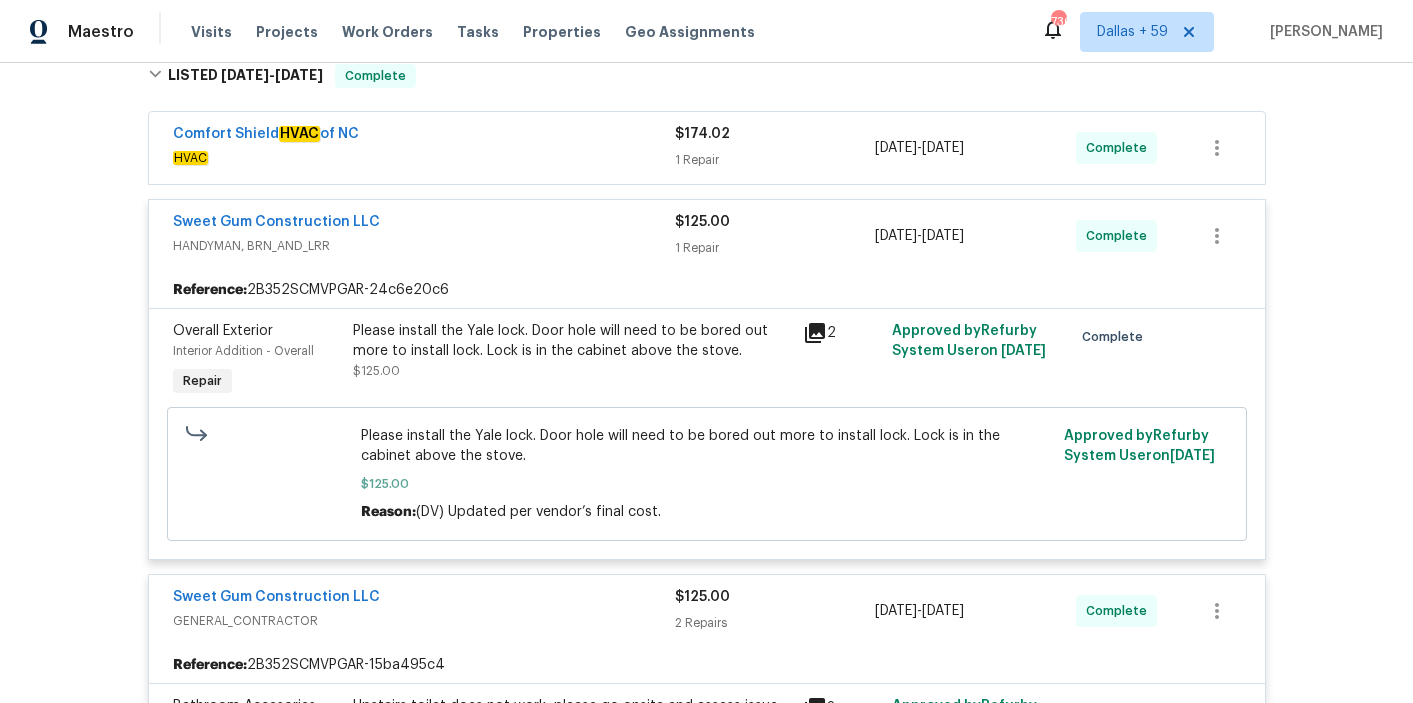 scroll, scrollTop: 166, scrollLeft: 0, axis: vertical 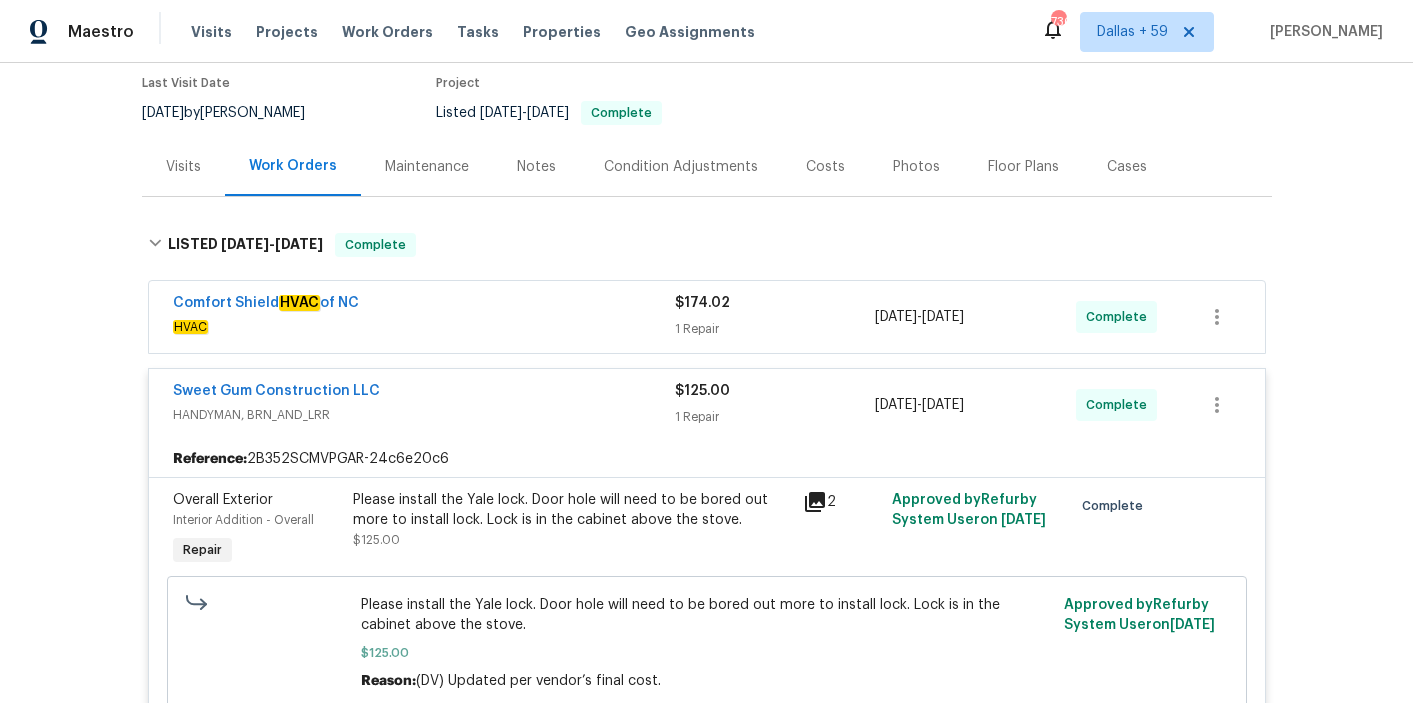 click on "Comfort Shield  HVAC  of [GEOGRAPHIC_DATA]" at bounding box center (424, 305) 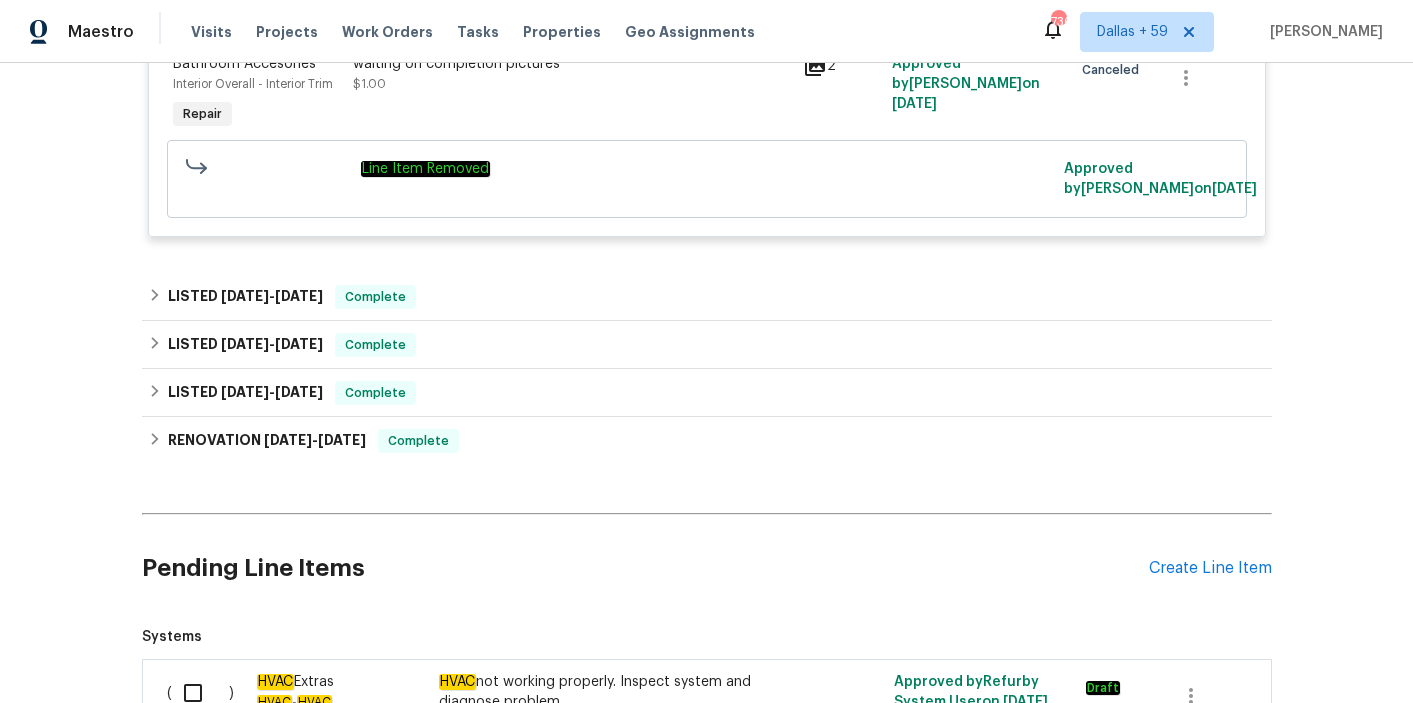 scroll, scrollTop: 1618, scrollLeft: 0, axis: vertical 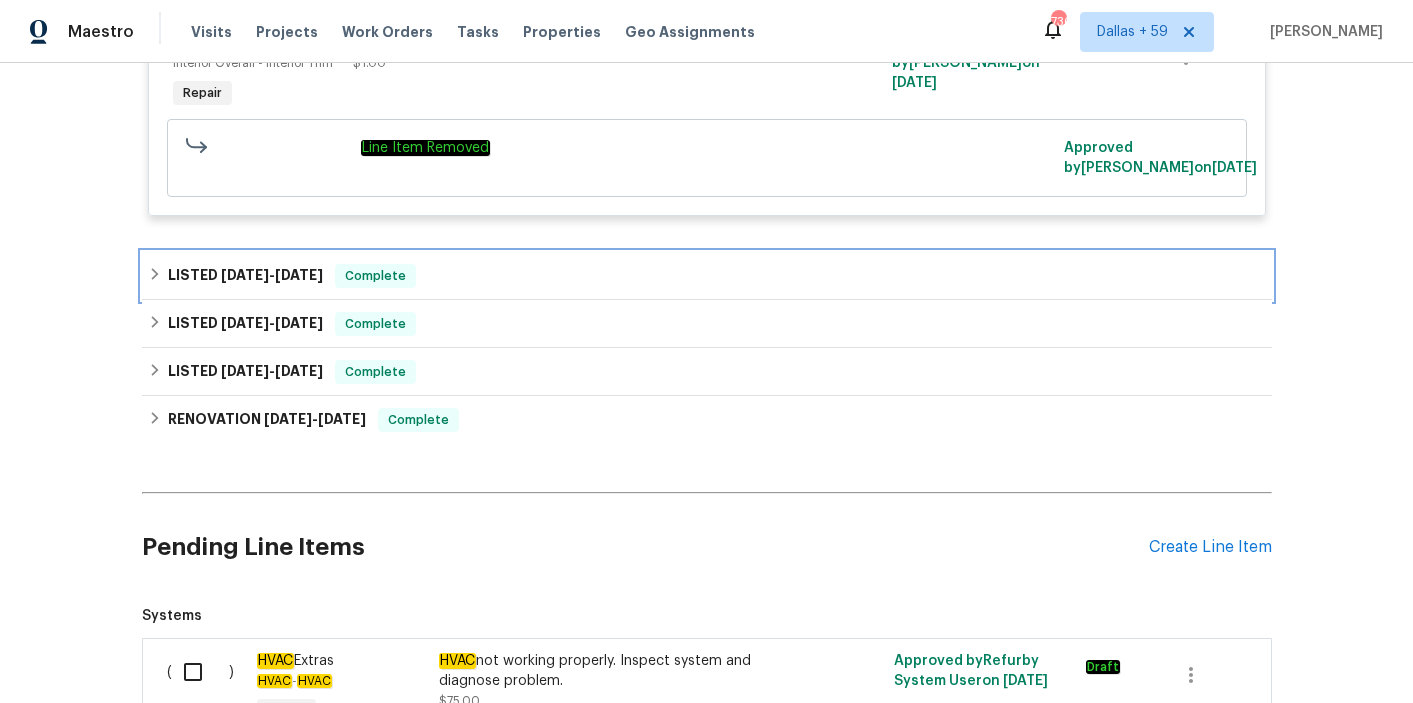 click on "LISTED   [DATE]  -  [DATE] Complete" at bounding box center [707, 276] 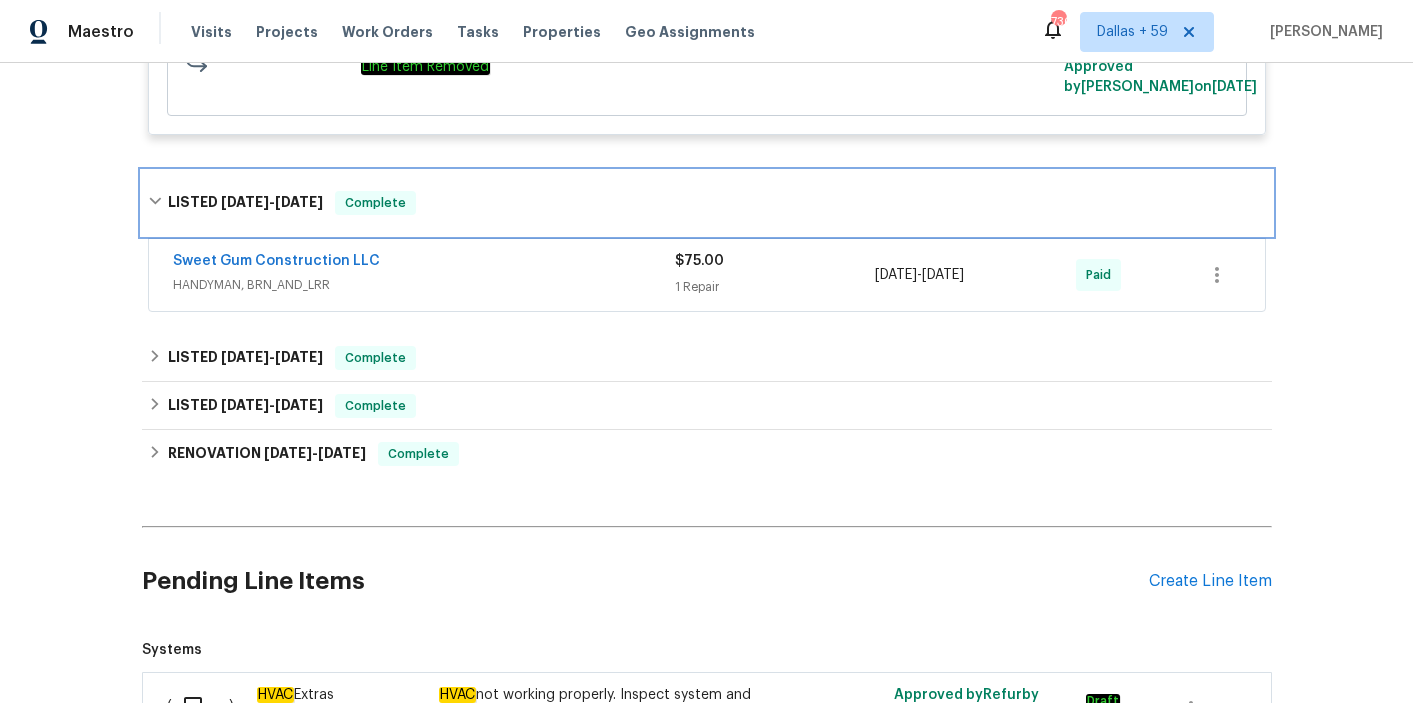 scroll, scrollTop: 1710, scrollLeft: 0, axis: vertical 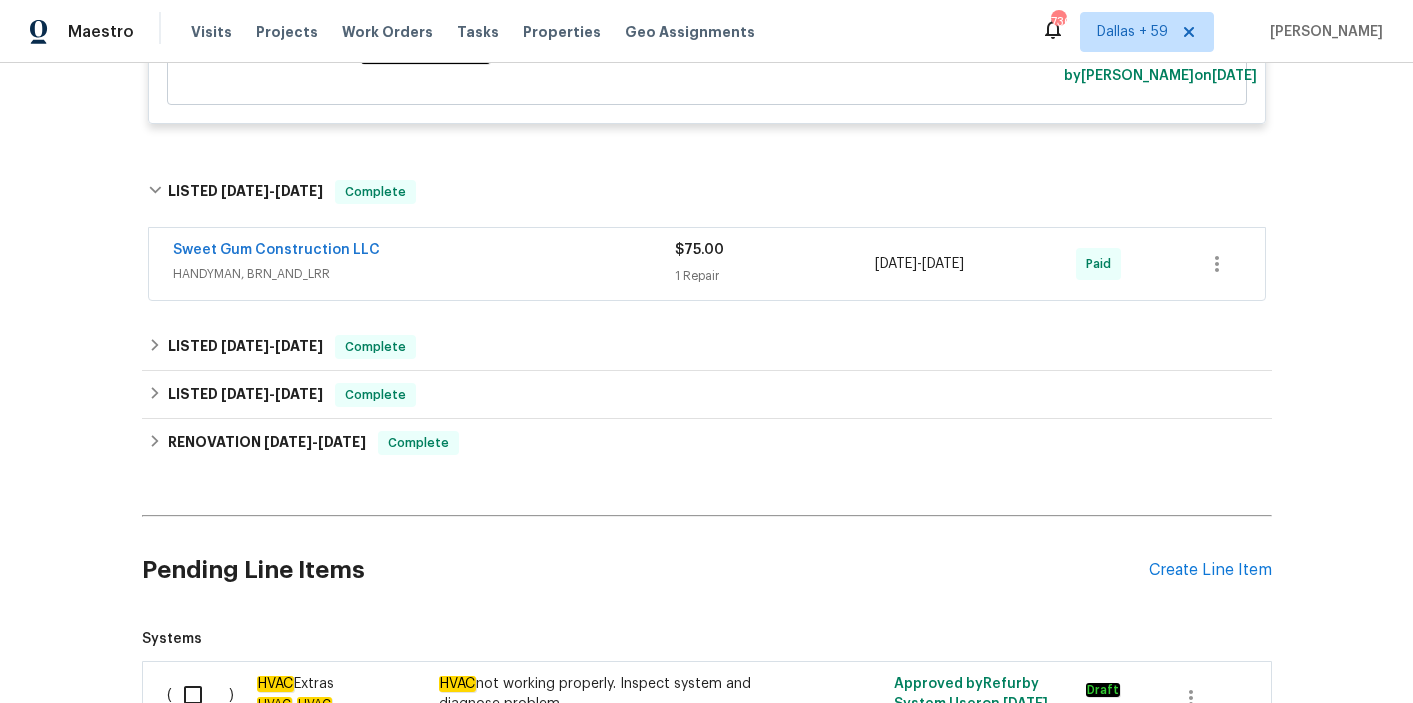 click on "HANDYMAN, BRN_AND_LRR" at bounding box center [424, 274] 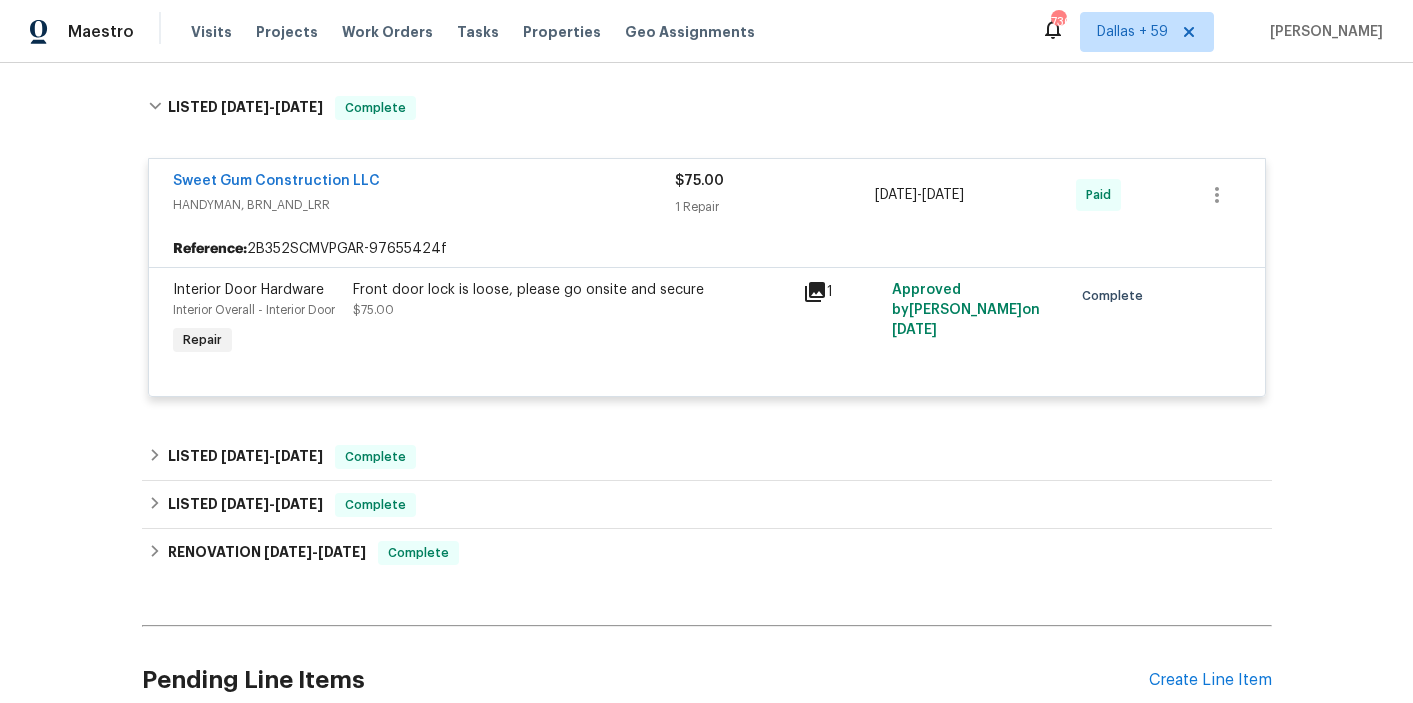 scroll, scrollTop: 1814, scrollLeft: 0, axis: vertical 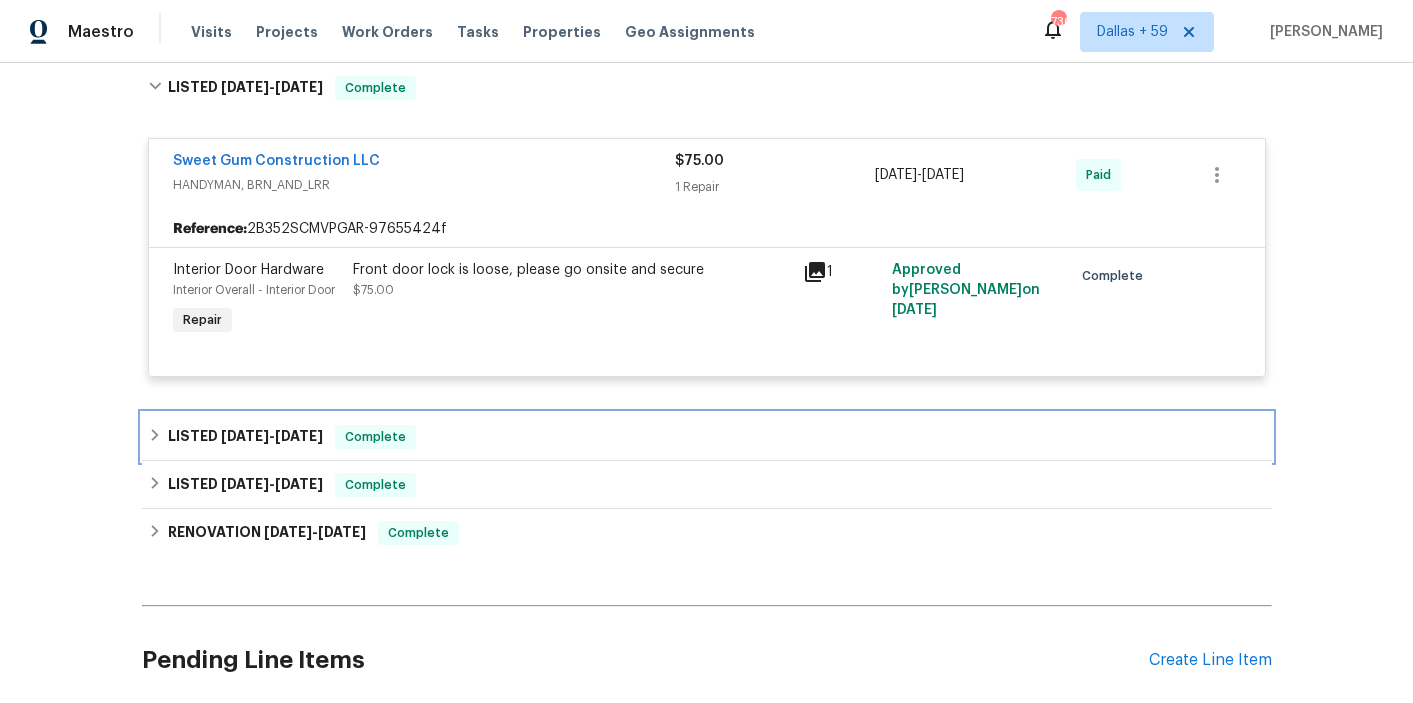 click on "LISTED   [DATE]  -  [DATE] Complete" at bounding box center [707, 437] 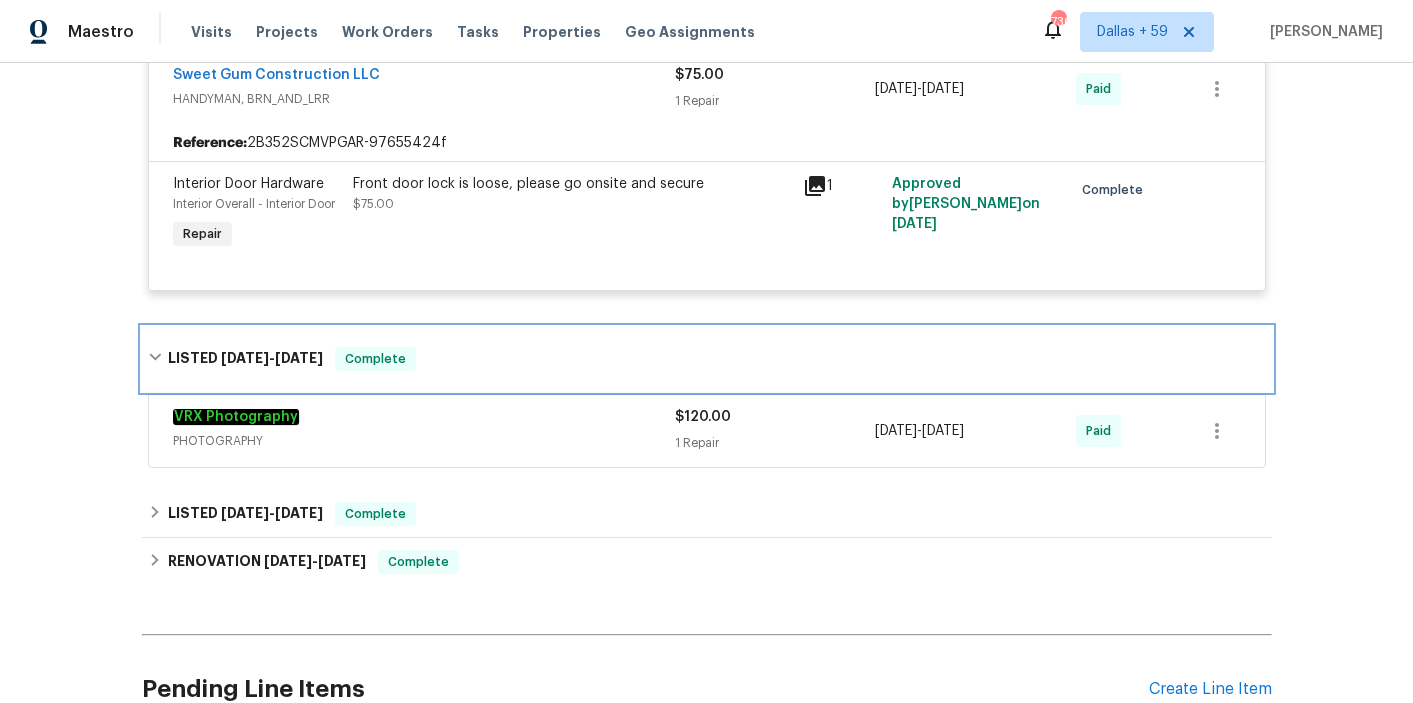 scroll, scrollTop: 1950, scrollLeft: 0, axis: vertical 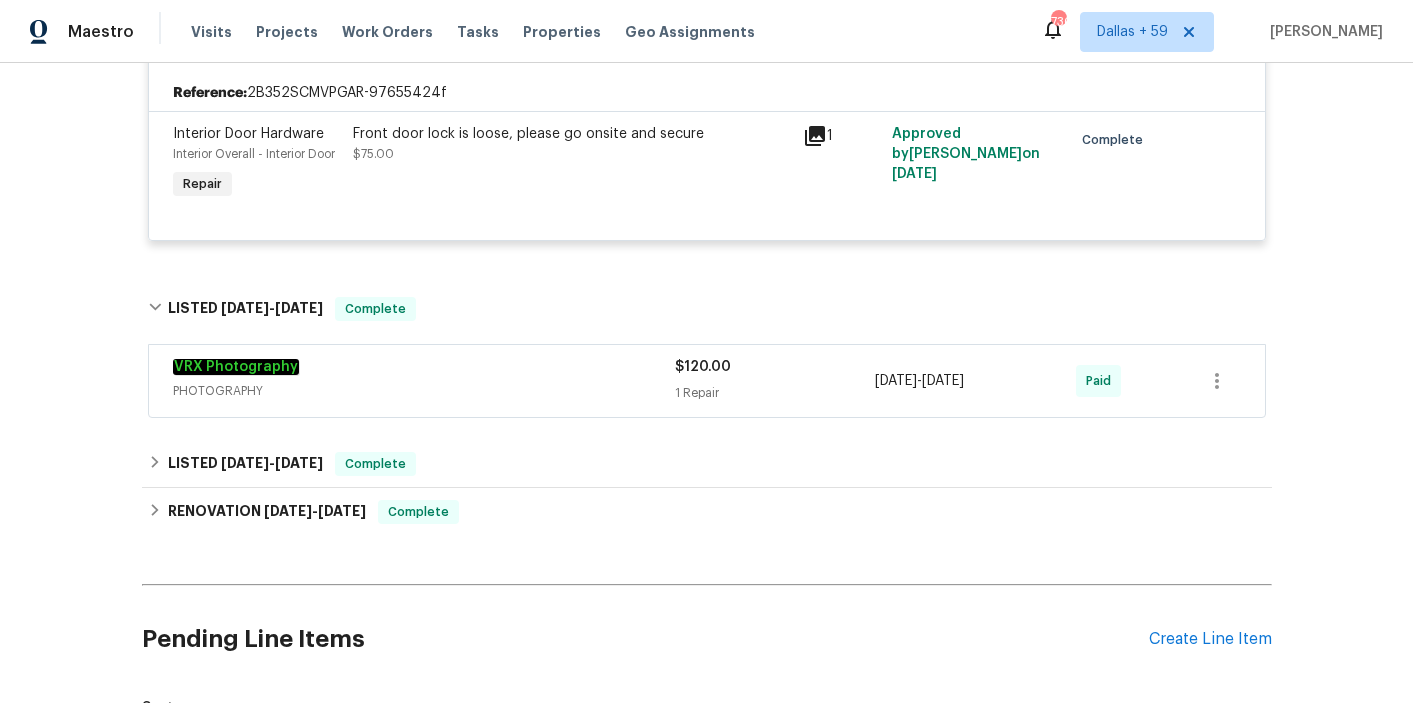 click on "PHOTOGRAPHY" at bounding box center [424, 391] 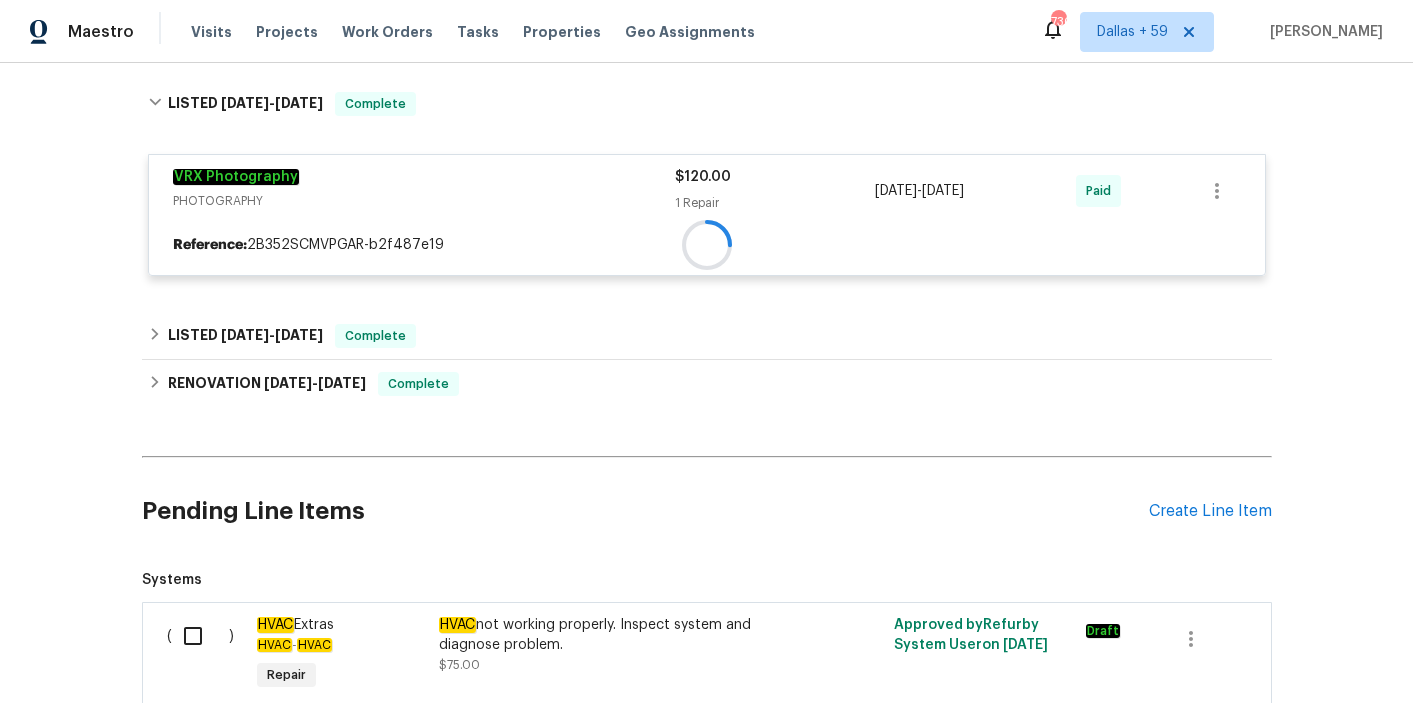scroll, scrollTop: 2167, scrollLeft: 0, axis: vertical 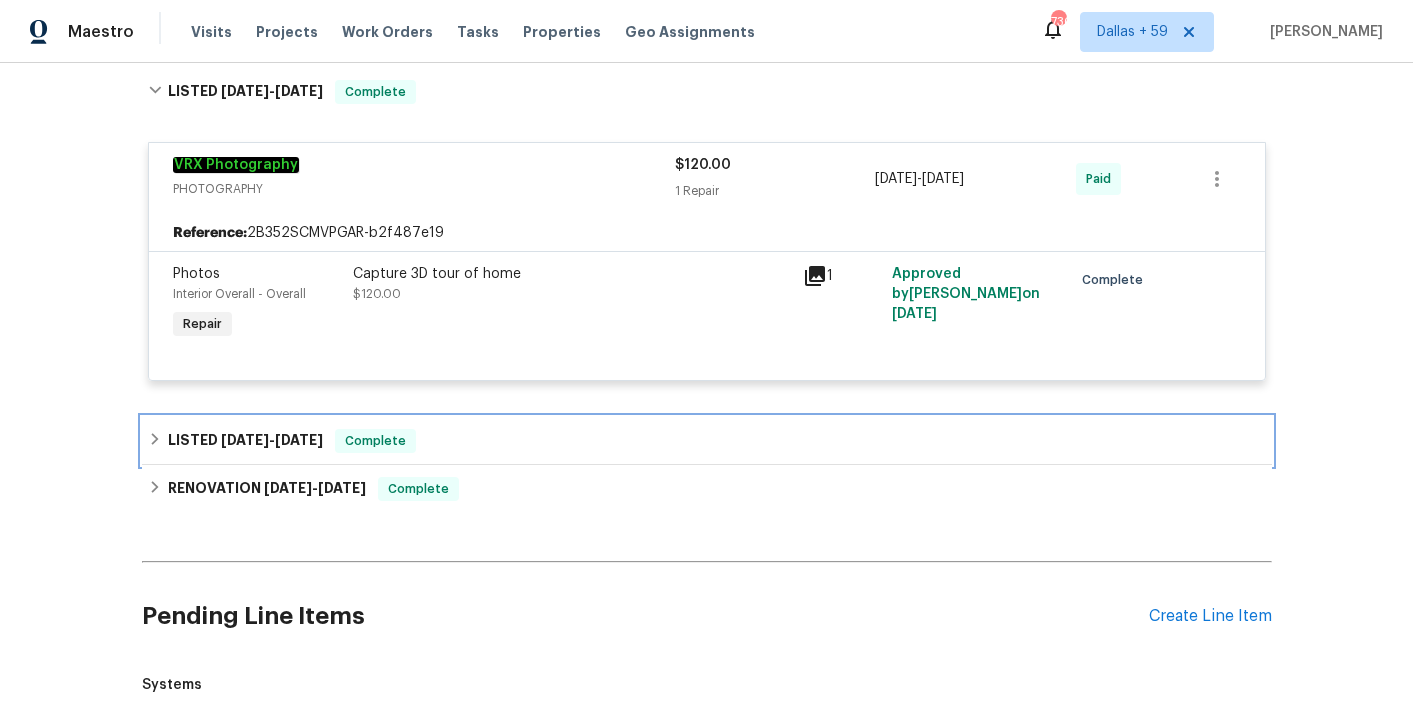 click on "LISTED   [DATE]  -  [DATE] Complete" at bounding box center (707, 441) 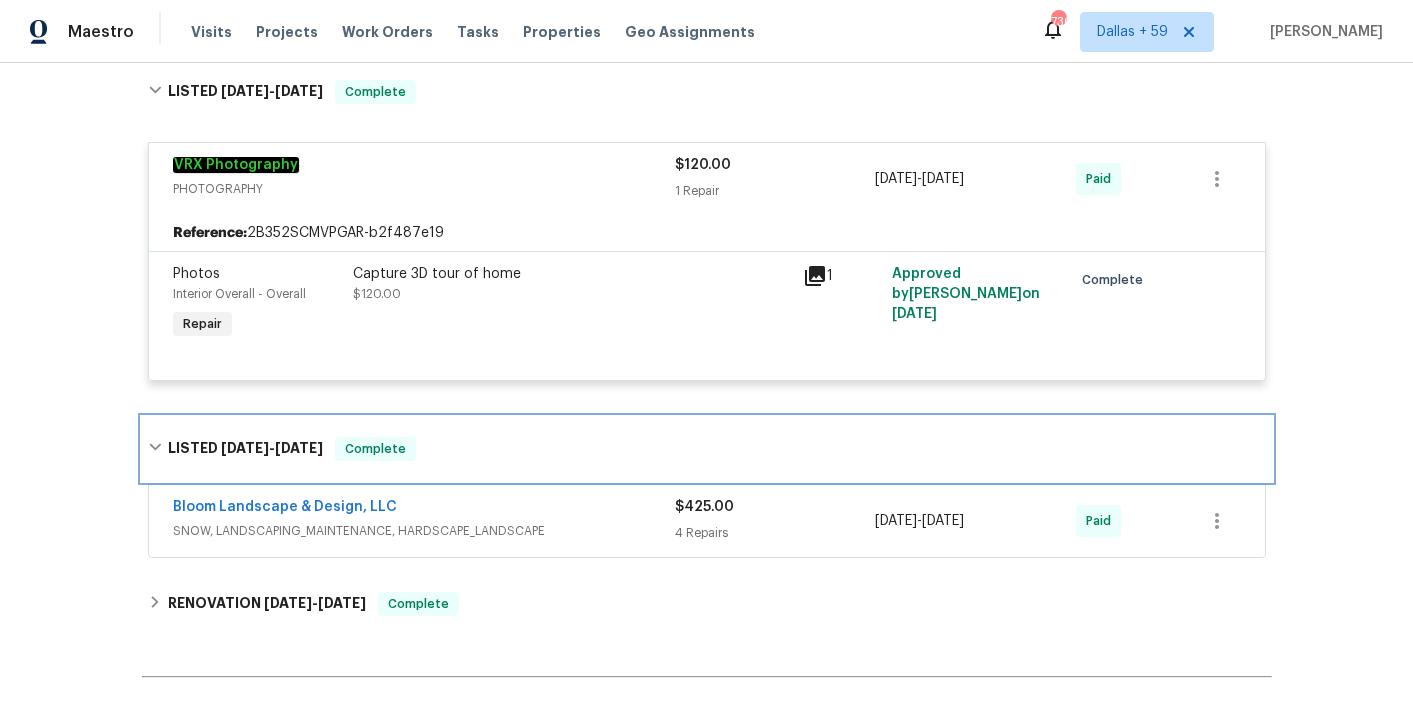 scroll, scrollTop: 2361, scrollLeft: 0, axis: vertical 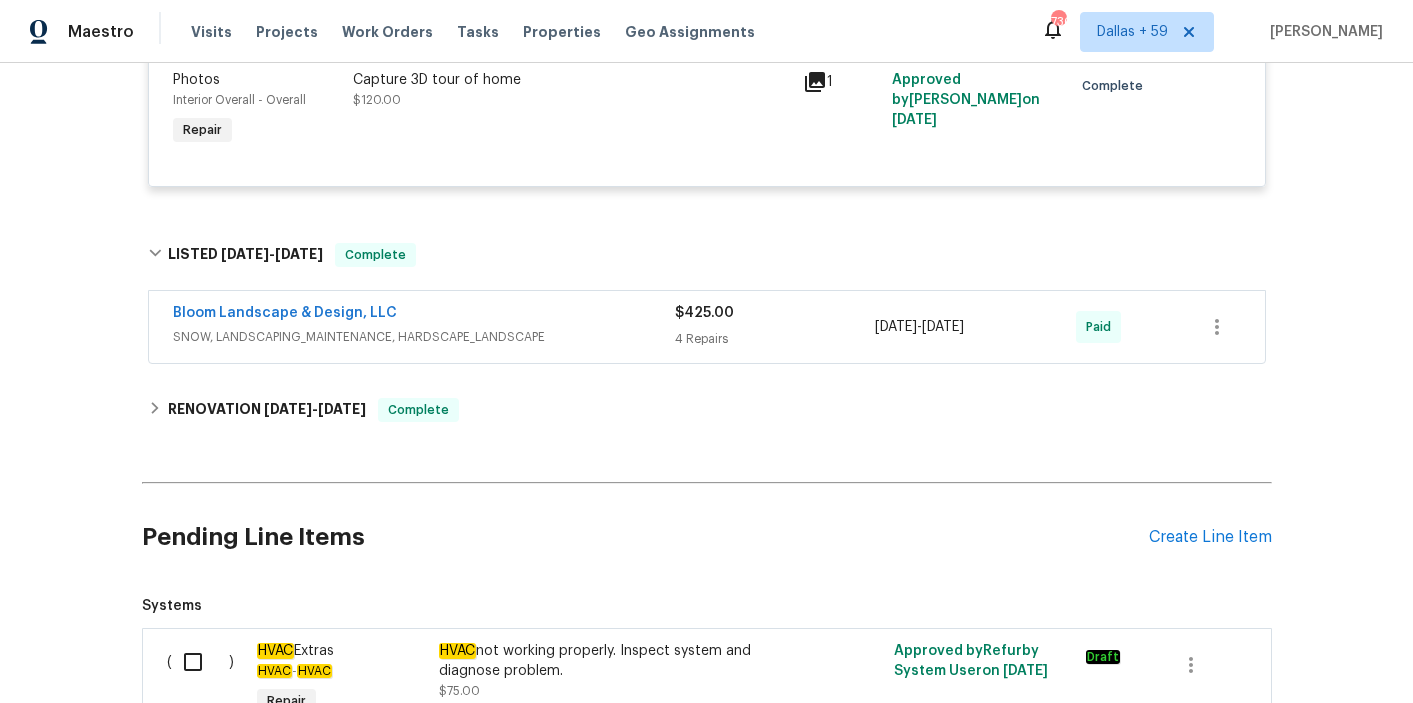 click on "Bloom Landscape & Design, LLC" at bounding box center (424, 315) 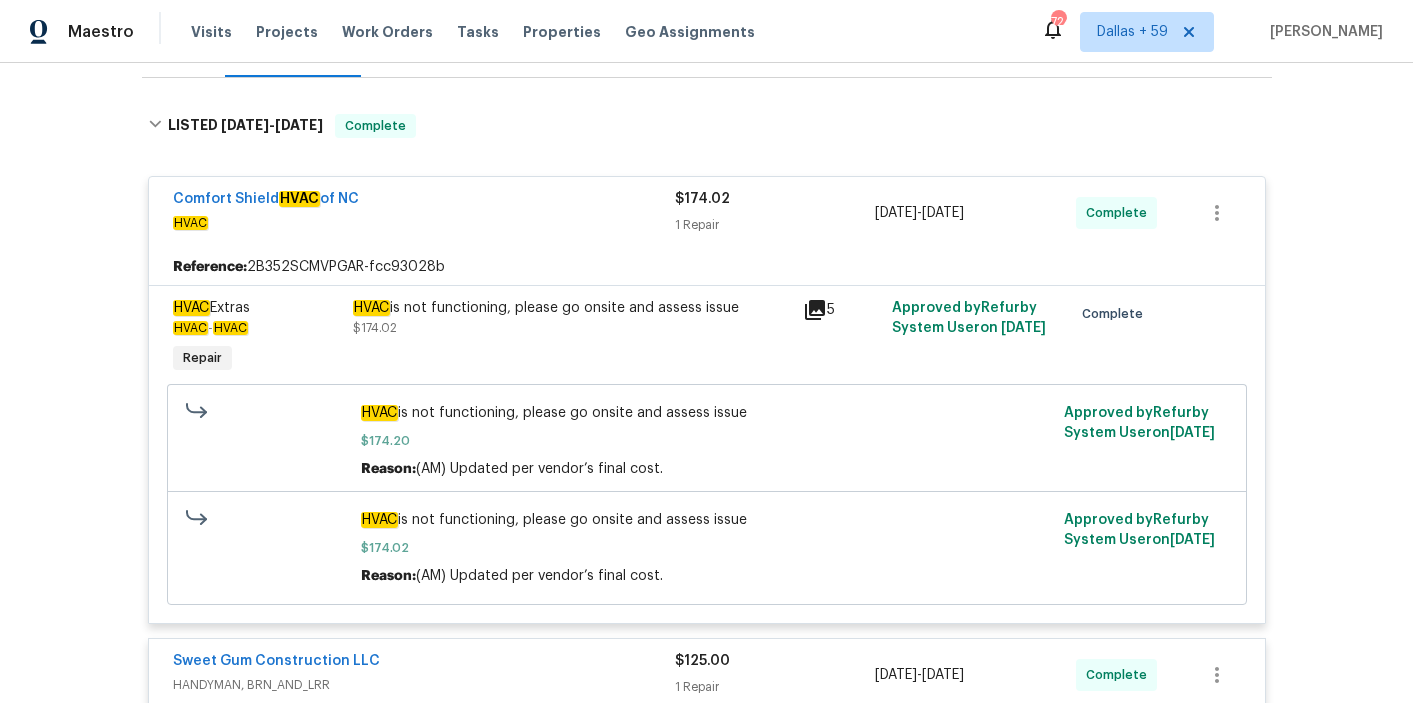 scroll, scrollTop: 0, scrollLeft: 0, axis: both 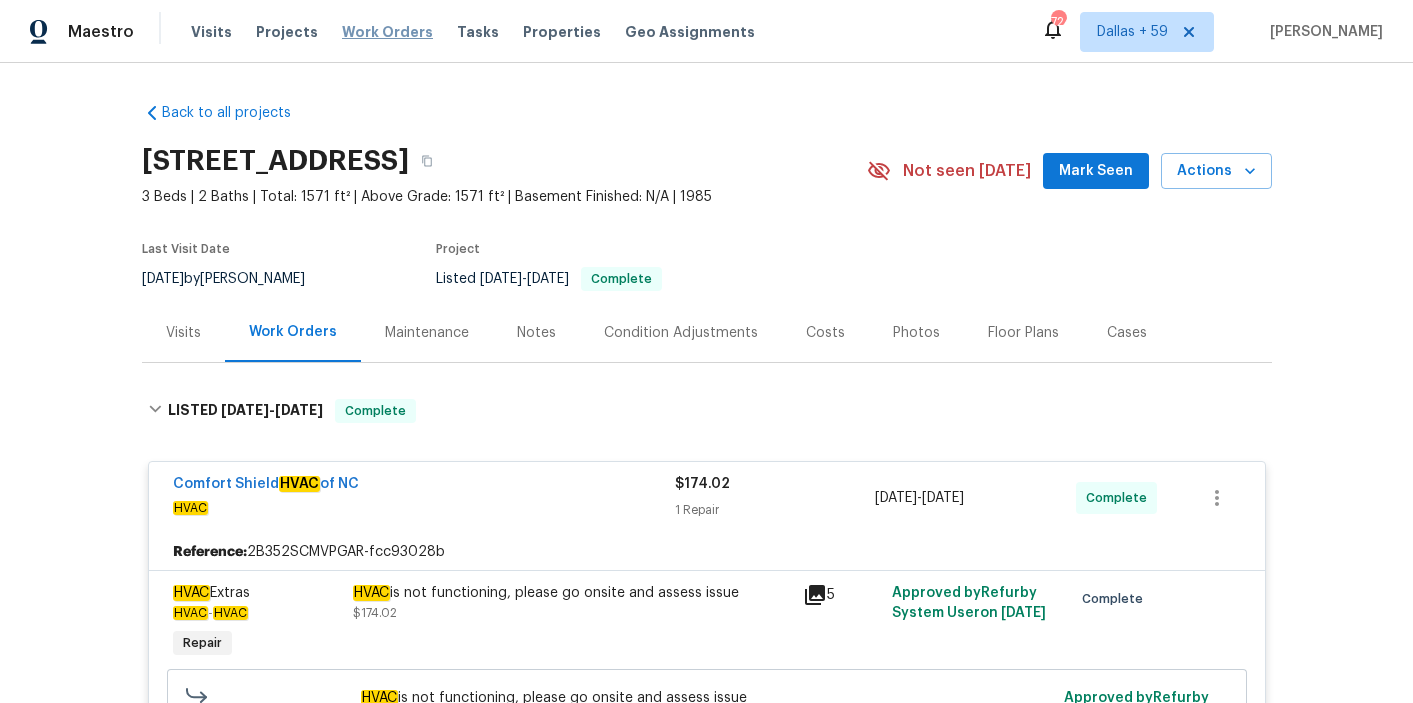 click on "Work Orders" at bounding box center (387, 32) 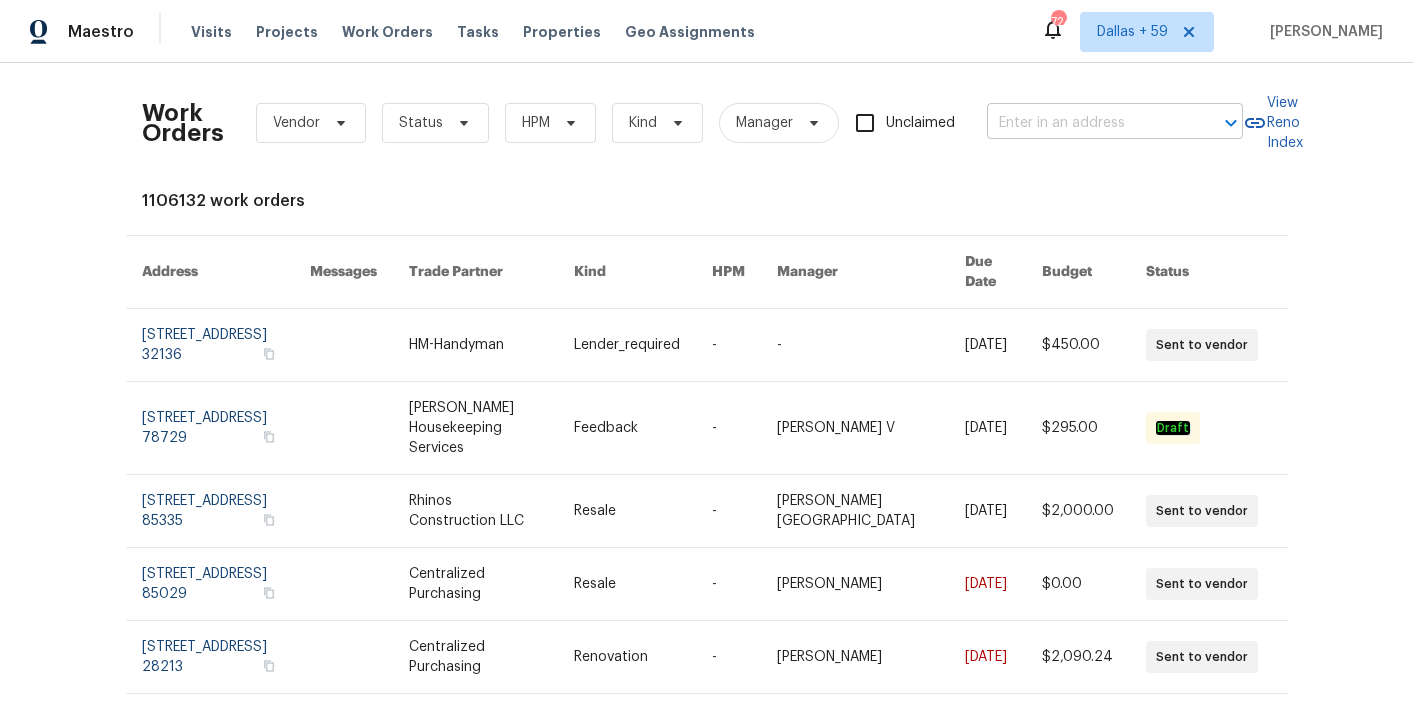 click at bounding box center (1087, 123) 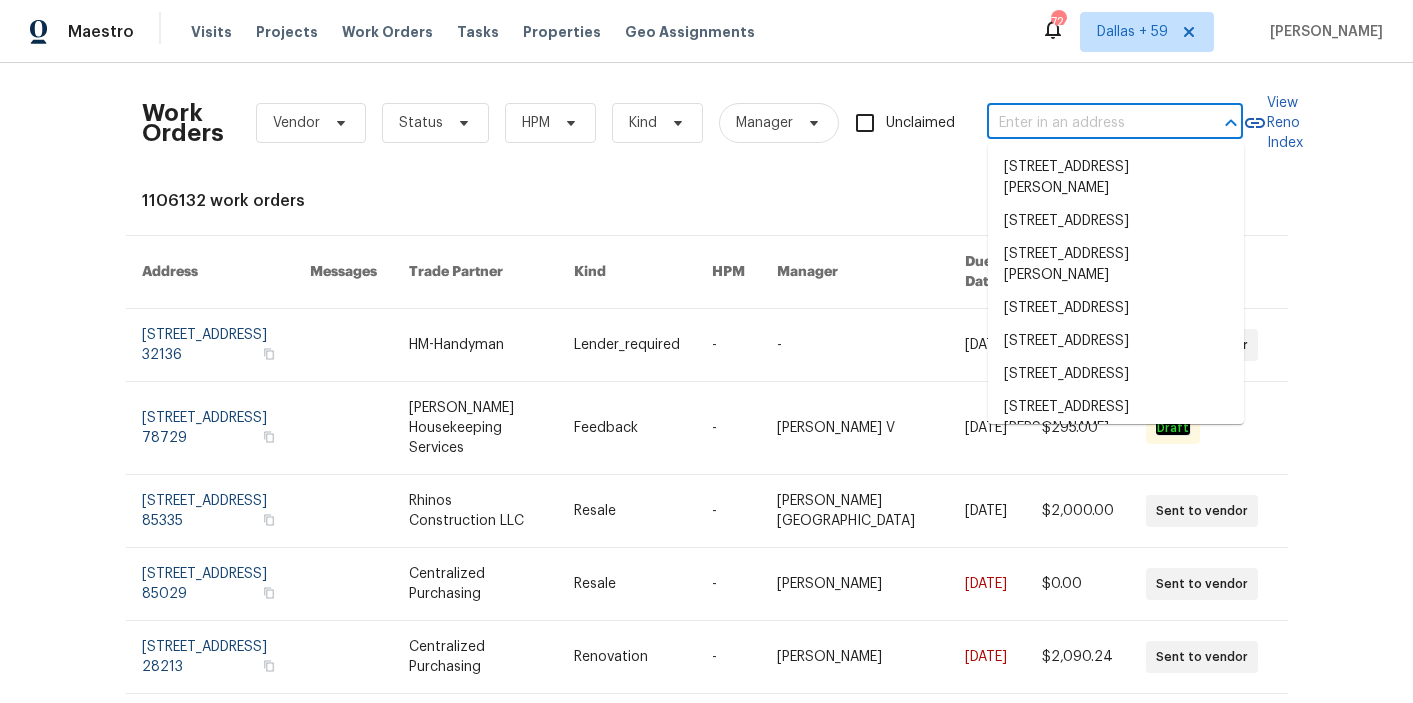 paste on "[STREET_ADDRESS]" 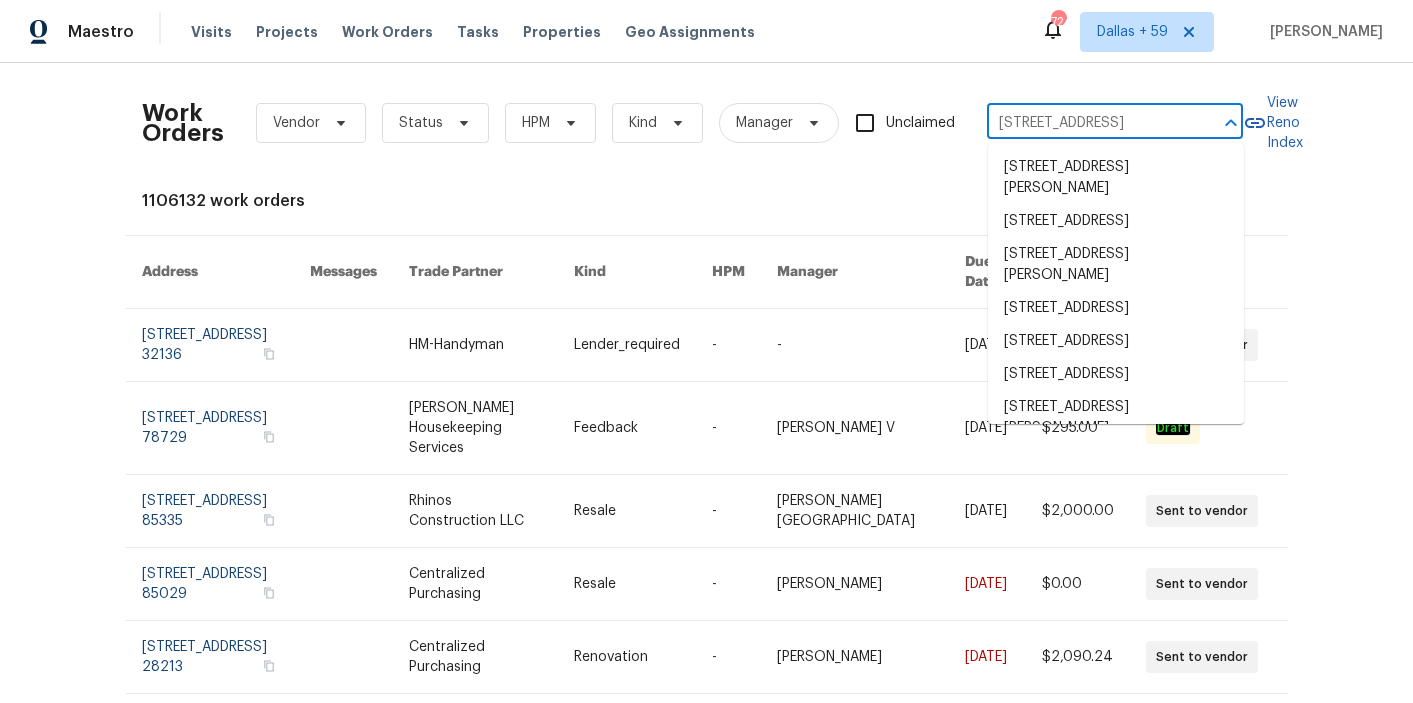 scroll, scrollTop: 0, scrollLeft: 53, axis: horizontal 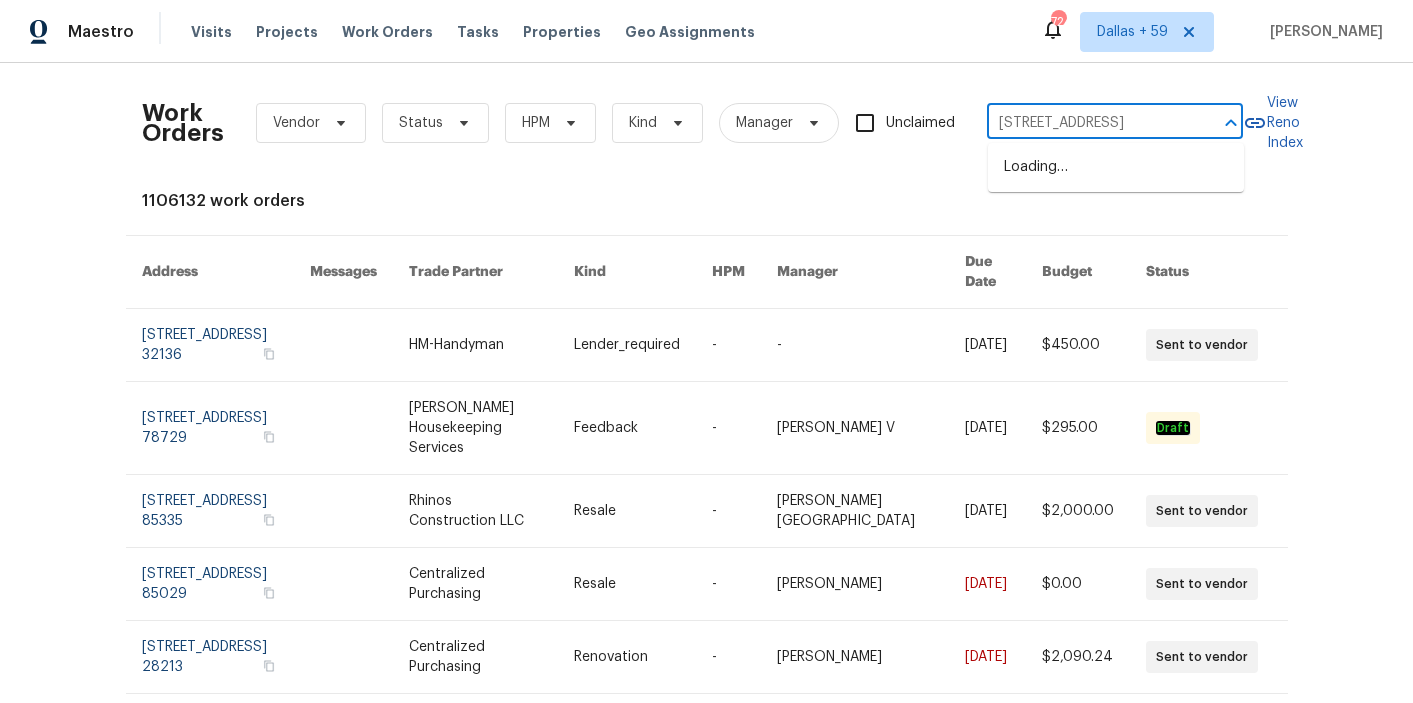 type on "[STREET_ADDRESS]" 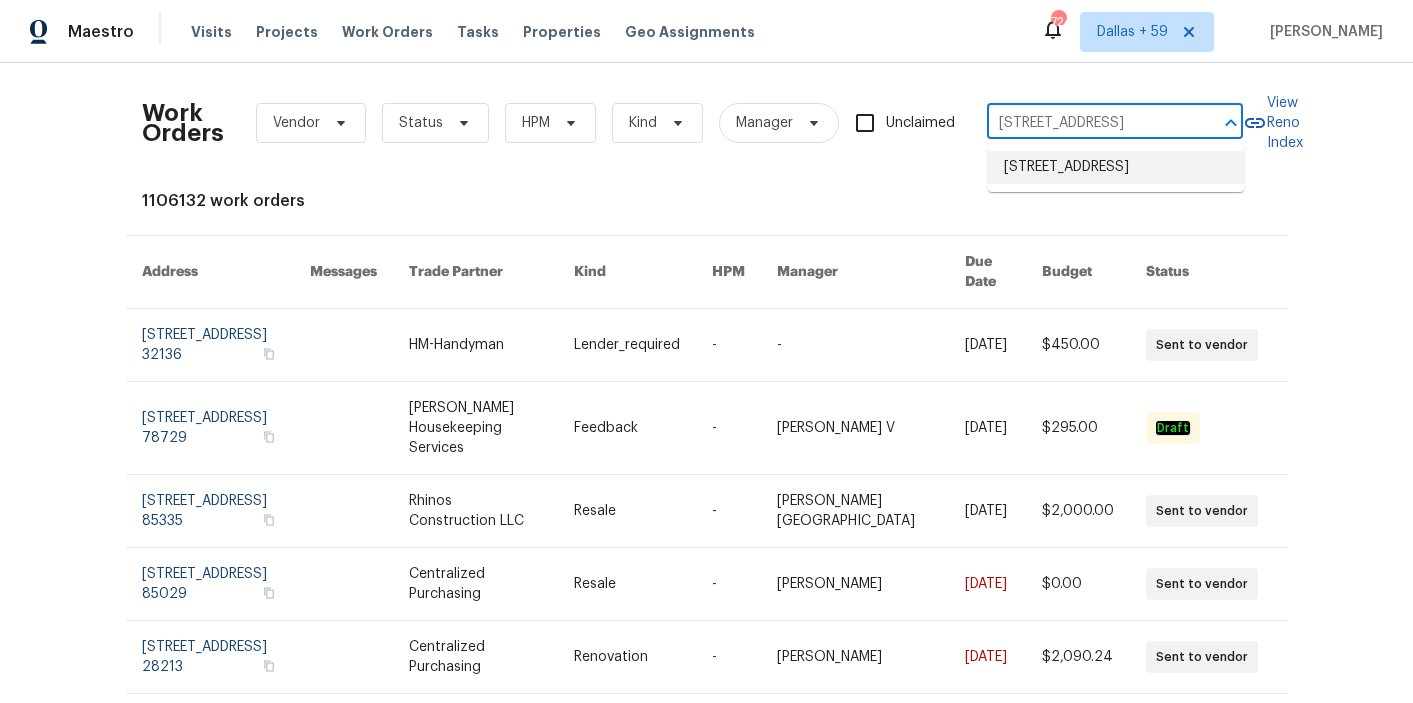 click on "[STREET_ADDRESS]" at bounding box center (1116, 167) 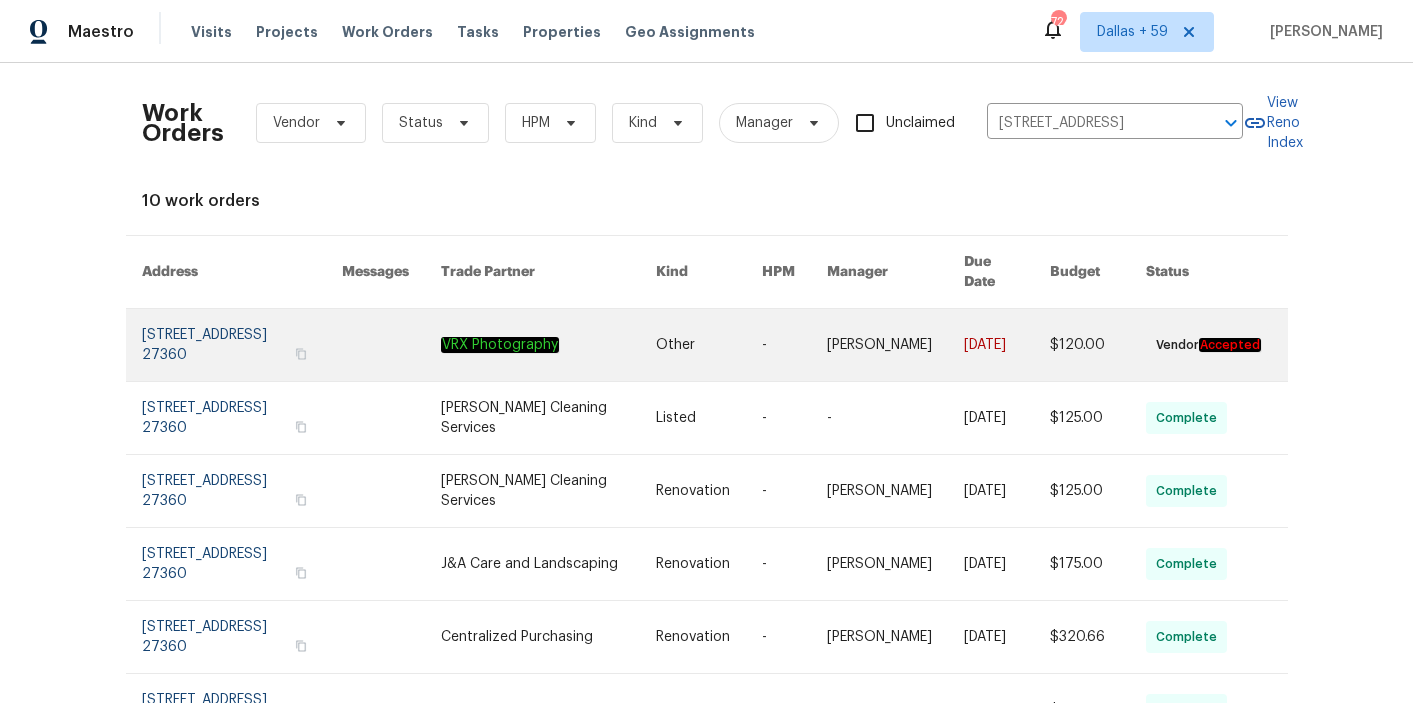 click at bounding box center (548, 345) 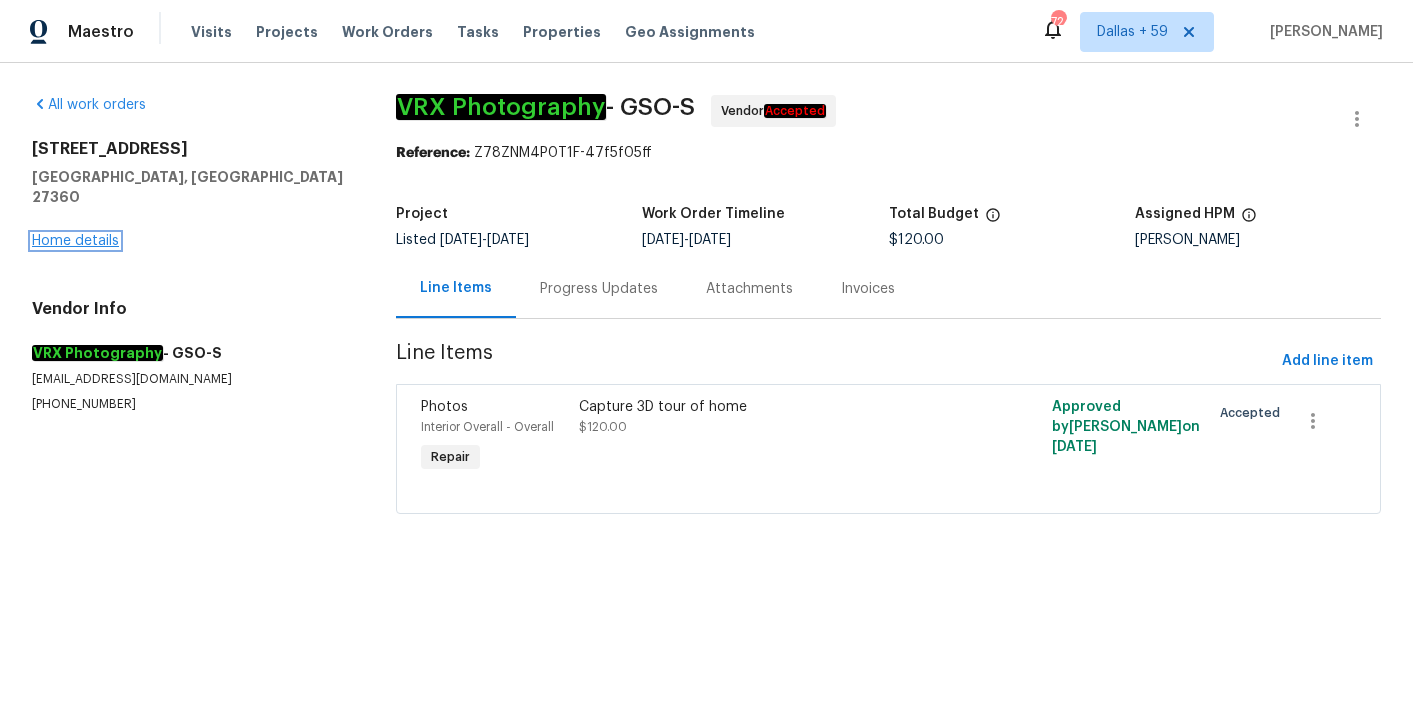 click on "Home details" at bounding box center (75, 241) 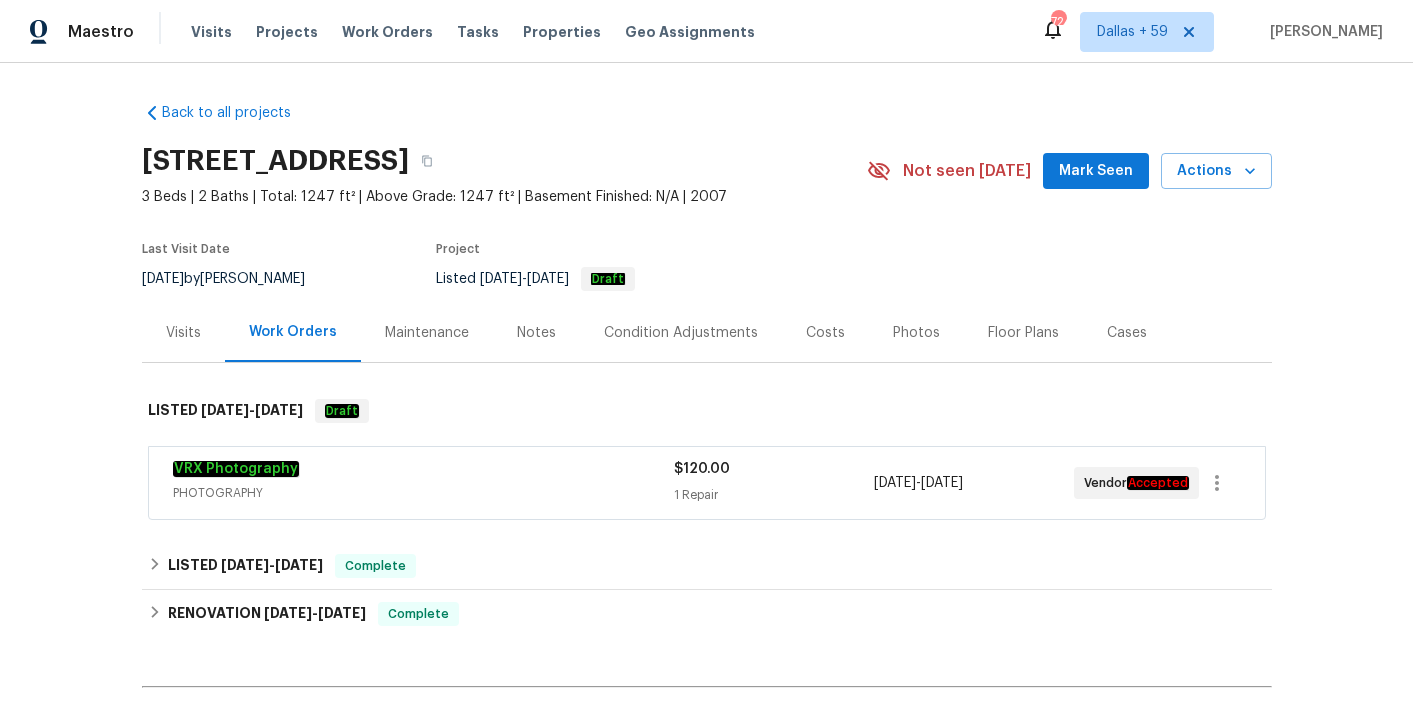 scroll, scrollTop: 149, scrollLeft: 0, axis: vertical 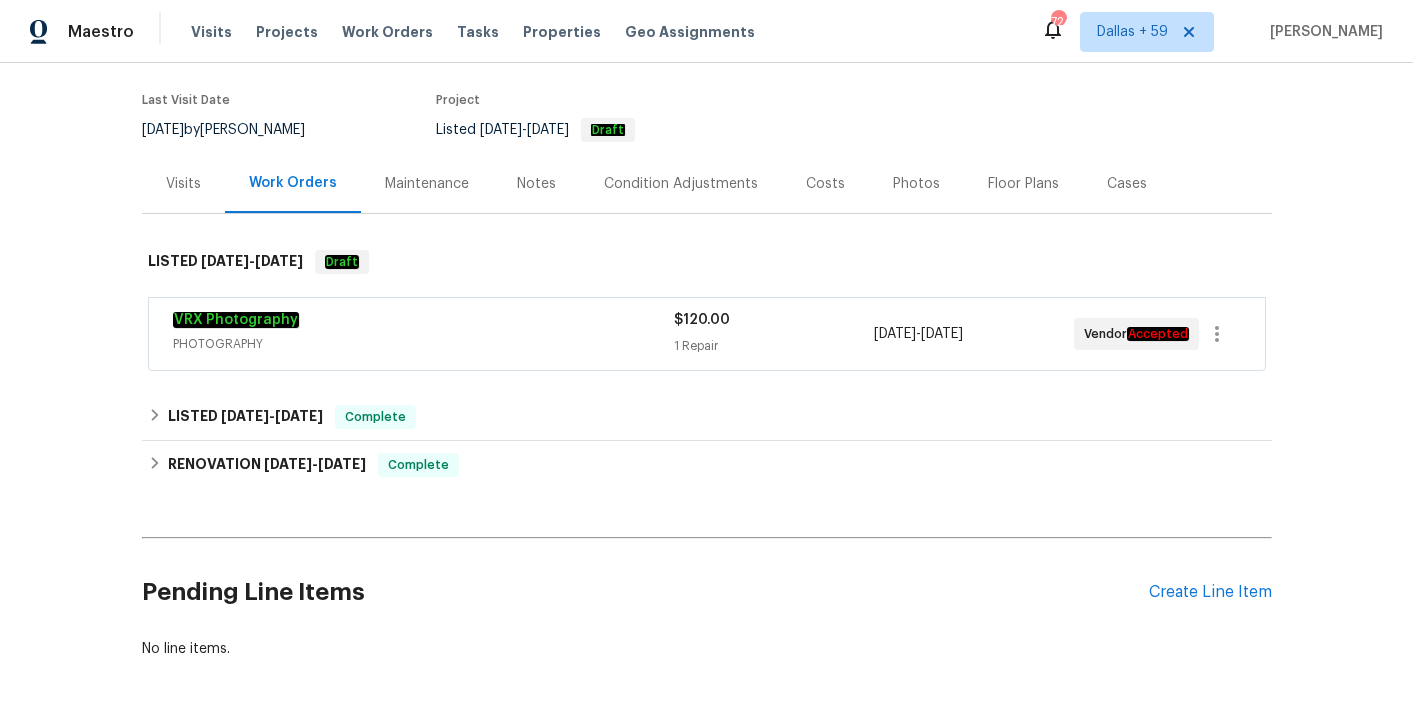 click on "VRX Photography" at bounding box center [423, 322] 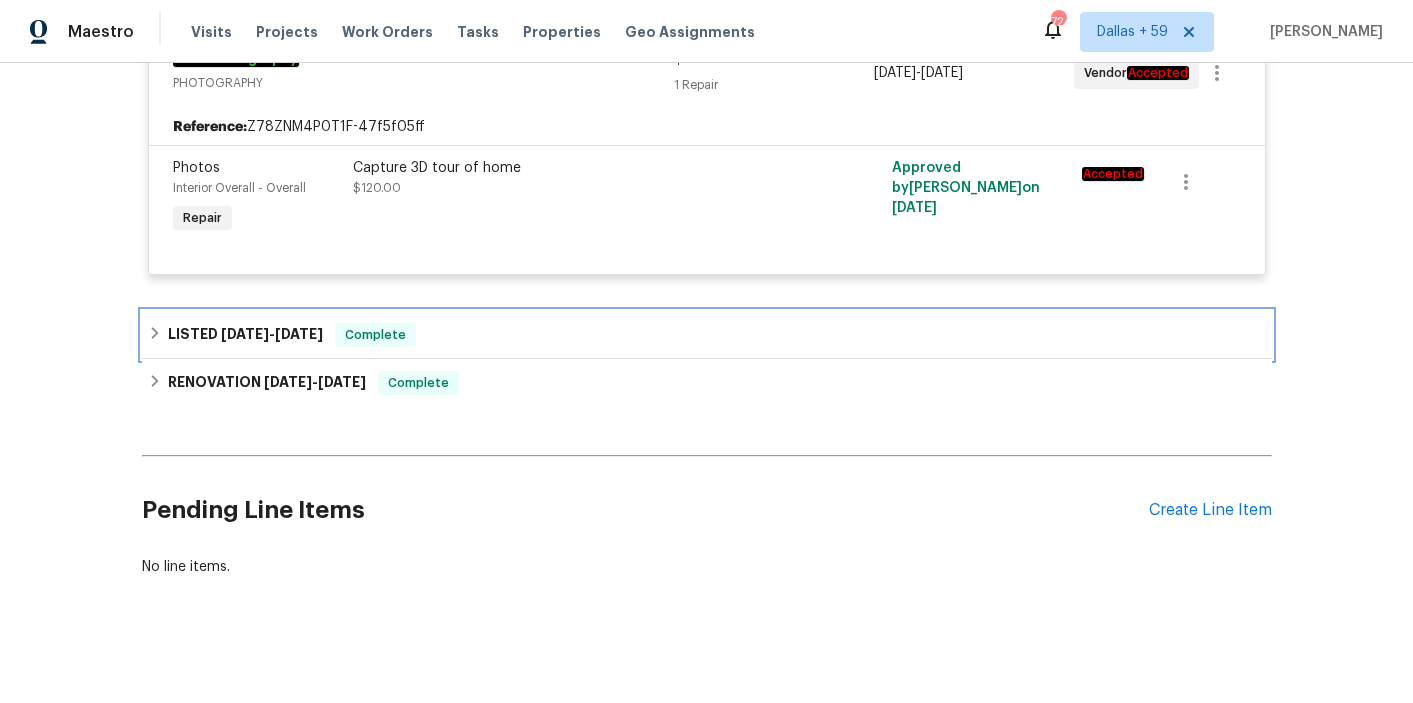 click on "LISTED   [DATE]  -  [DATE] Complete" at bounding box center [707, 335] 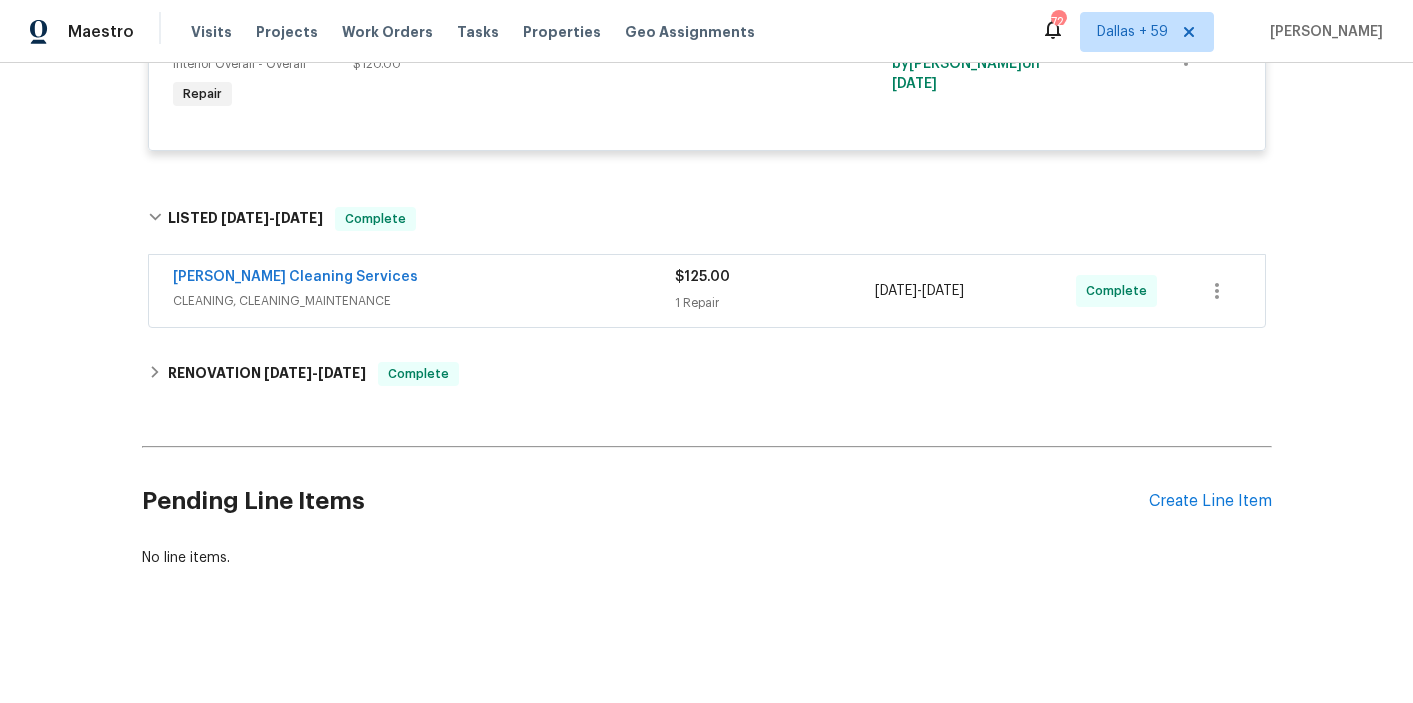 click on "[PERSON_NAME] Cleaning Services" at bounding box center (424, 279) 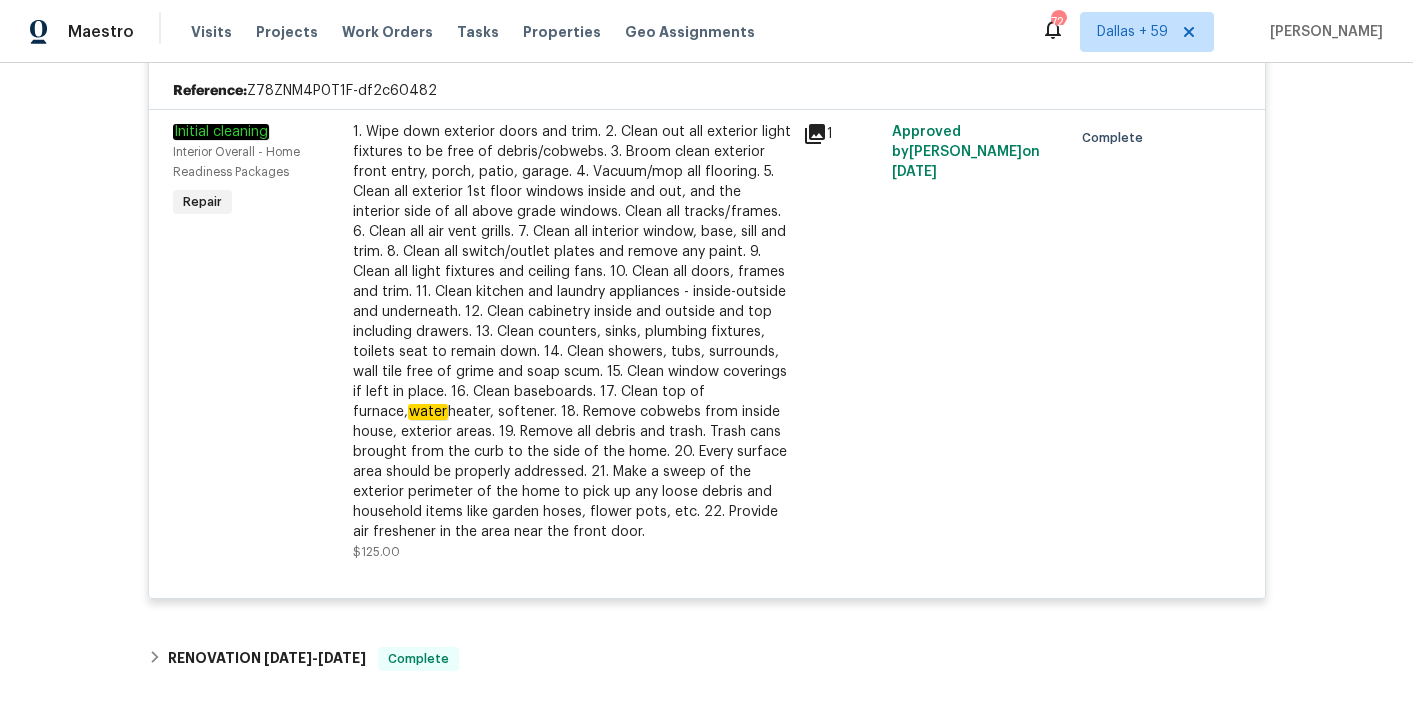 scroll, scrollTop: 1105, scrollLeft: 0, axis: vertical 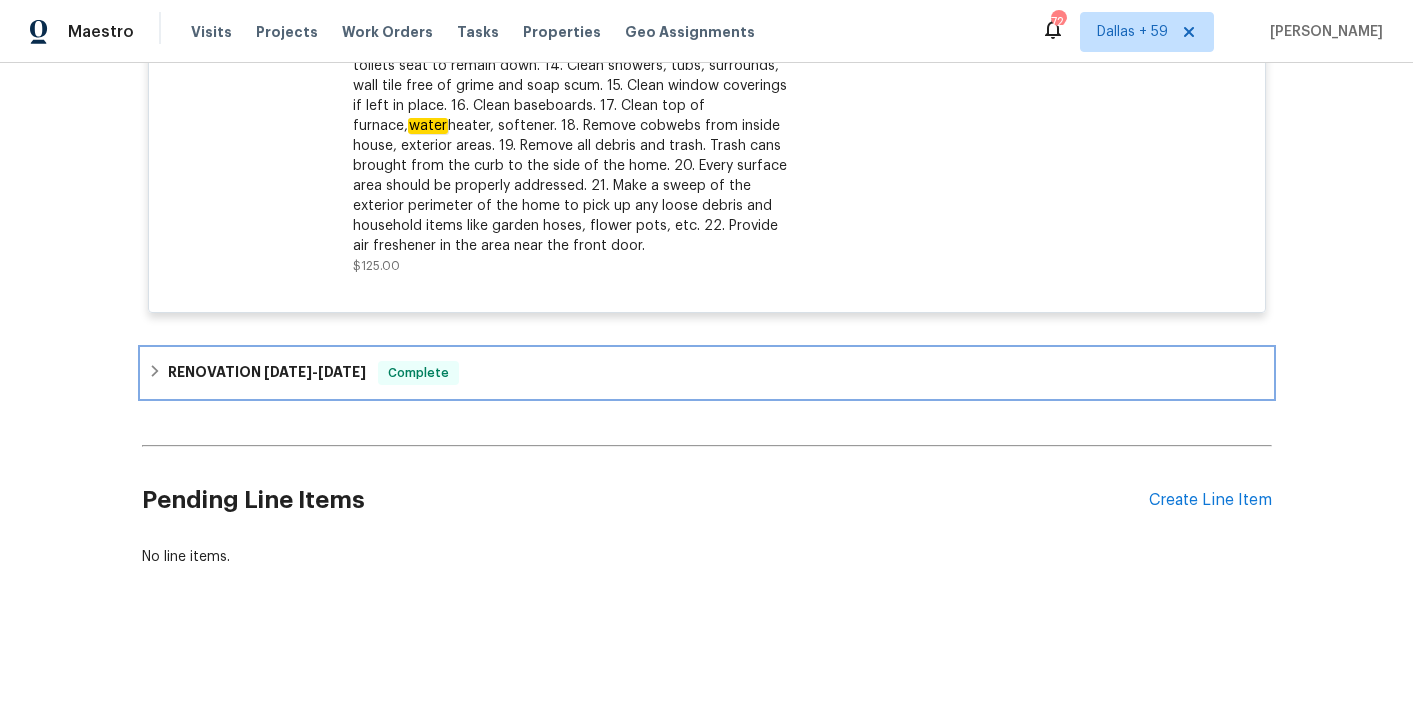 click on "RENOVATION   [DATE]  -  [DATE] Complete" at bounding box center (707, 373) 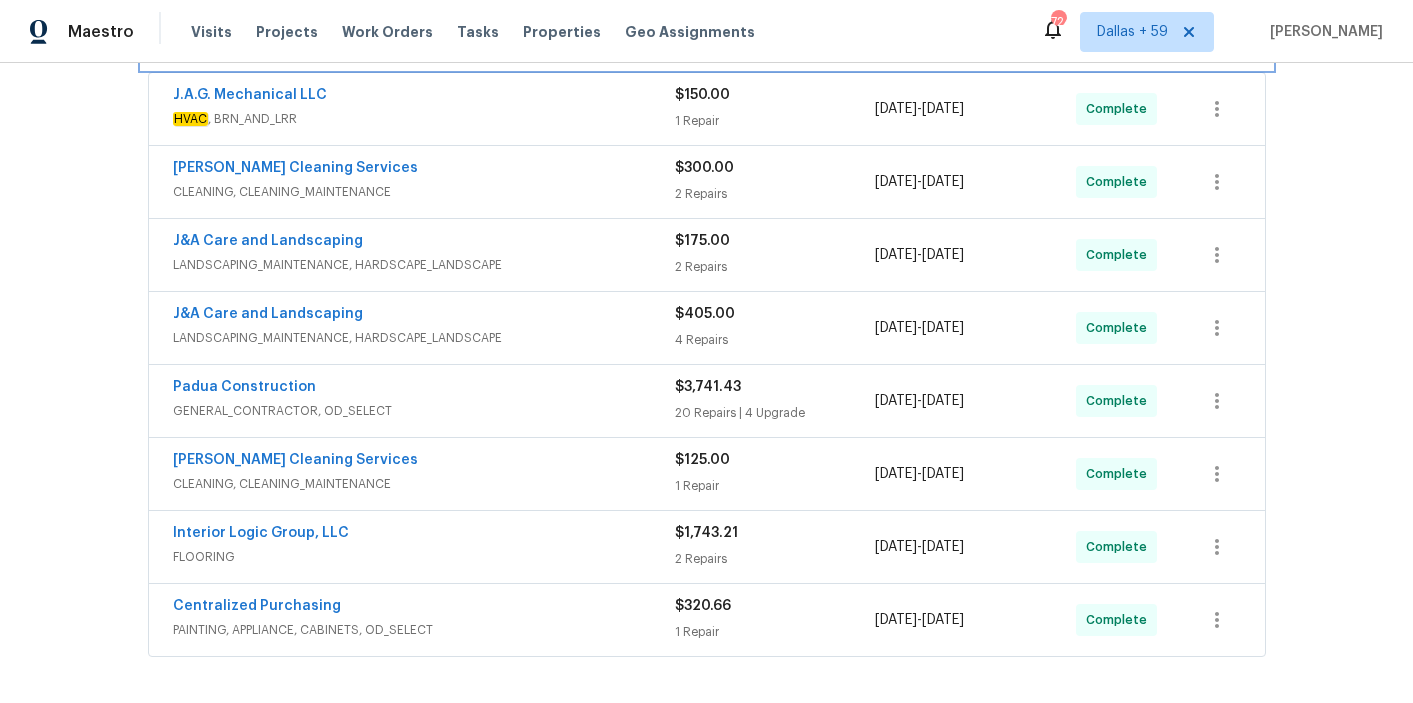 scroll, scrollTop: 1605, scrollLeft: 0, axis: vertical 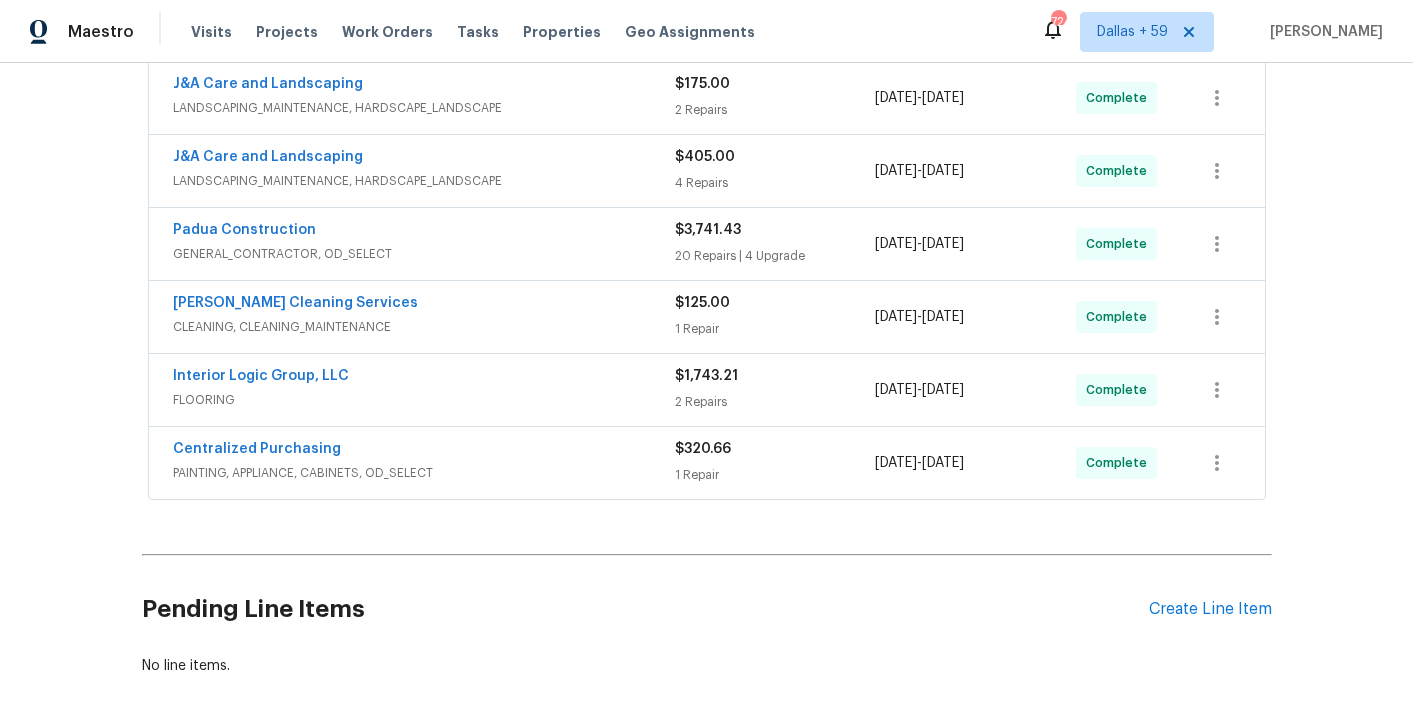 click on "PAINTING, APPLIANCE, CABINETS, OD_SELECT" at bounding box center (424, 473) 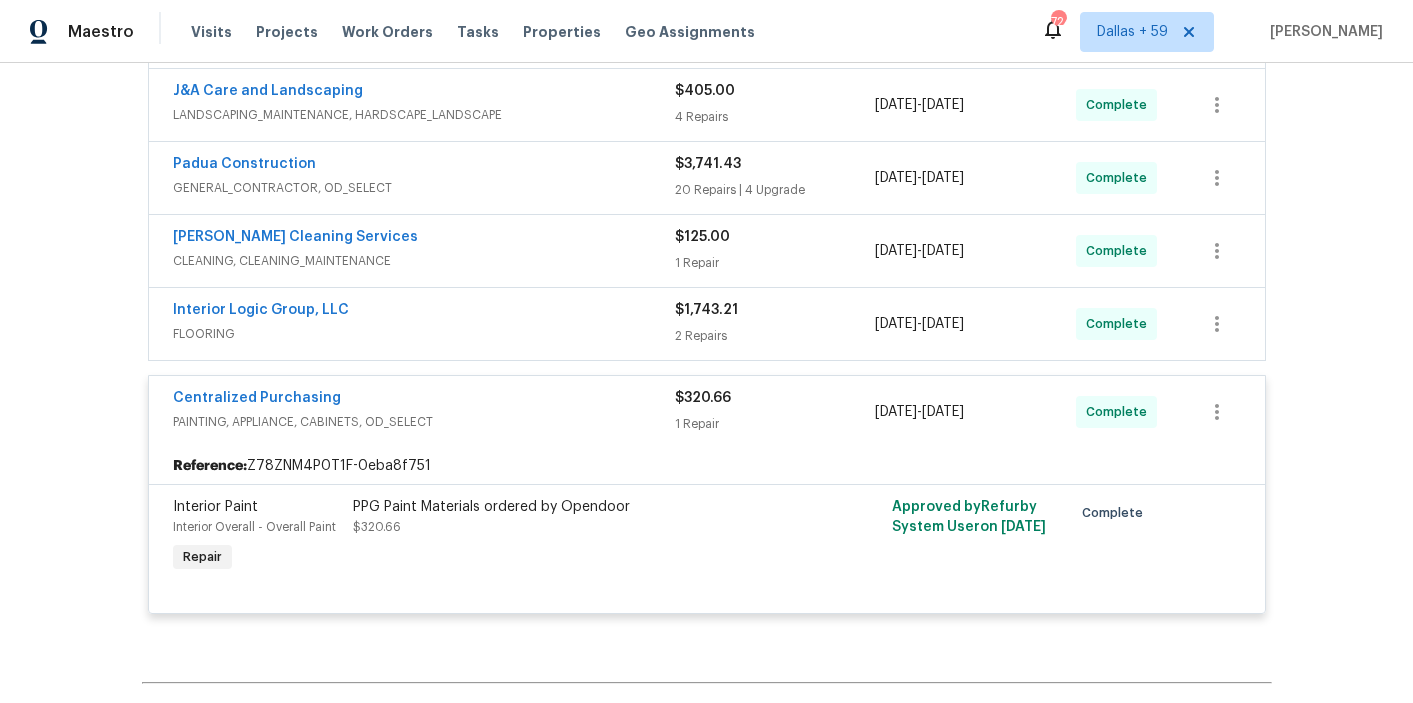 scroll, scrollTop: 1694, scrollLeft: 0, axis: vertical 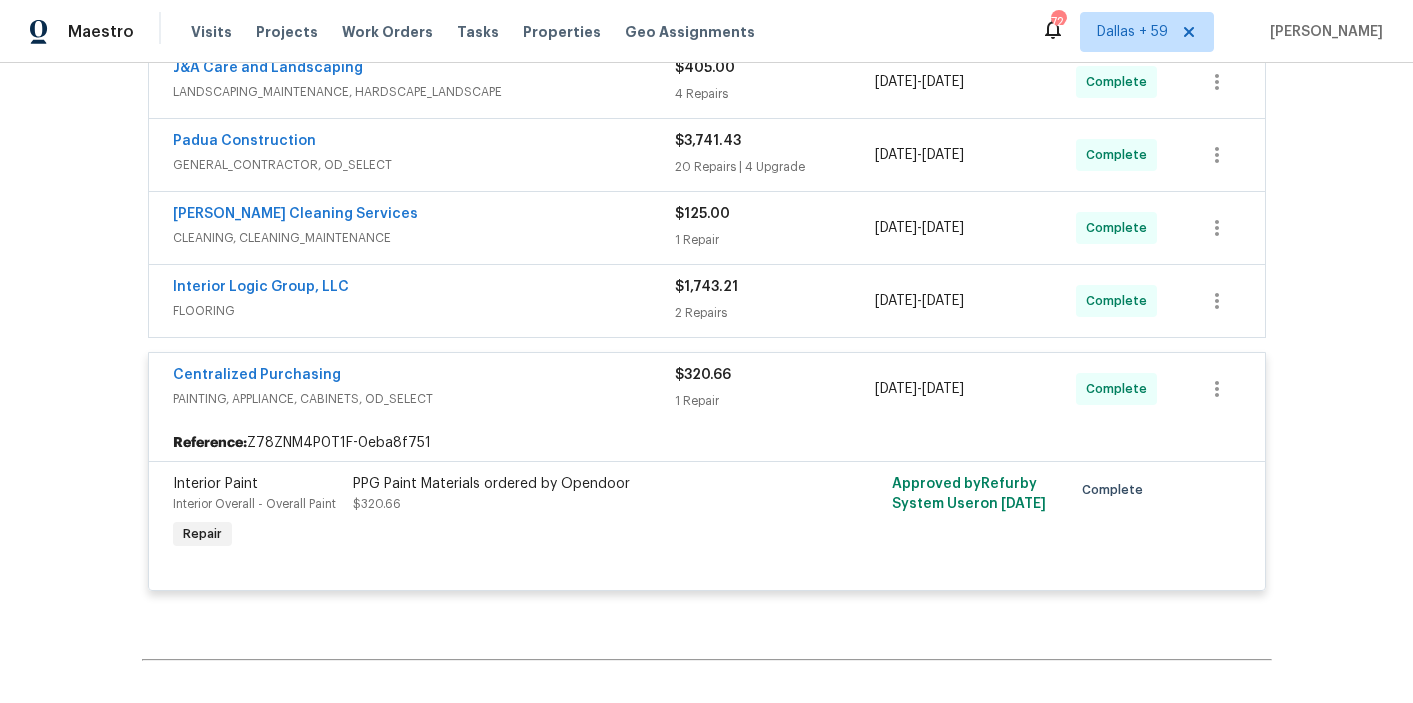 click on "Interior Logic Group, LLC" at bounding box center [424, 289] 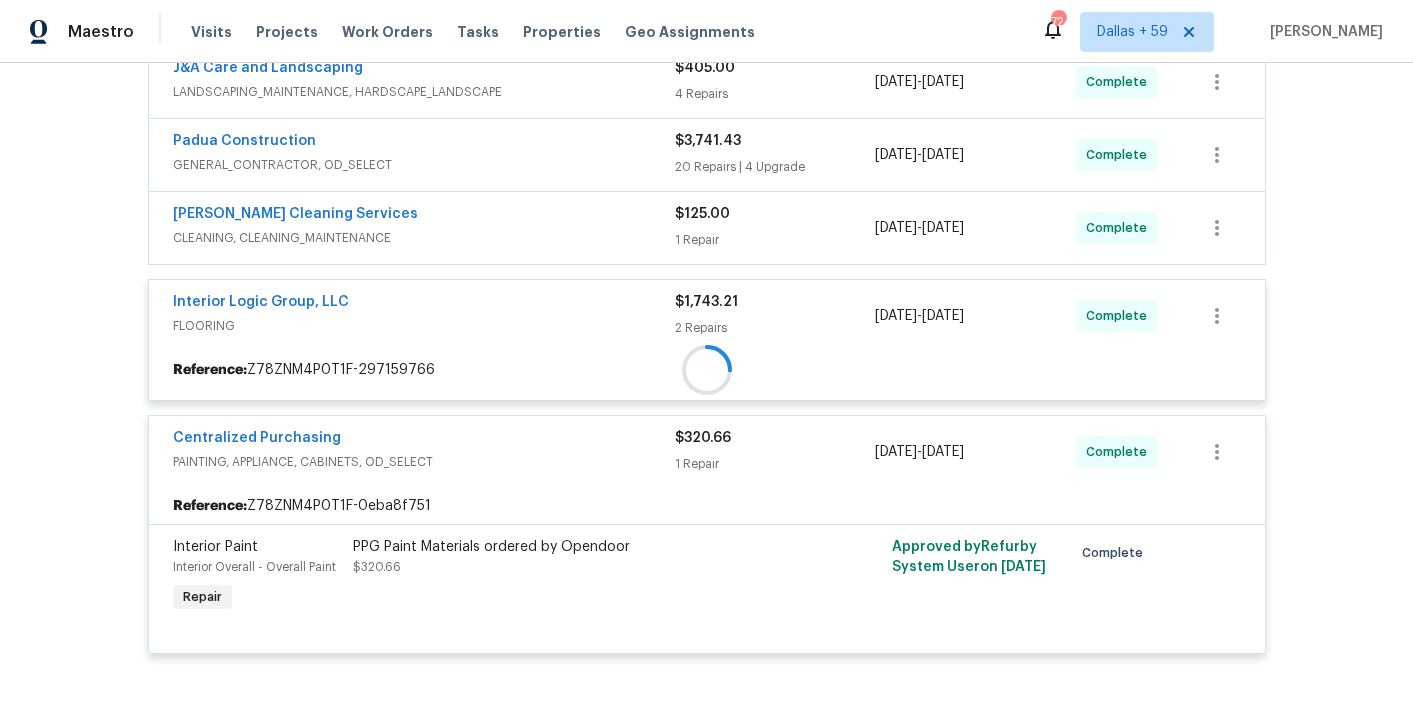 scroll, scrollTop: 1633, scrollLeft: 0, axis: vertical 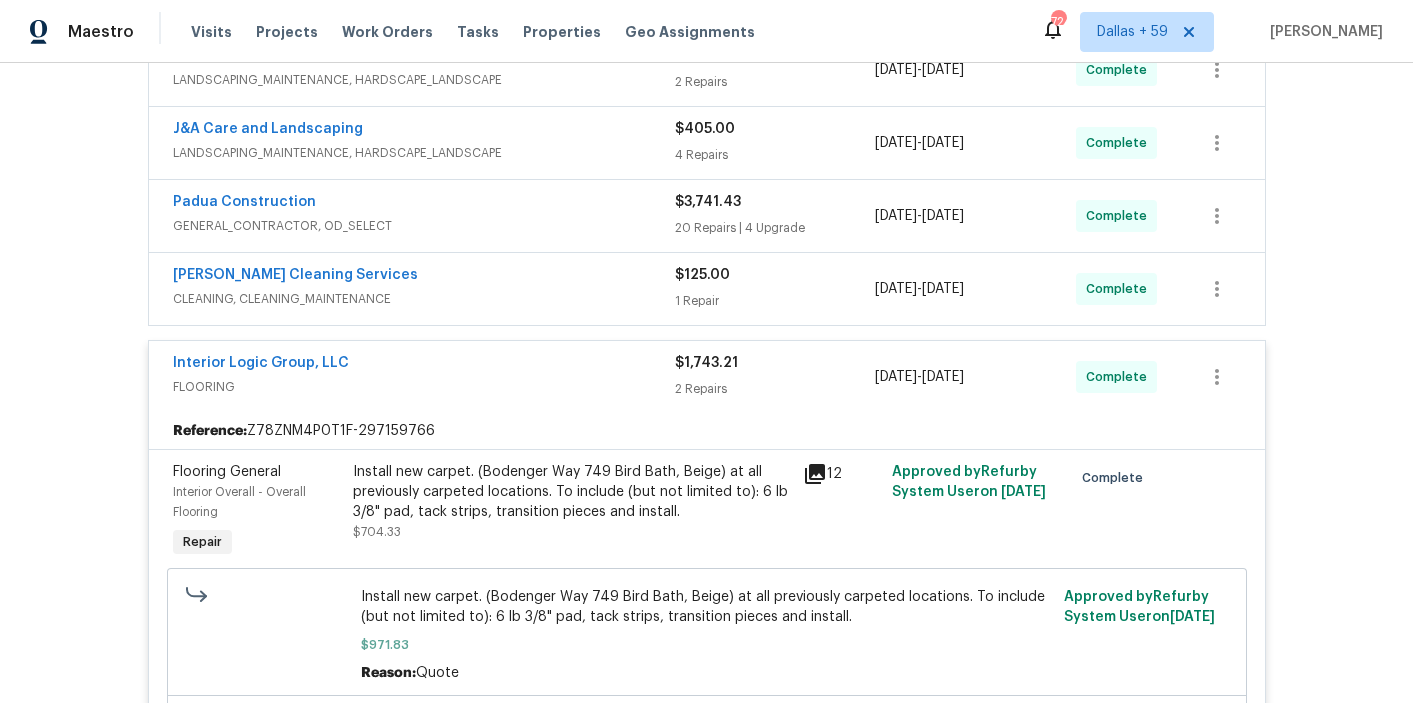 click on "[PERSON_NAME] Cleaning Services" at bounding box center (424, 277) 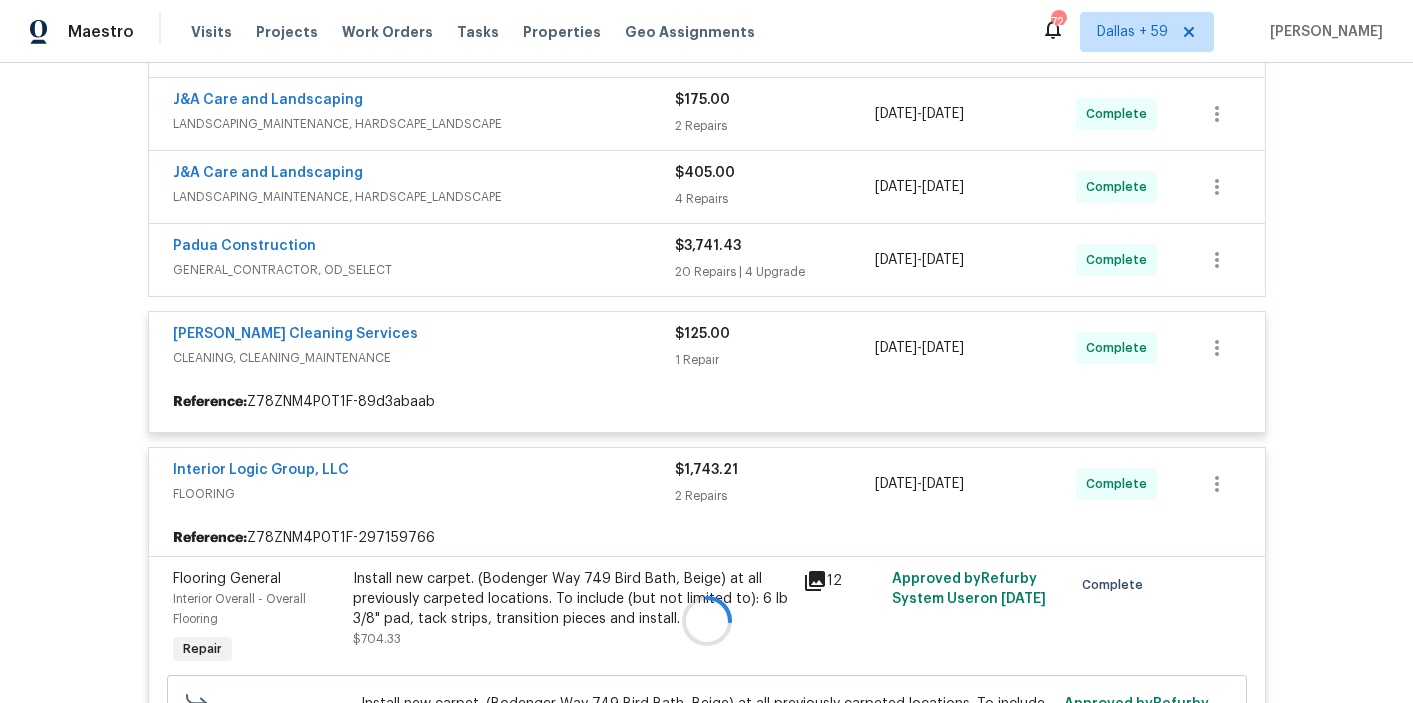 scroll, scrollTop: 1564, scrollLeft: 0, axis: vertical 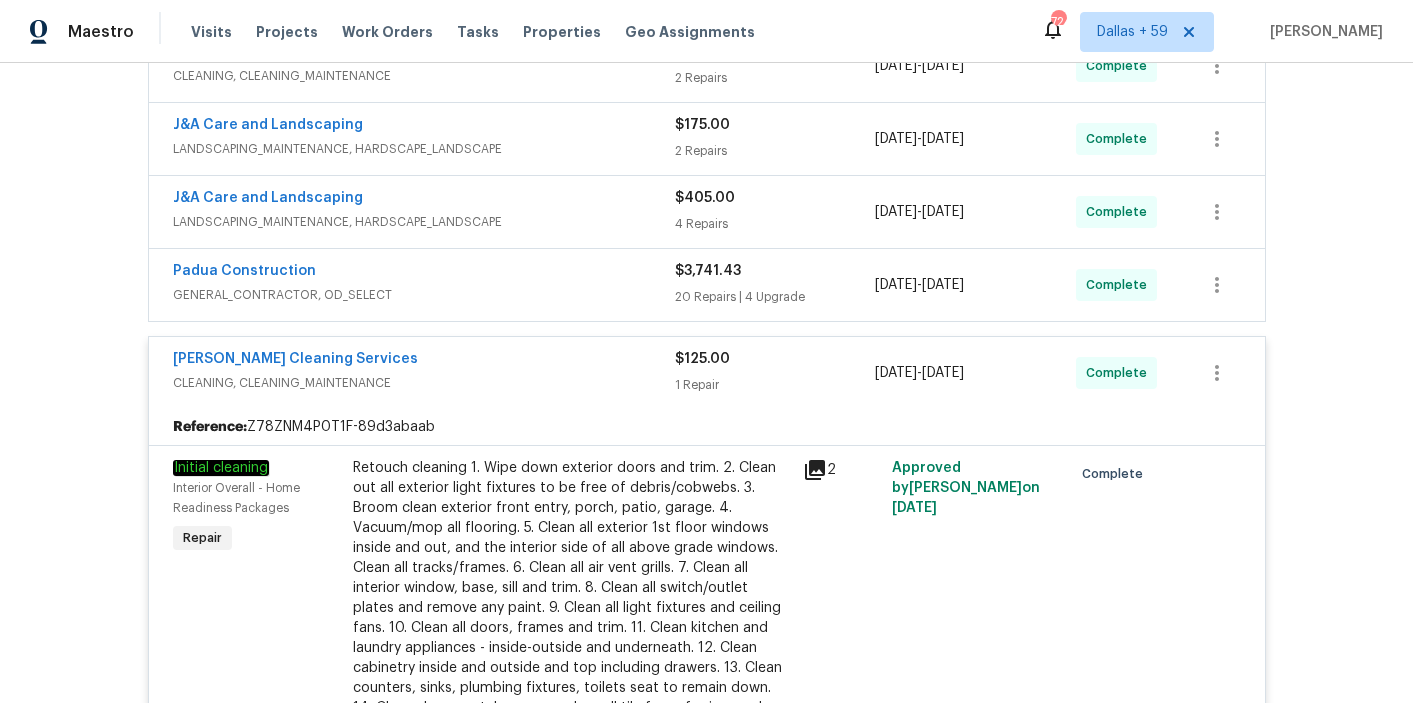 click on "GENERAL_CONTRACTOR, OD_SELECT" at bounding box center [424, 295] 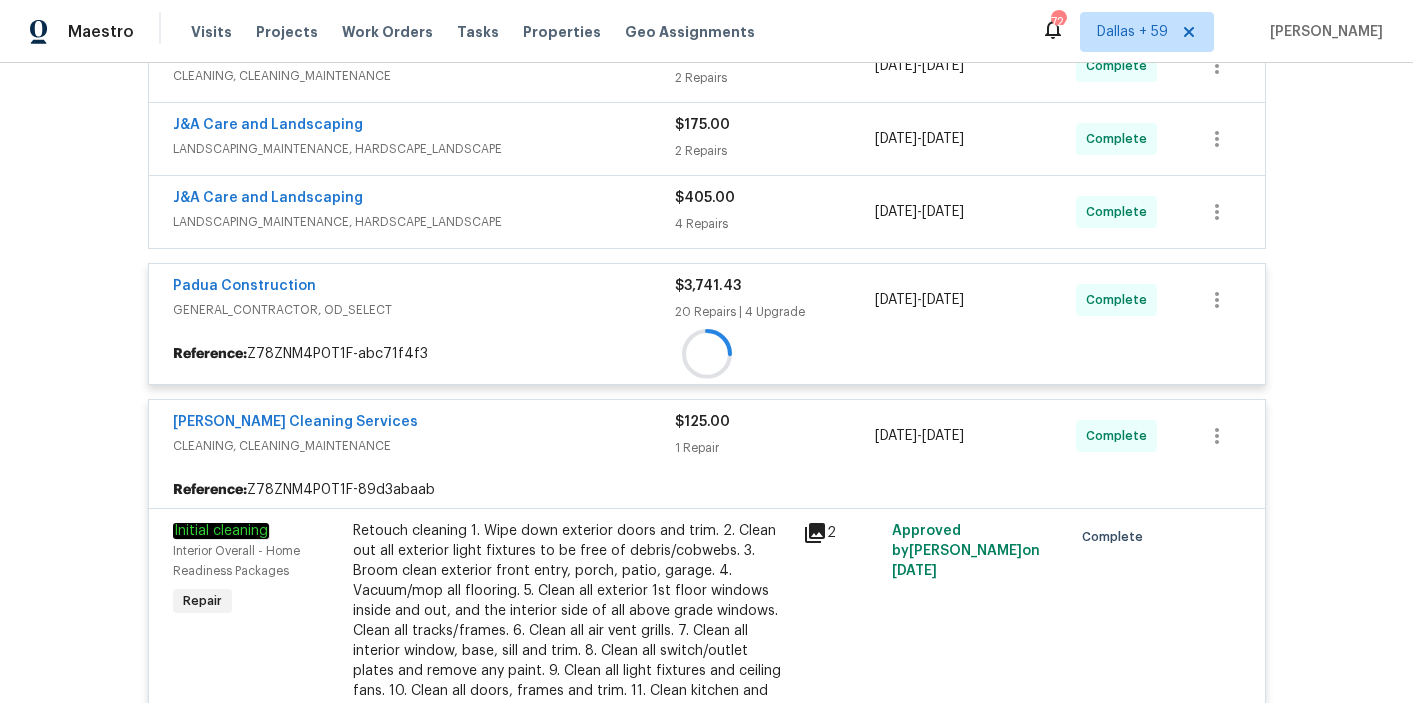 scroll, scrollTop: 1463, scrollLeft: 0, axis: vertical 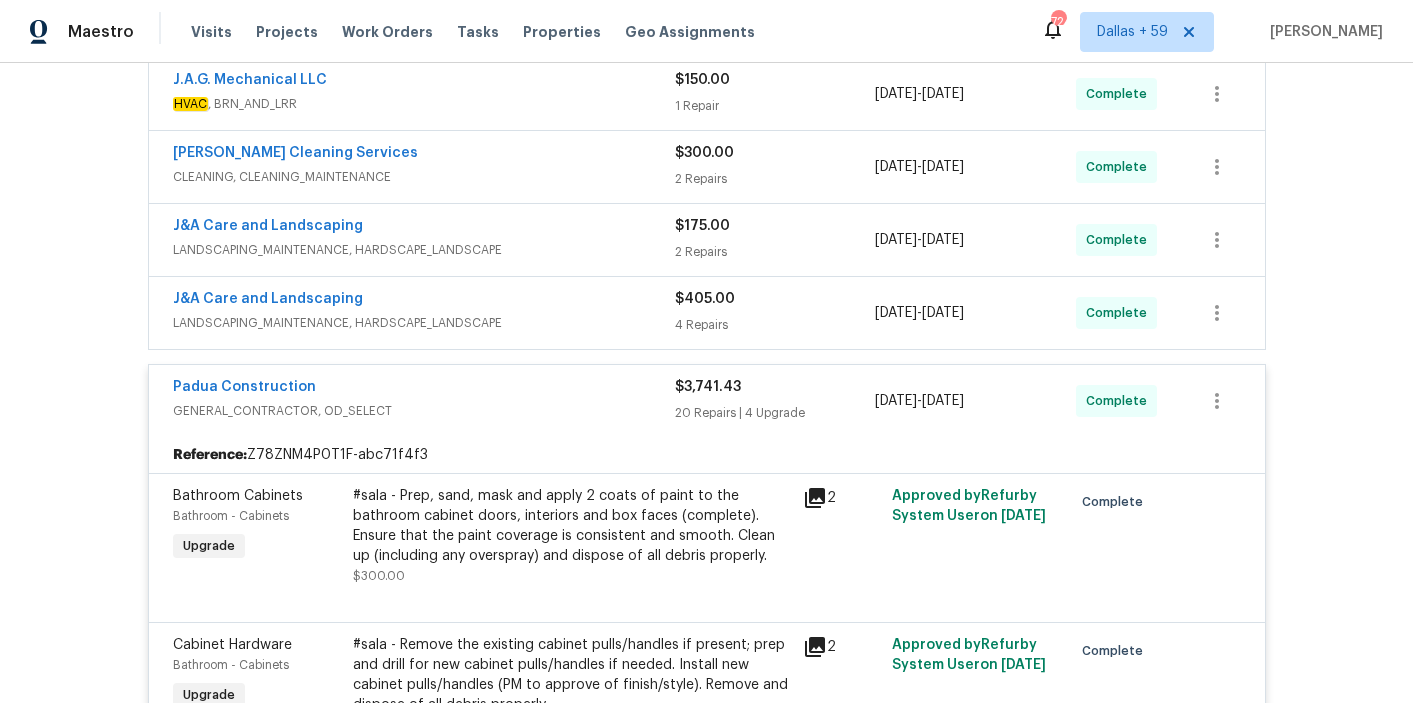 click on "J&A Care and Landscaping" at bounding box center (424, 301) 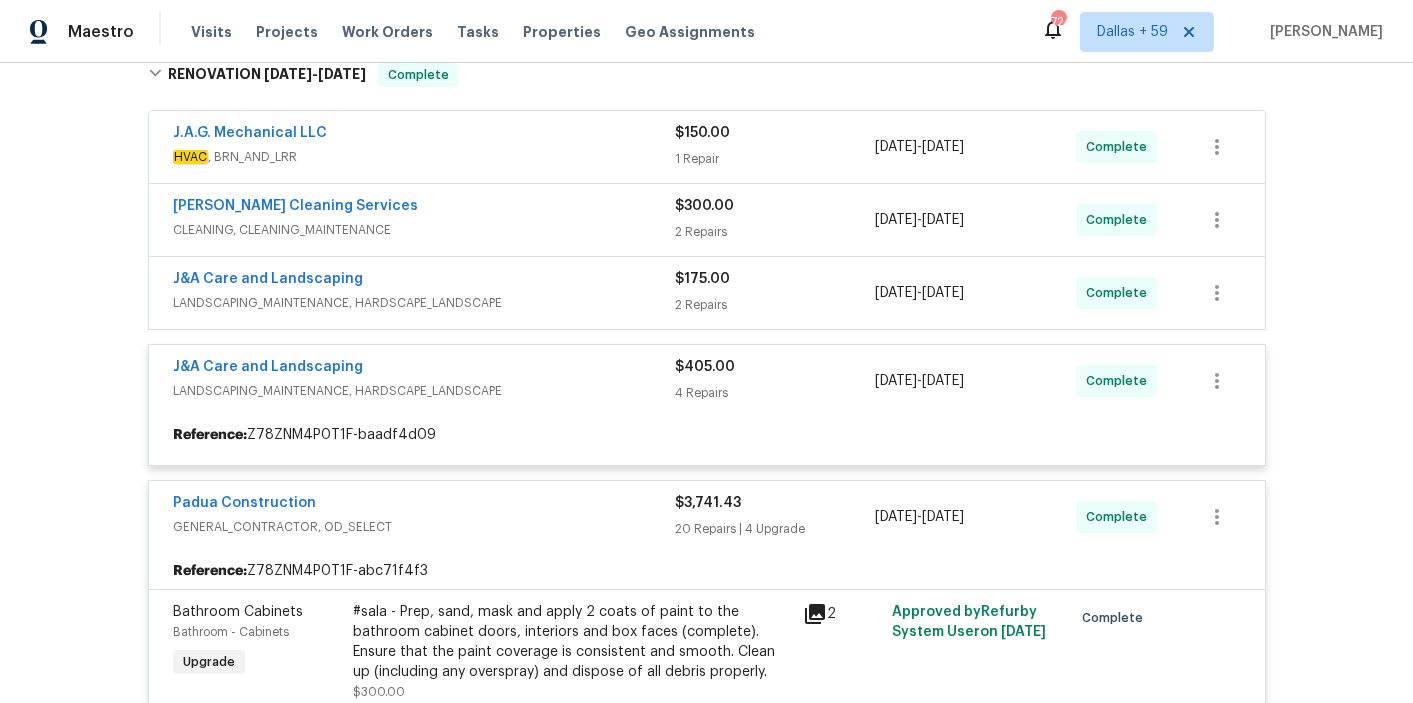 scroll, scrollTop: 1405, scrollLeft: 0, axis: vertical 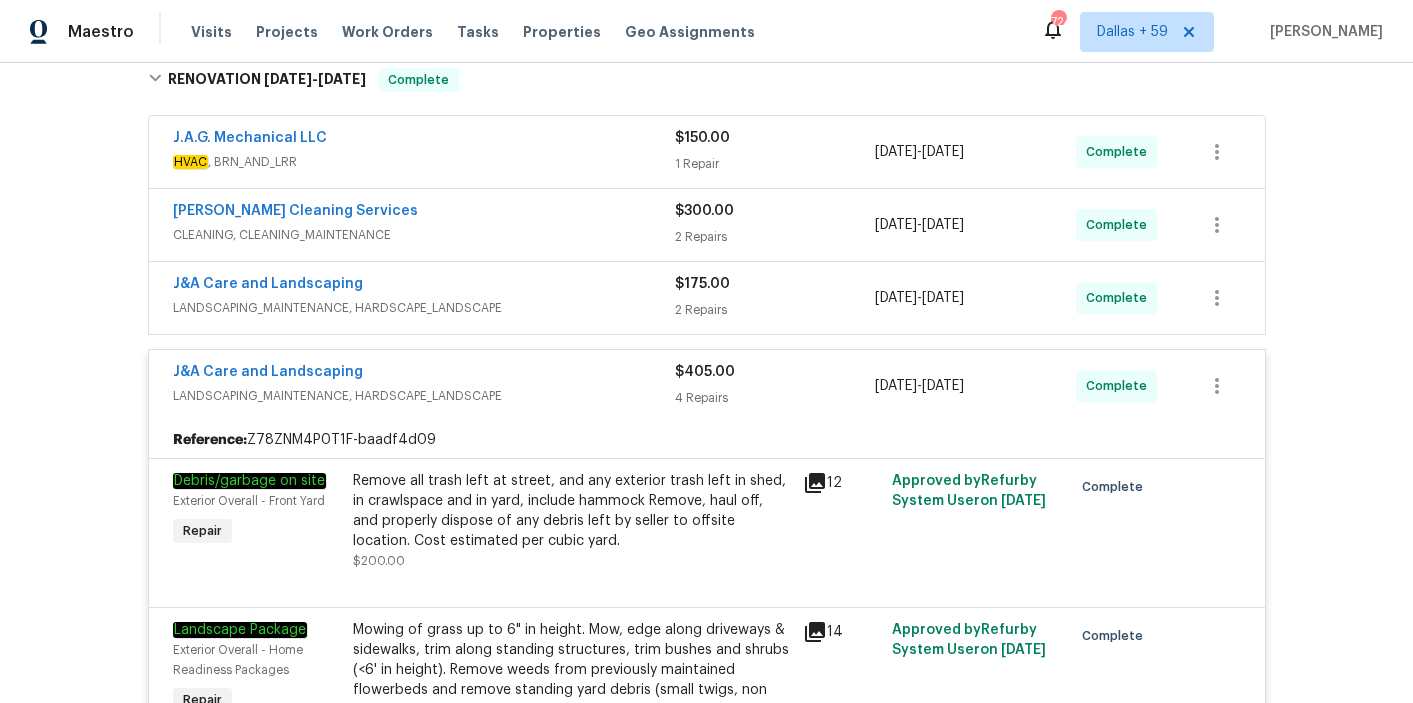 click on "[PERSON_NAME] Cleaning Services" at bounding box center [424, 213] 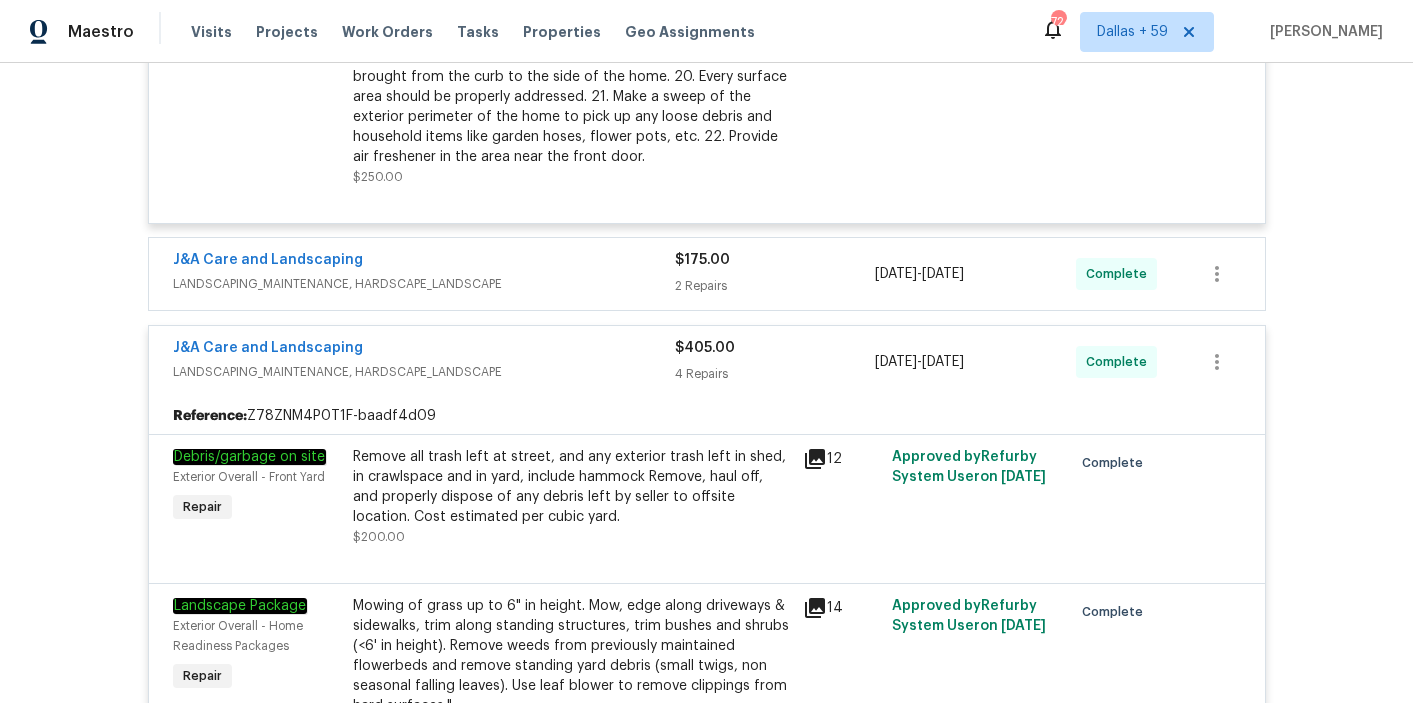 scroll, scrollTop: 2144, scrollLeft: 0, axis: vertical 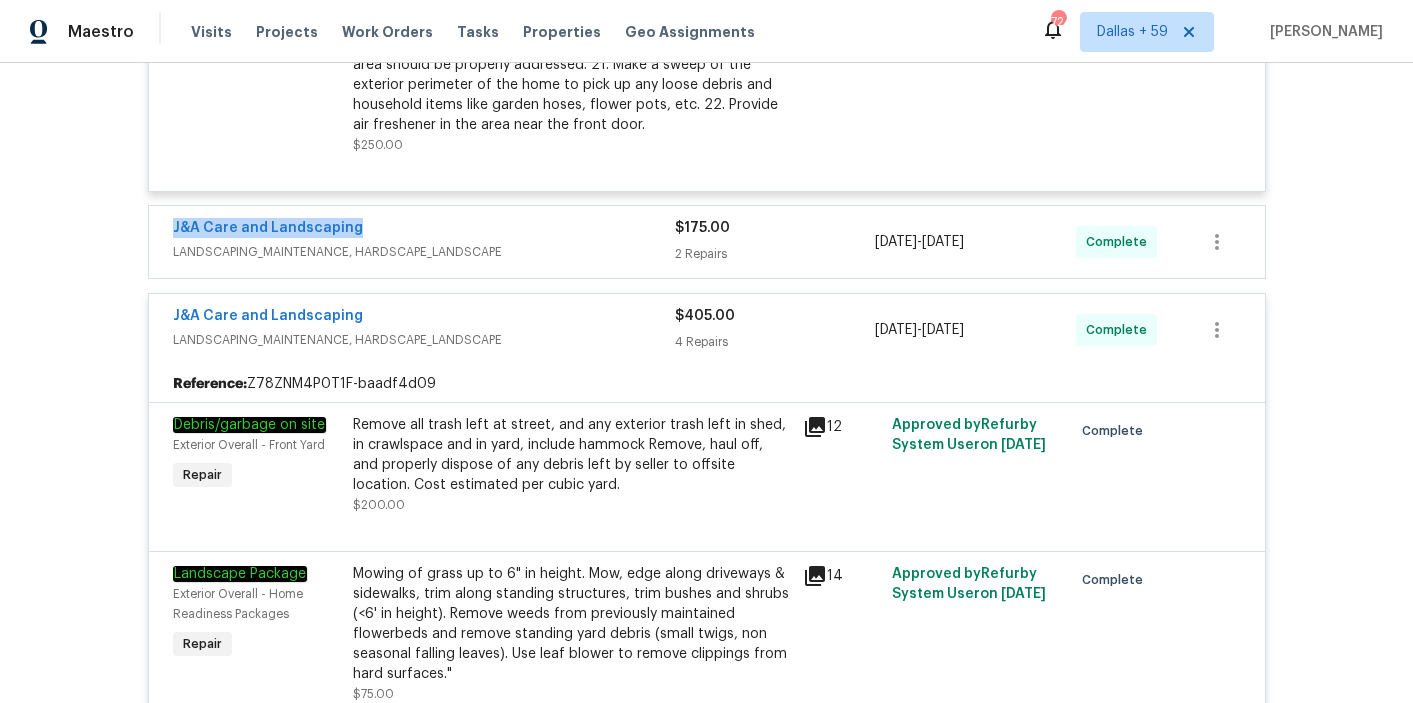 click on "J&A Care and Landscaping" at bounding box center [424, 230] 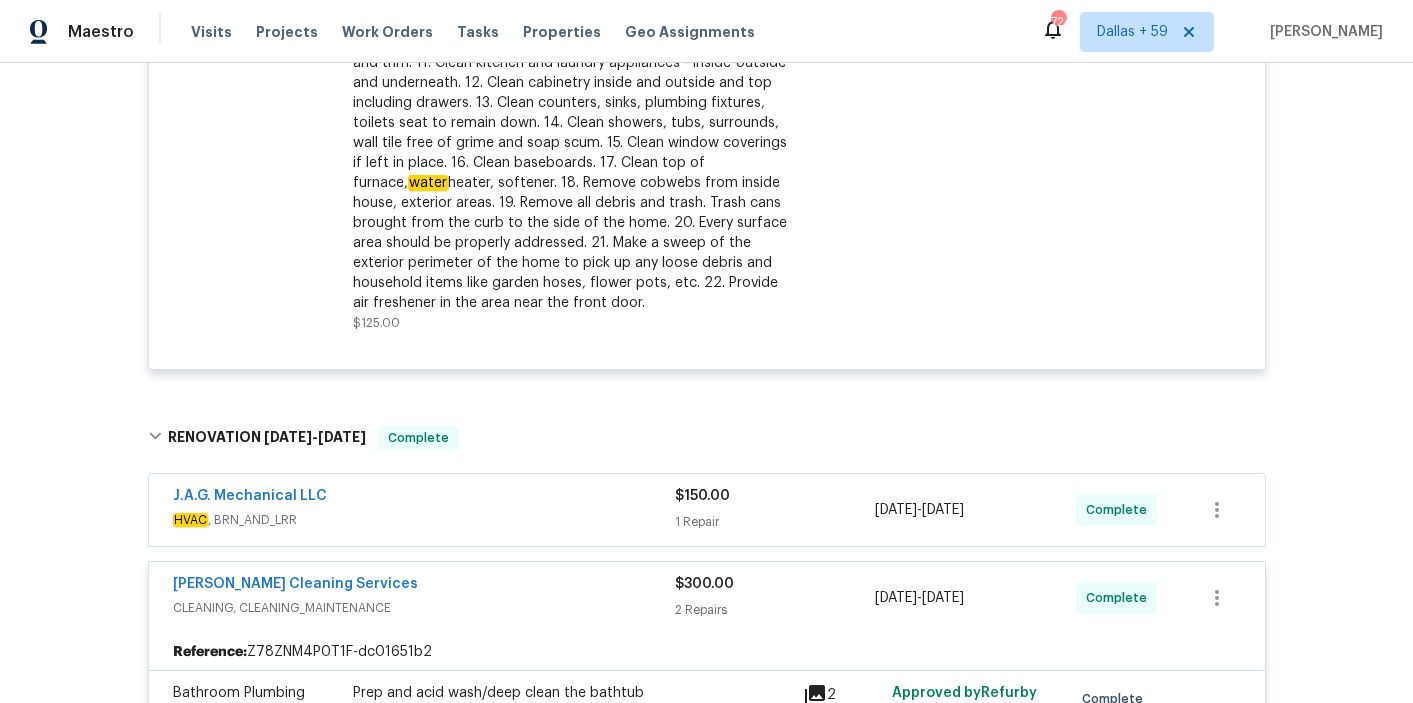 scroll, scrollTop: 1040, scrollLeft: 0, axis: vertical 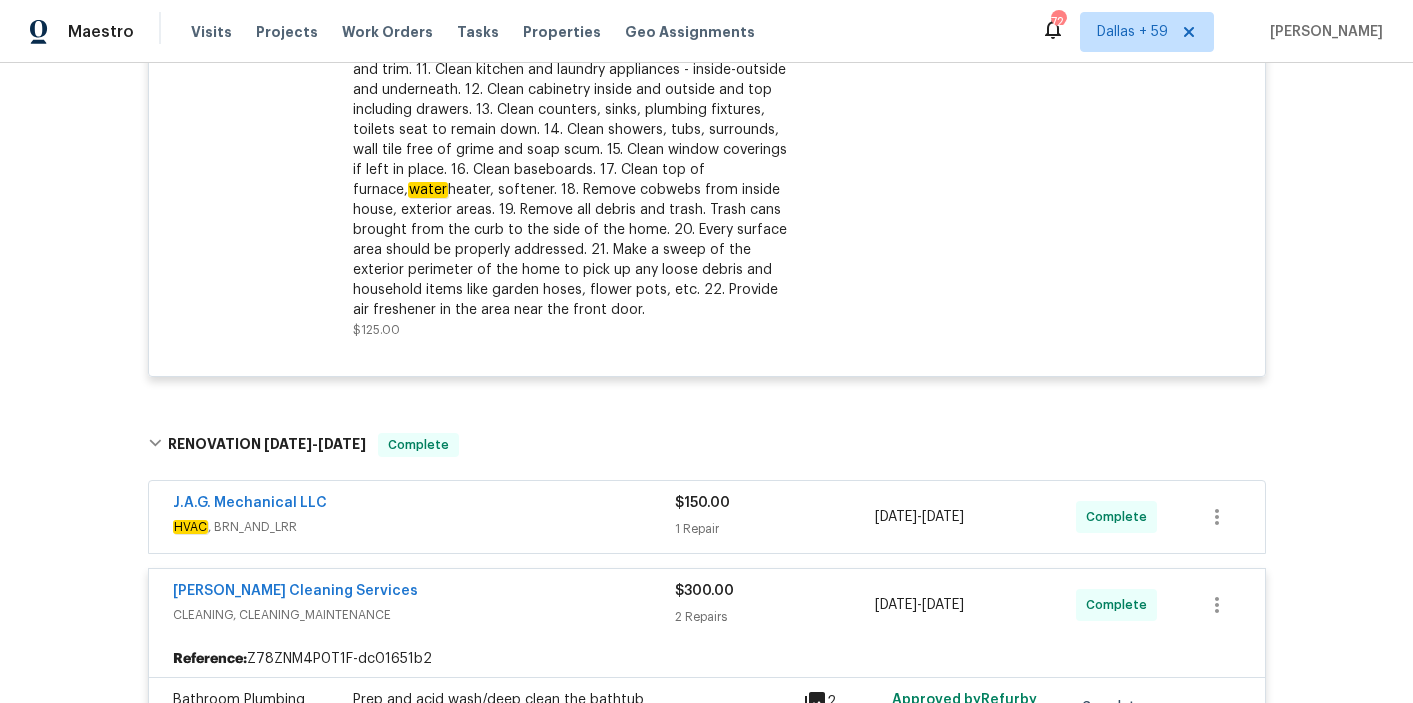 click on "HVAC , BRN_AND_LRR" at bounding box center (424, 527) 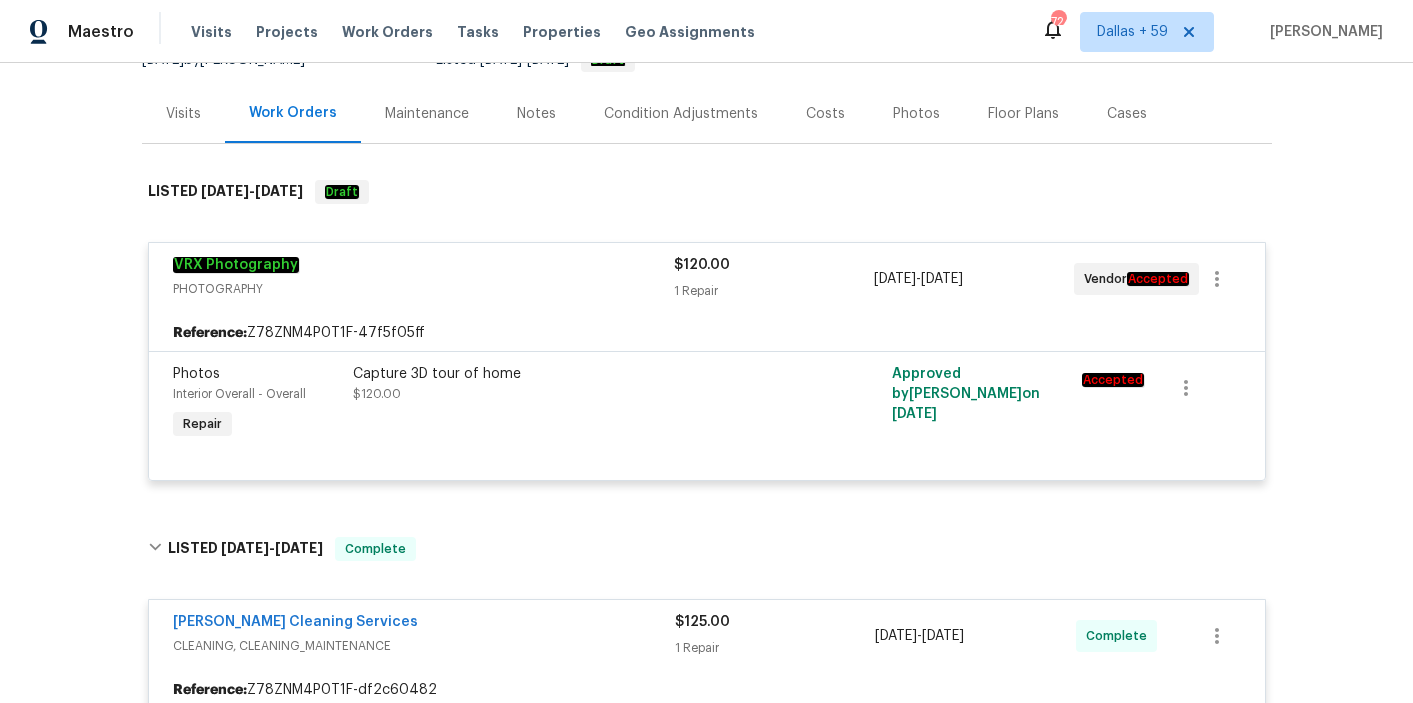 scroll, scrollTop: 0, scrollLeft: 0, axis: both 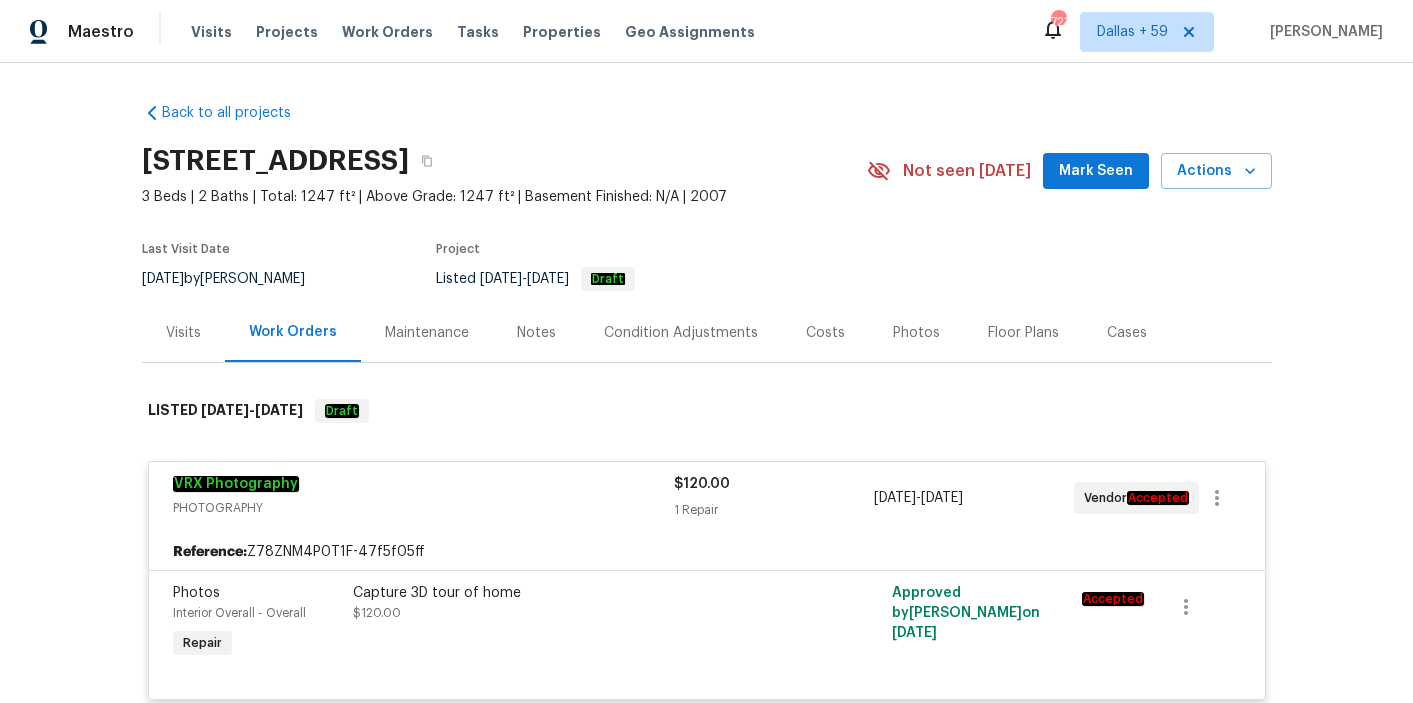 click on "[STREET_ADDRESS]" at bounding box center [504, 161] 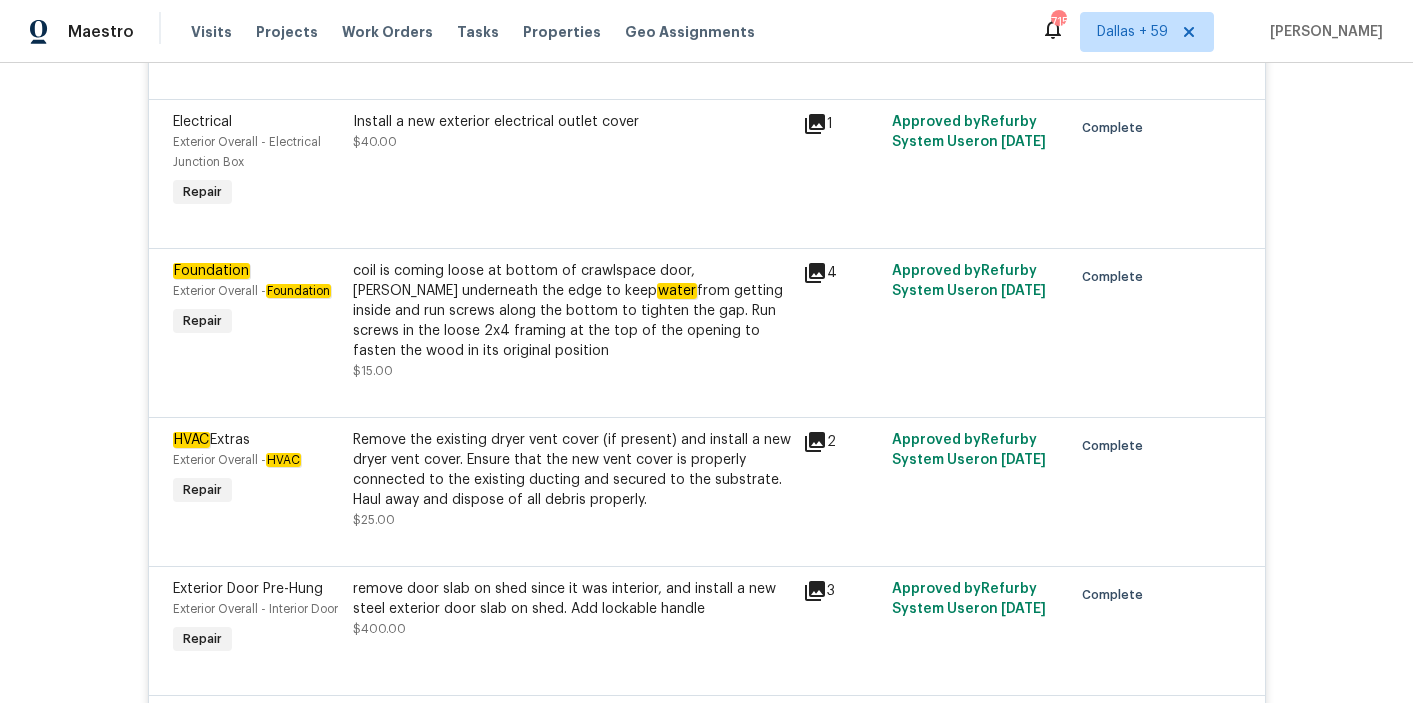 scroll, scrollTop: 4993, scrollLeft: 0, axis: vertical 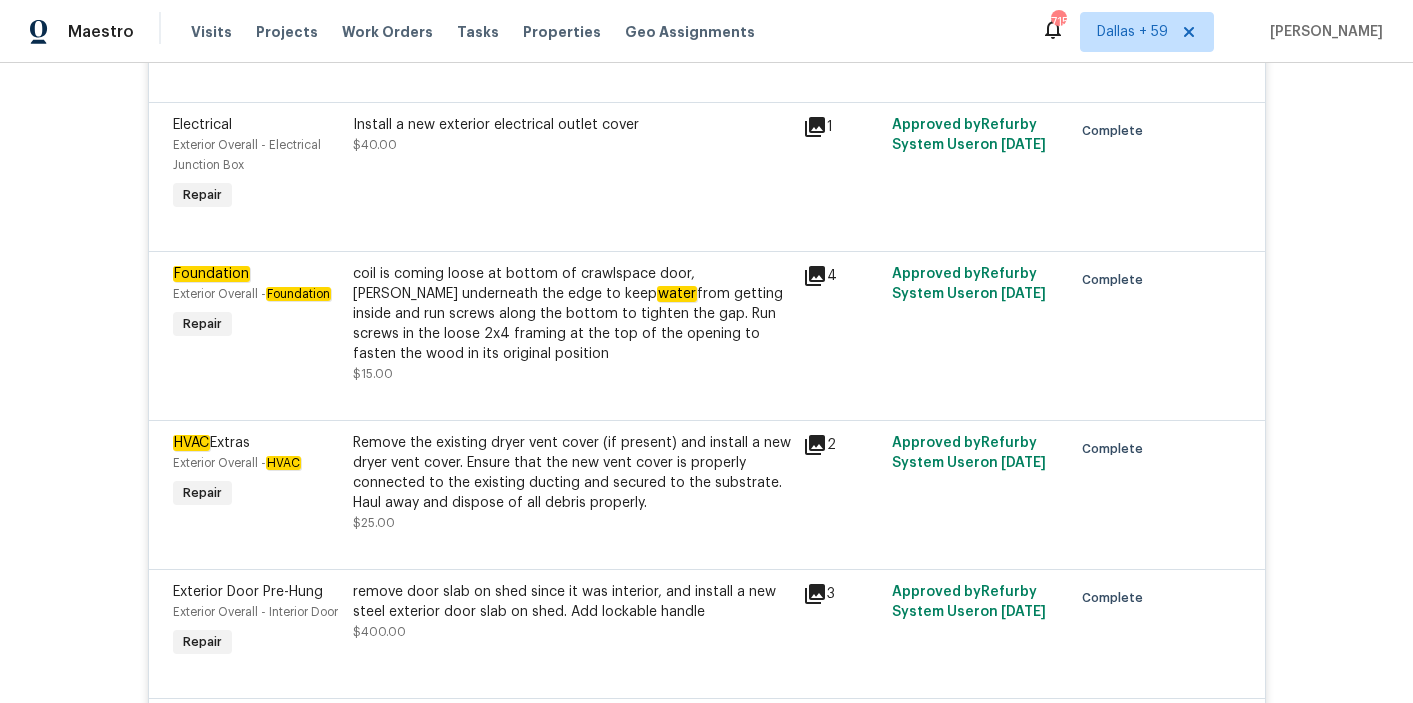 click on "coil is coming loose at bottom of crawlspace door, [PERSON_NAME] underneath the edge to keep  water  from getting inside and run screws along the bottom to tighten the gap.  Run screws in the loose 2x4 framing at the top of the opening to fasten the wood in its original position" at bounding box center (572, 314) 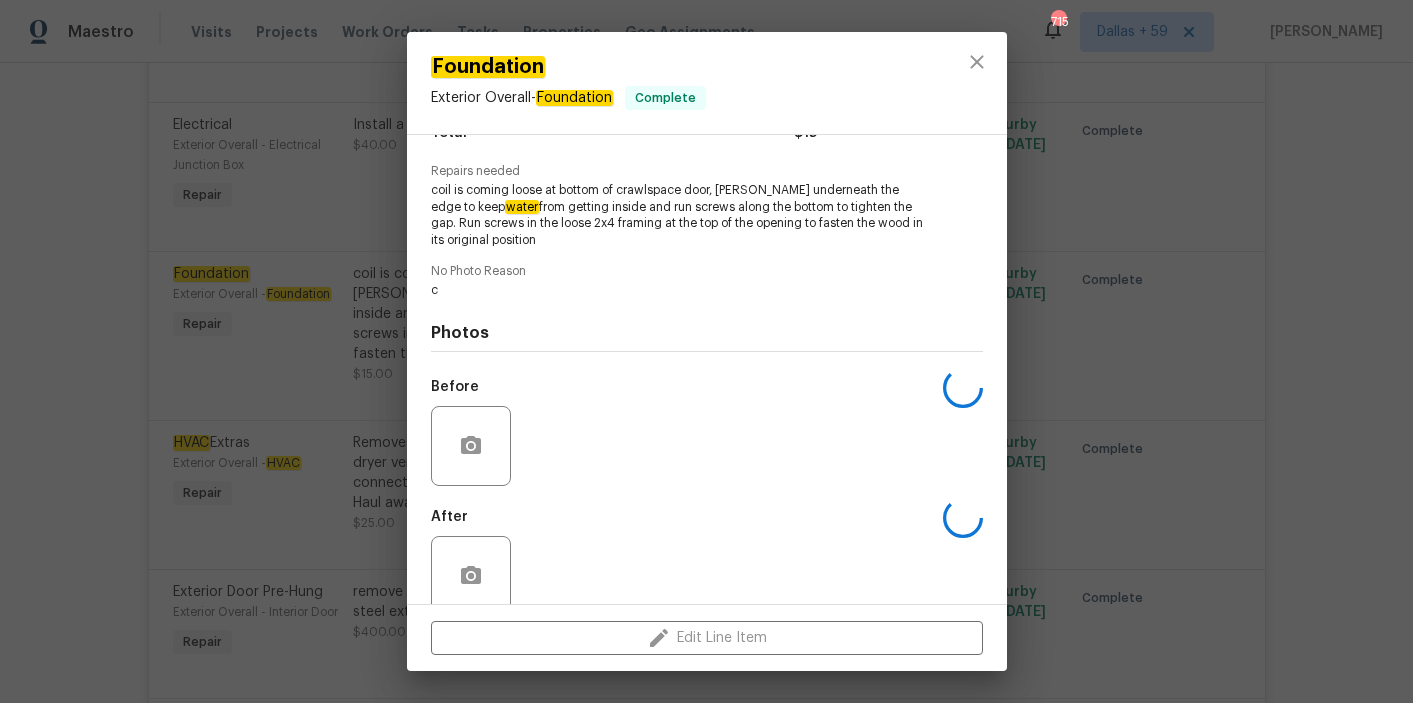 scroll, scrollTop: 218, scrollLeft: 0, axis: vertical 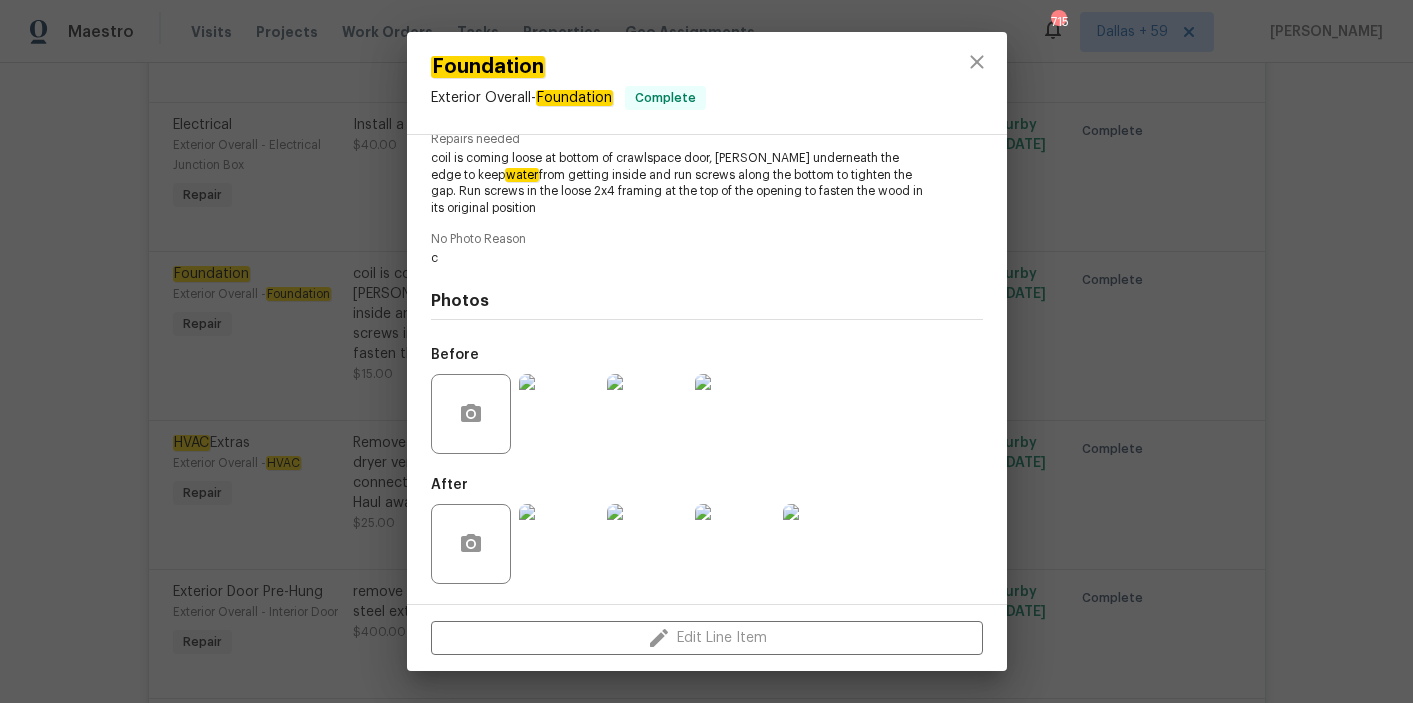 click on "Foundation Exterior Overall  -  Foundation Complete Vendor Padua Construction Account Category Repairs Cost $15 x 1 count $15 Labor $0 Total $15 Repairs needed coil is coming loose at bottom of crawlspace door, [PERSON_NAME] underneath the edge to keep  water  from getting inside and run screws along the bottom to tighten the gap.  Run screws in the loose 2x4 framing at the top of the opening to fasten the wood in its original position No Photo Reason c Photos Before After  Edit Line Item" at bounding box center (706, 351) 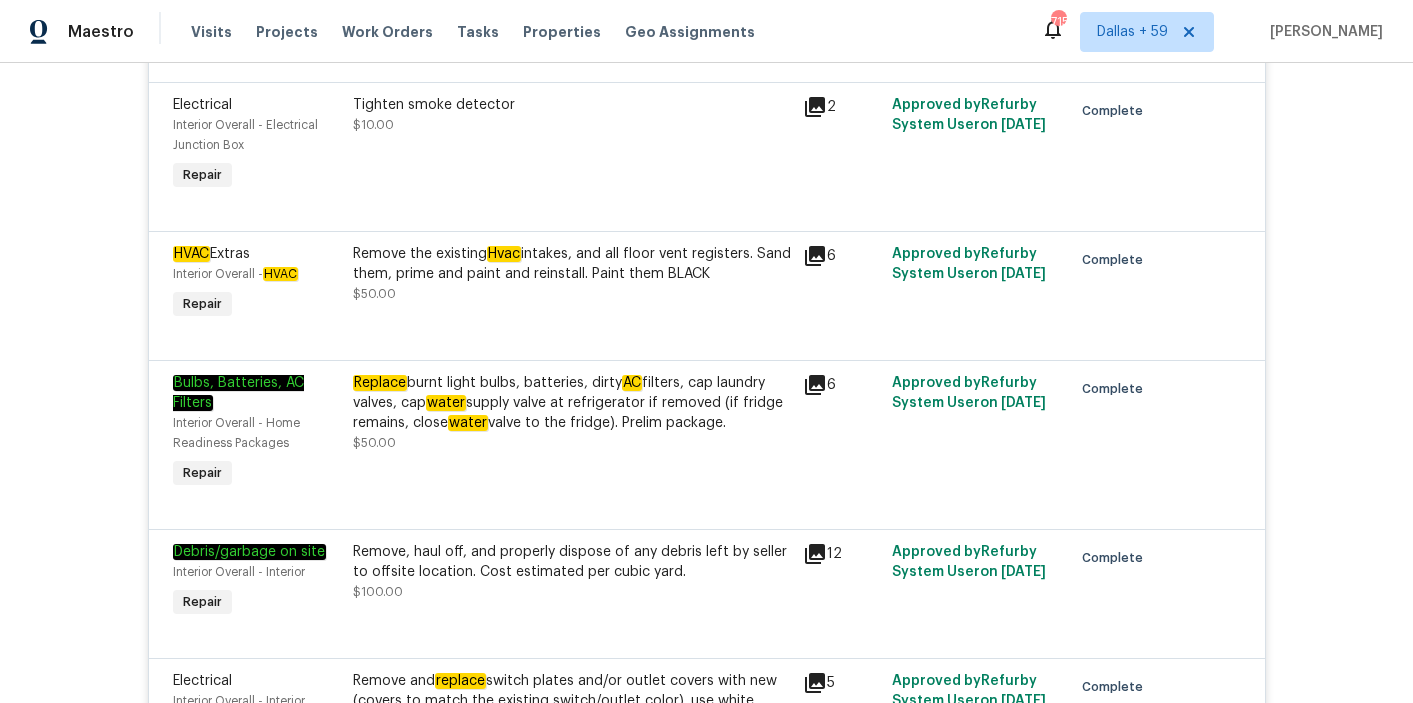 scroll, scrollTop: 6069, scrollLeft: 0, axis: vertical 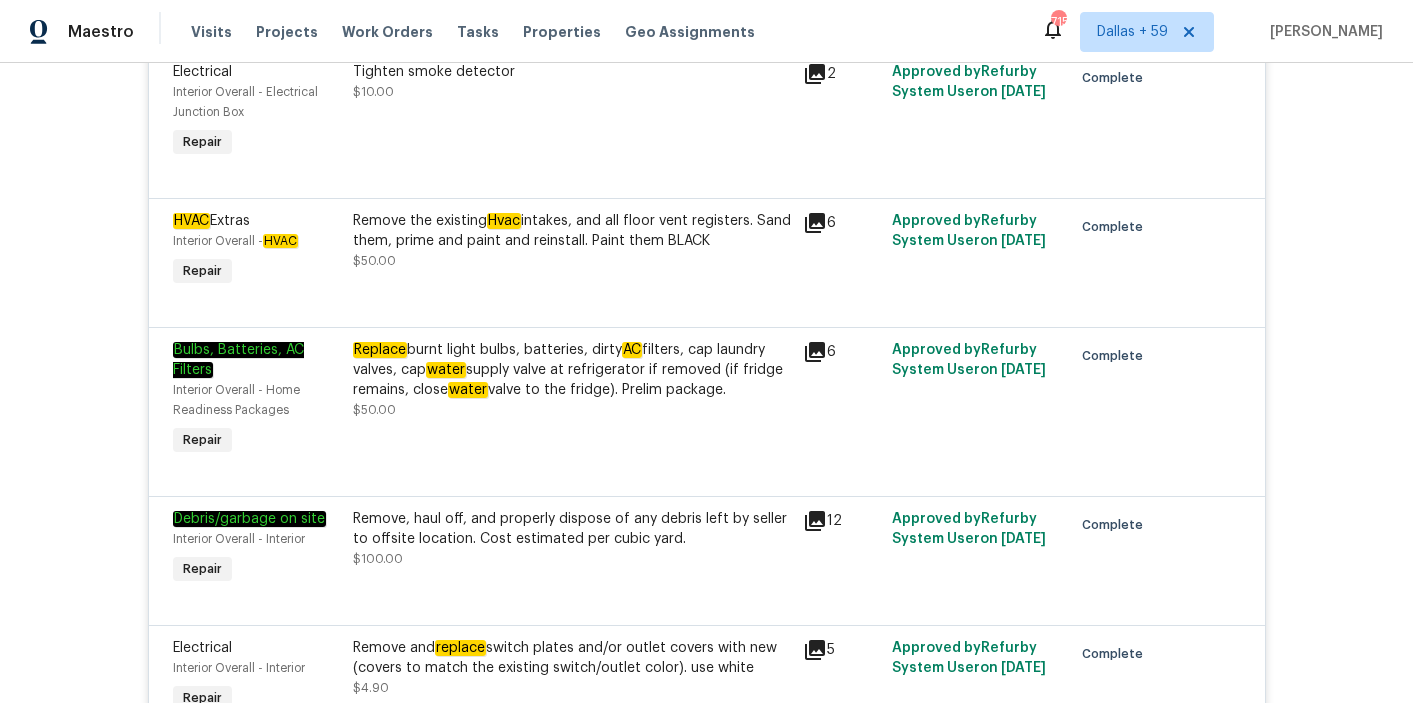 click on "Replace  burnt light bulbs, batteries, dirty  AC  filters, cap laundry valves, cap  water  supply valve at refrigerator if removed (if fridge remains, close  water  valve to the fridge). Prelim package. $50.00" at bounding box center [572, 400] 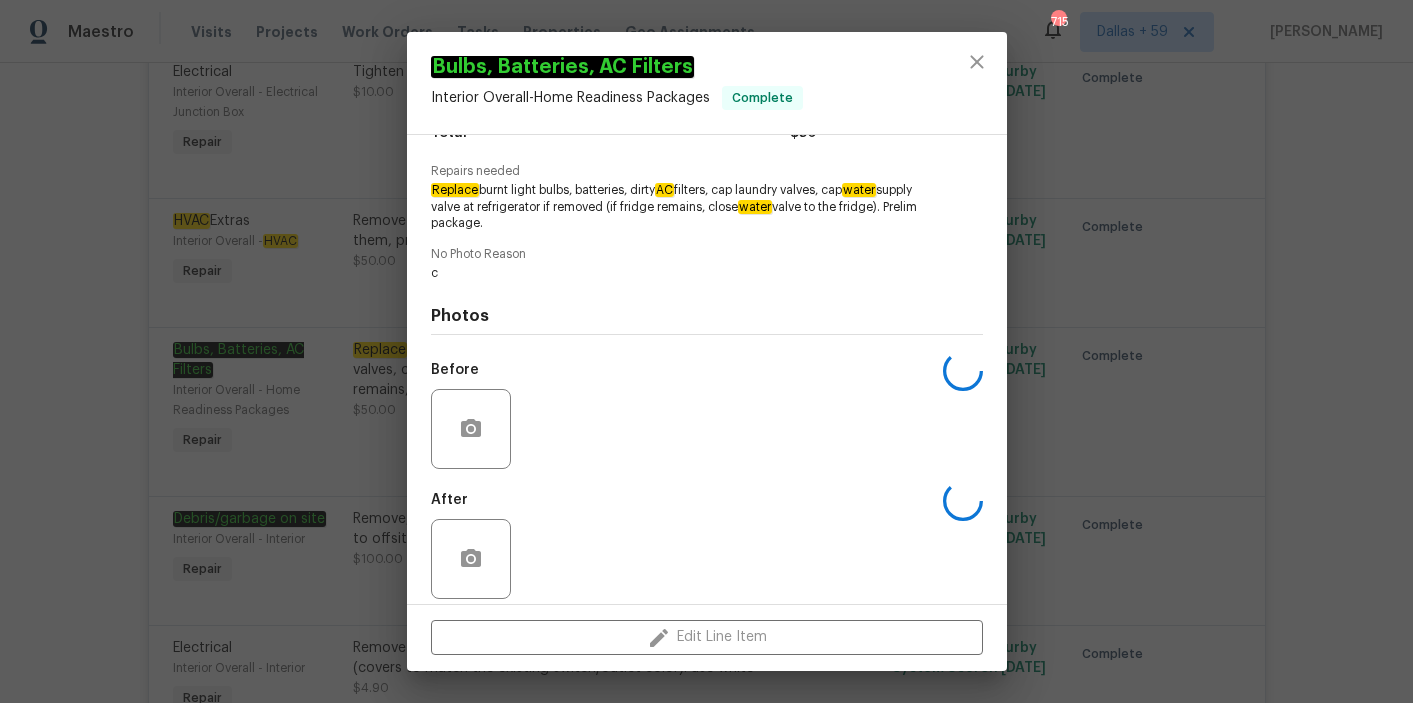 scroll, scrollTop: 187, scrollLeft: 0, axis: vertical 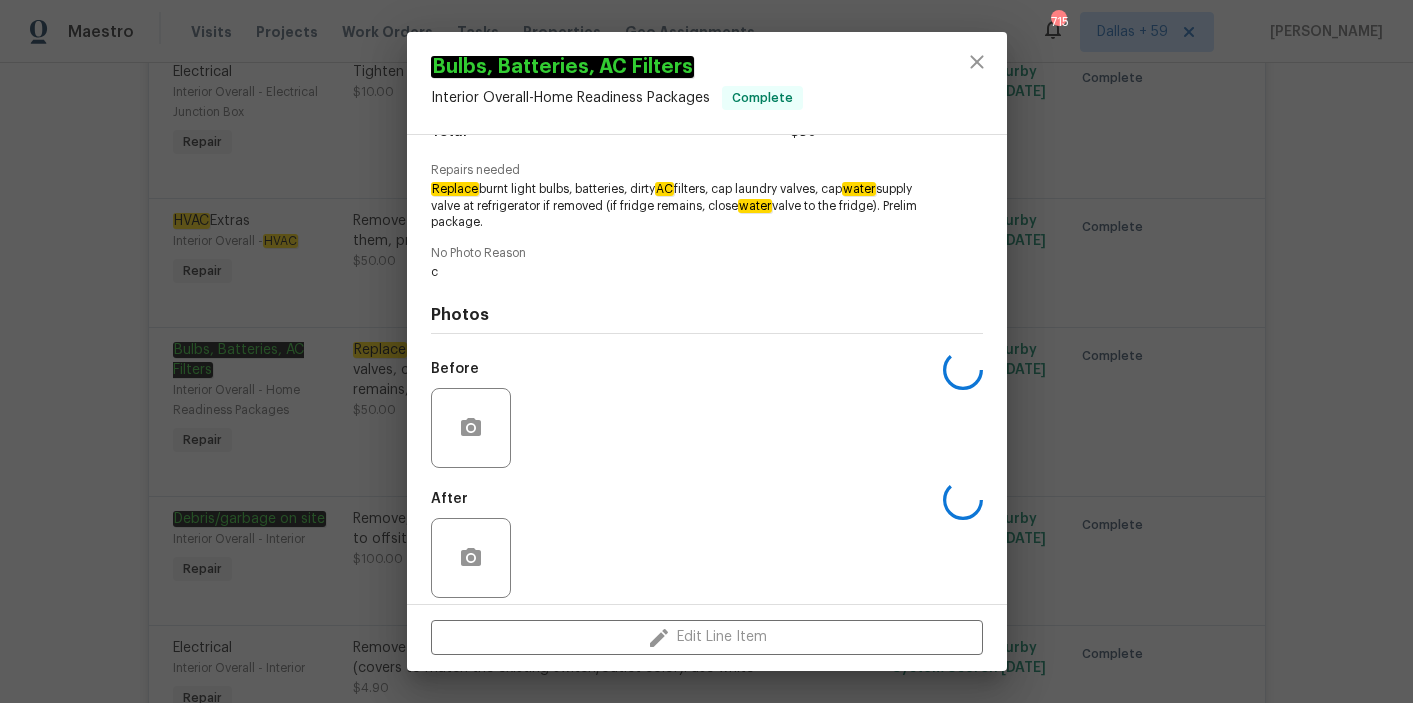 click on "Bulbs, Batteries, AC Filters Interior Overall  -  Home Readiness Packages Complete Vendor Padua Construction Account Category Repairs Cost $50 x 1 count $50 Labor $0 Total $50 Repairs needed Replace  burnt light bulbs, batteries, dirty  AC  filters, cap laundry valves, cap  water  supply valve at refrigerator if removed (if fridge remains, close  water  valve to the fridge). Prelim package. No Photo Reason c Photos Before After  Edit Line Item" at bounding box center [706, 351] 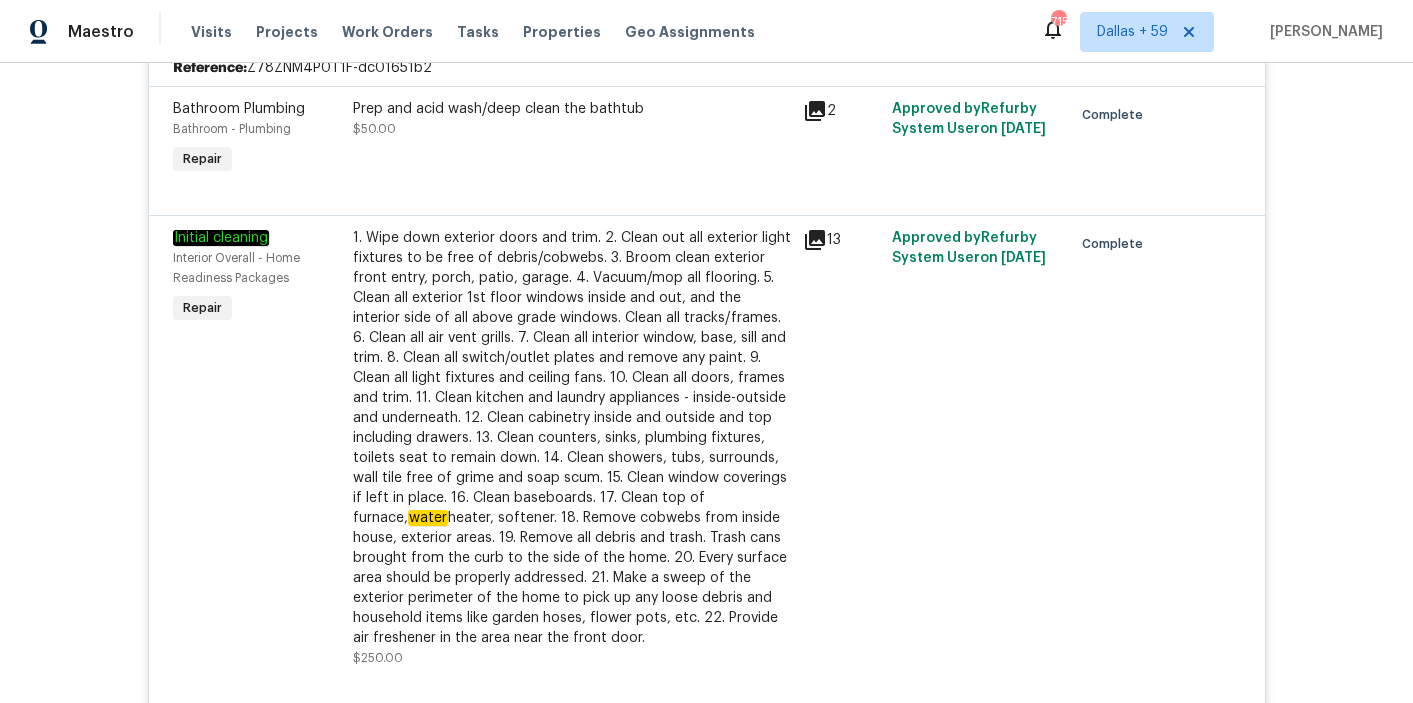 scroll, scrollTop: 0, scrollLeft: 0, axis: both 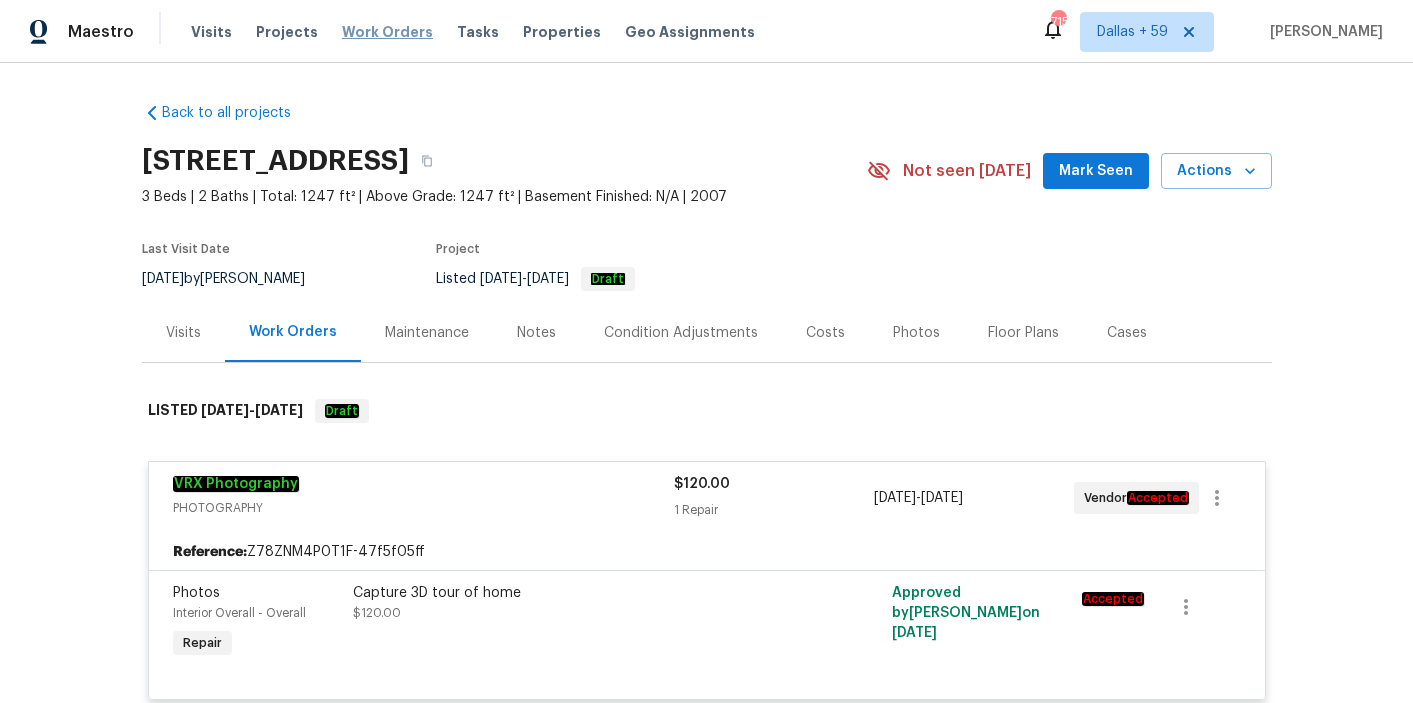 click on "Work Orders" at bounding box center [387, 32] 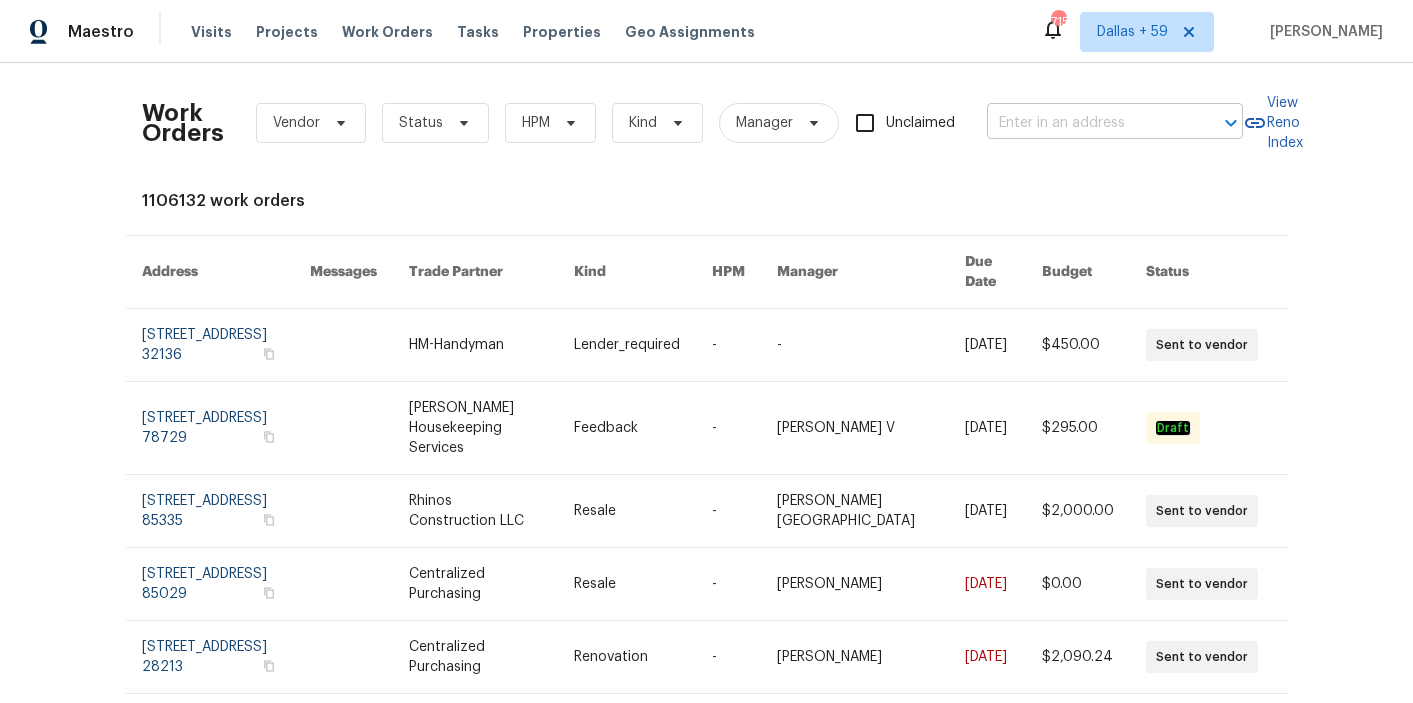 click at bounding box center (1087, 123) 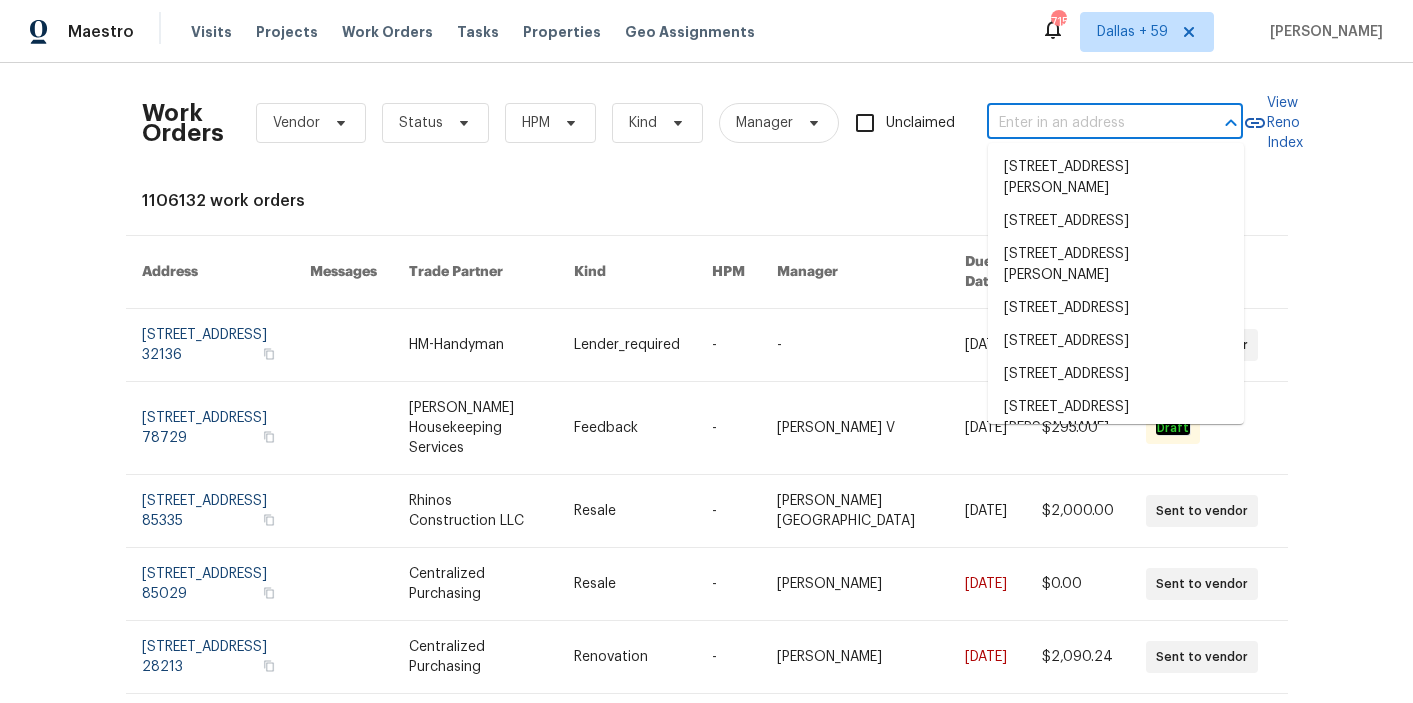 paste on "[STREET_ADDRESS]" 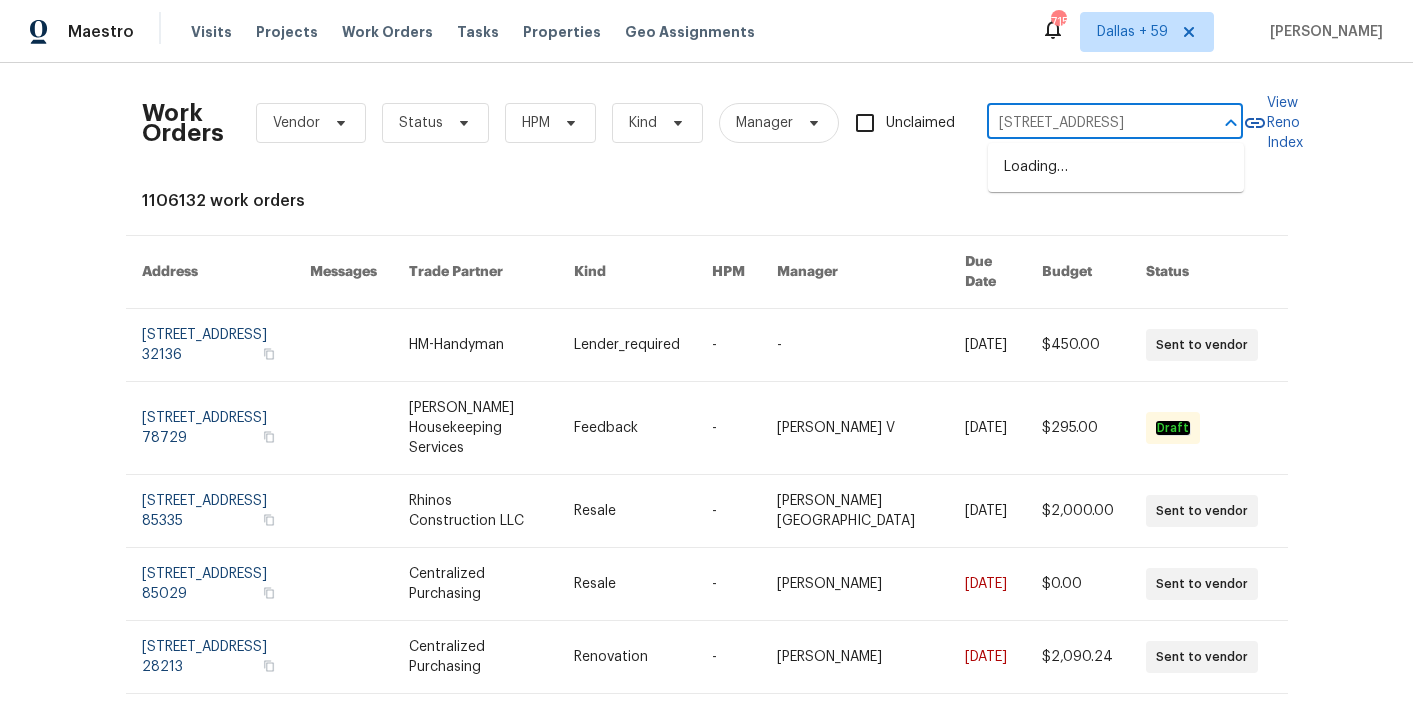 scroll, scrollTop: 0, scrollLeft: 68, axis: horizontal 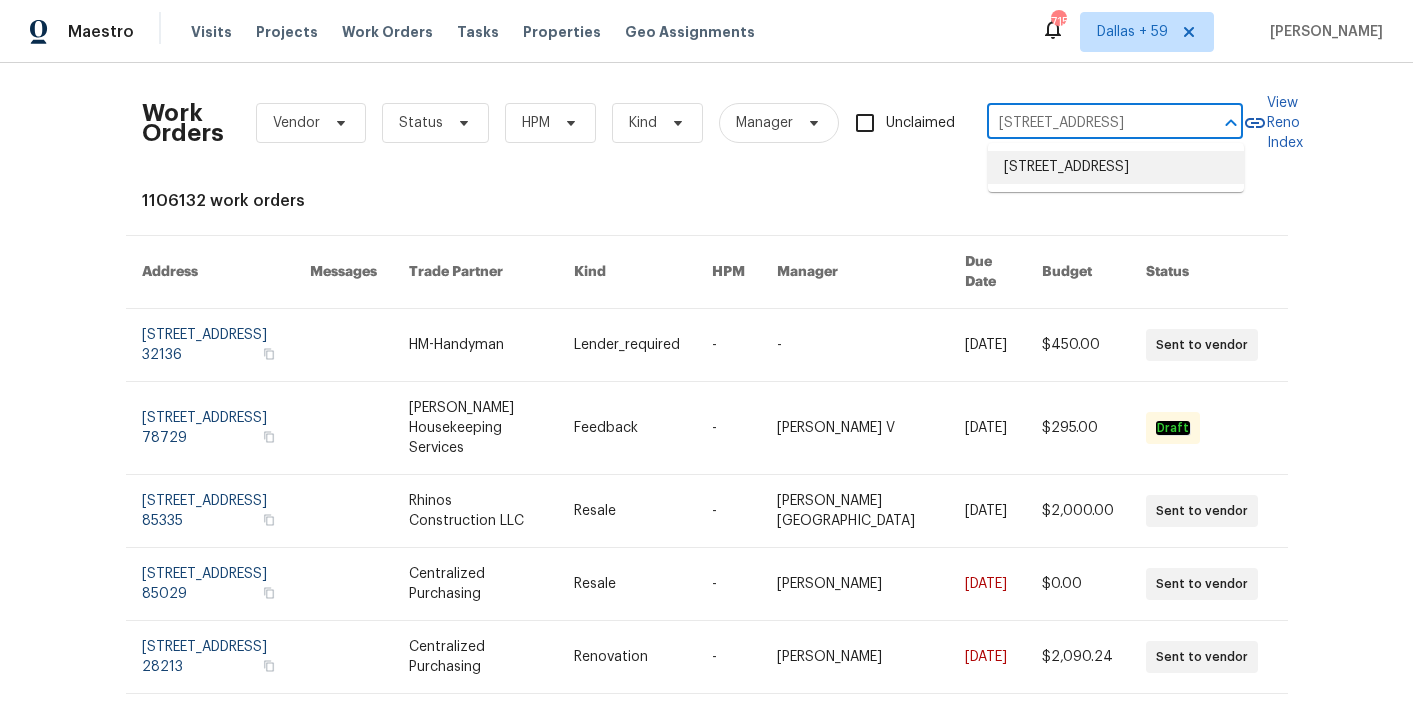 click on "[STREET_ADDRESS]" at bounding box center (1116, 167) 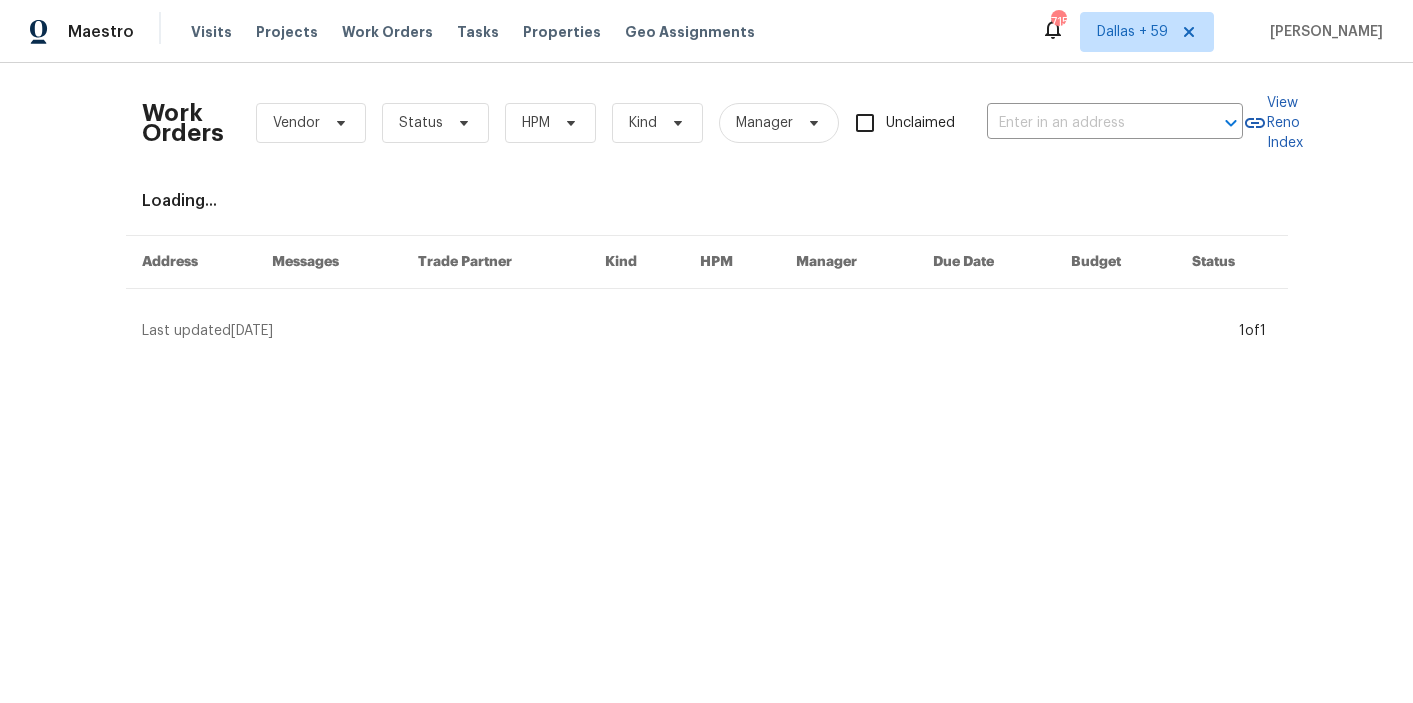 type on "[STREET_ADDRESS]" 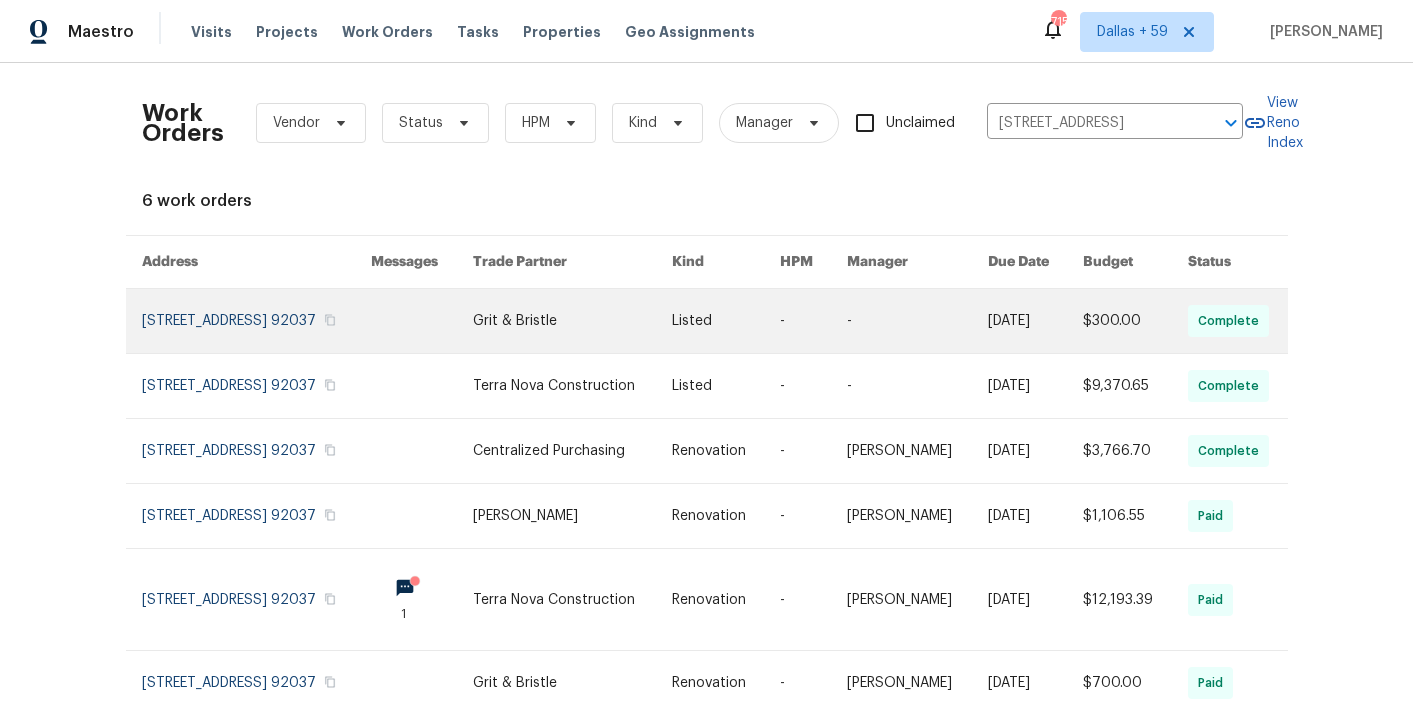 click at bounding box center [572, 321] 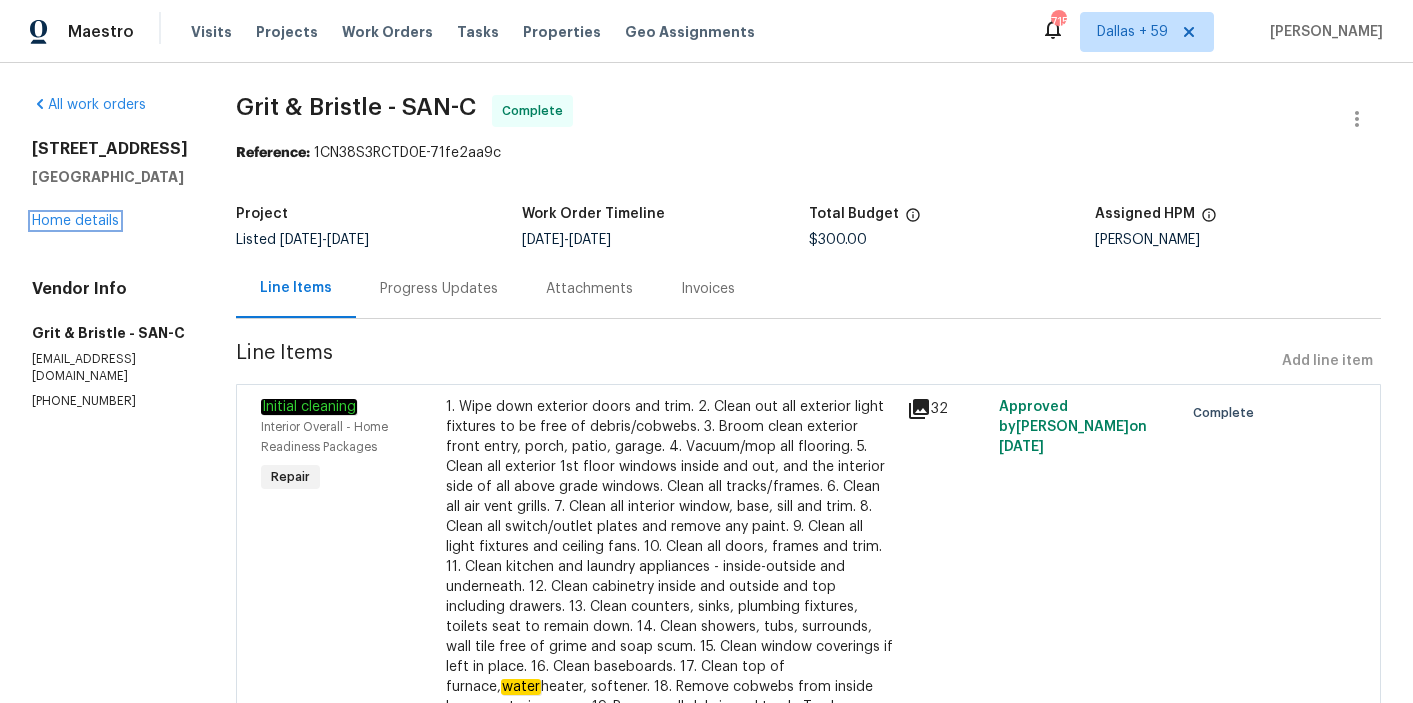 click on "Home details" at bounding box center (75, 221) 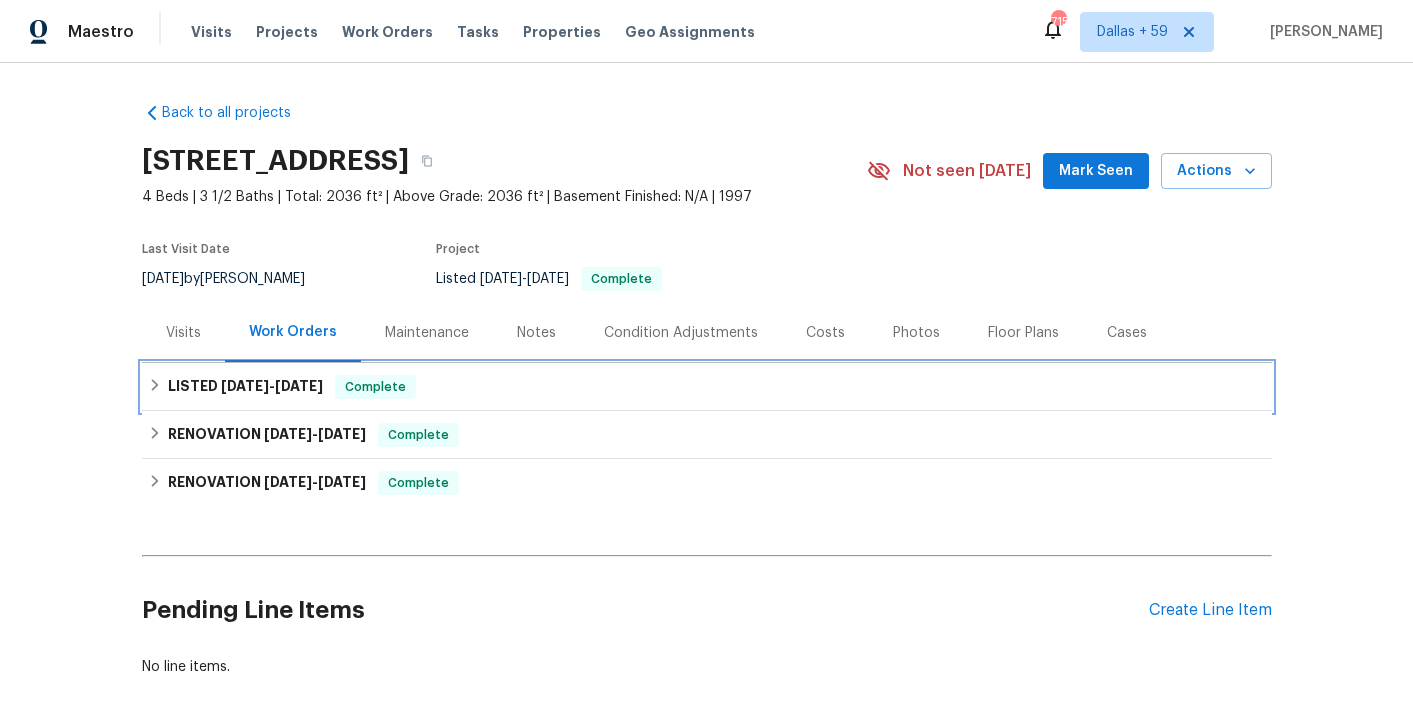 click on "LISTED   [DATE]  -  [DATE] Complete" at bounding box center (707, 387) 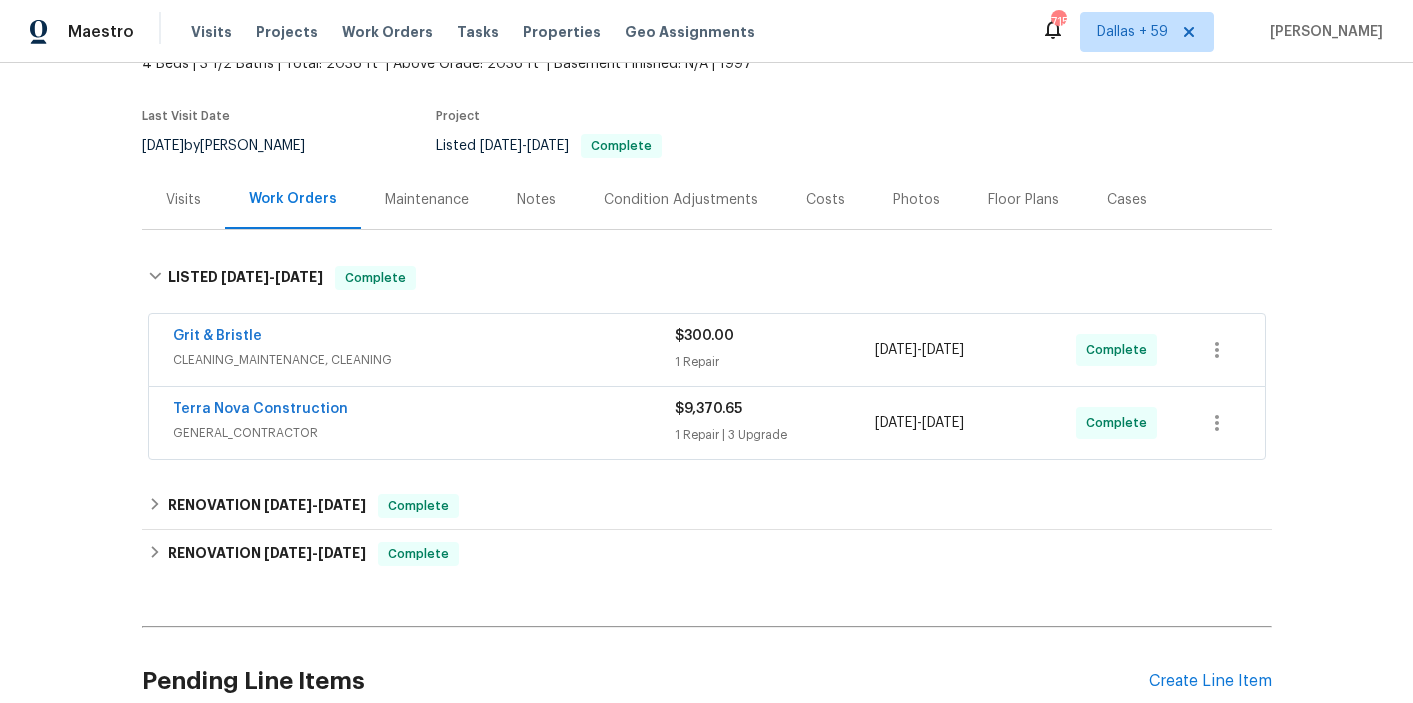 click on "Grit & Bristle" at bounding box center (424, 338) 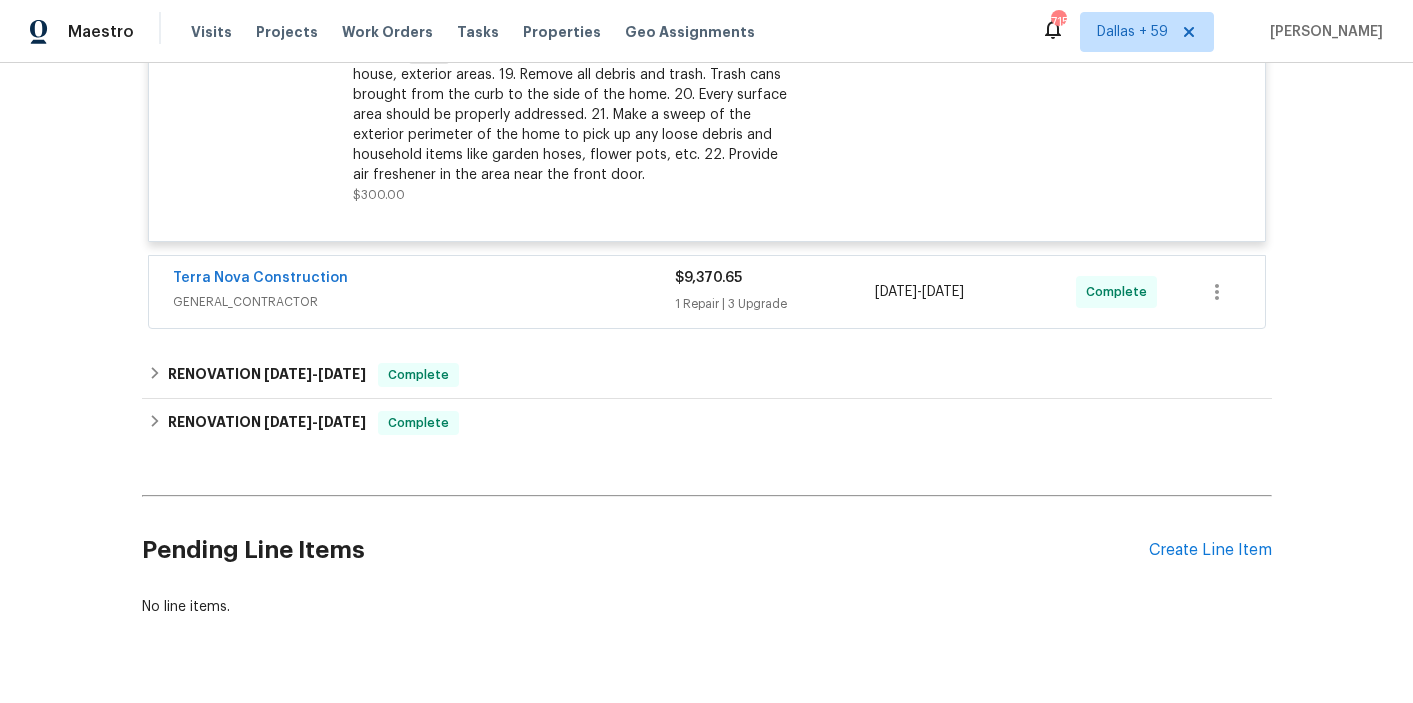 scroll, scrollTop: 817, scrollLeft: 0, axis: vertical 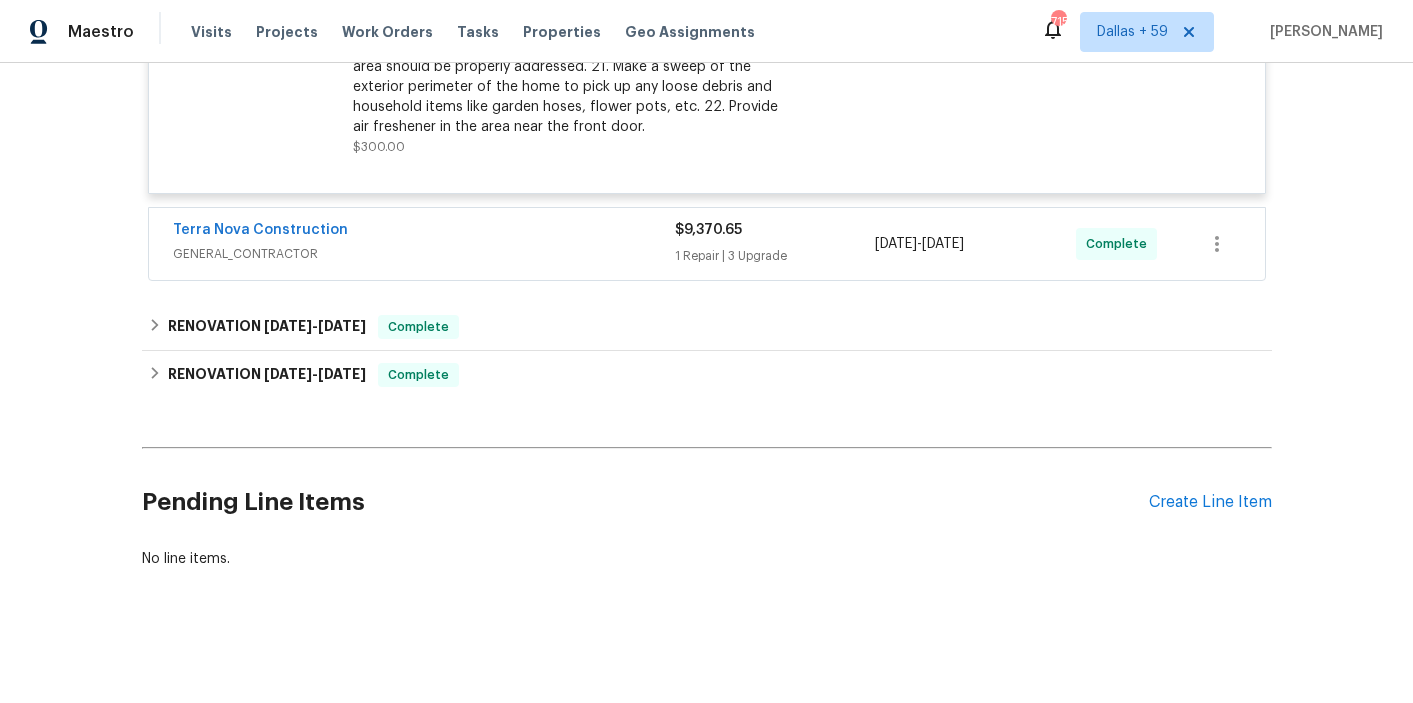 click on "GENERAL_CONTRACTOR" at bounding box center (424, 254) 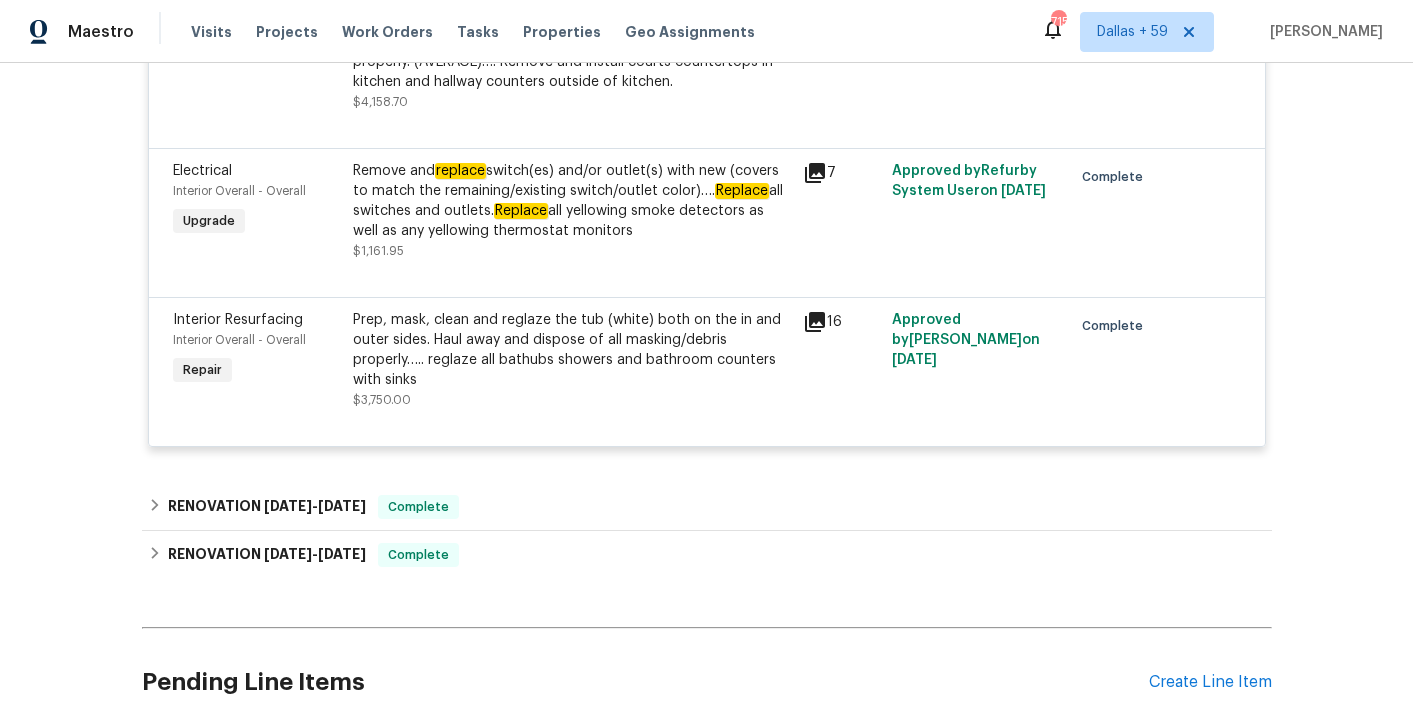 scroll, scrollTop: 1485, scrollLeft: 0, axis: vertical 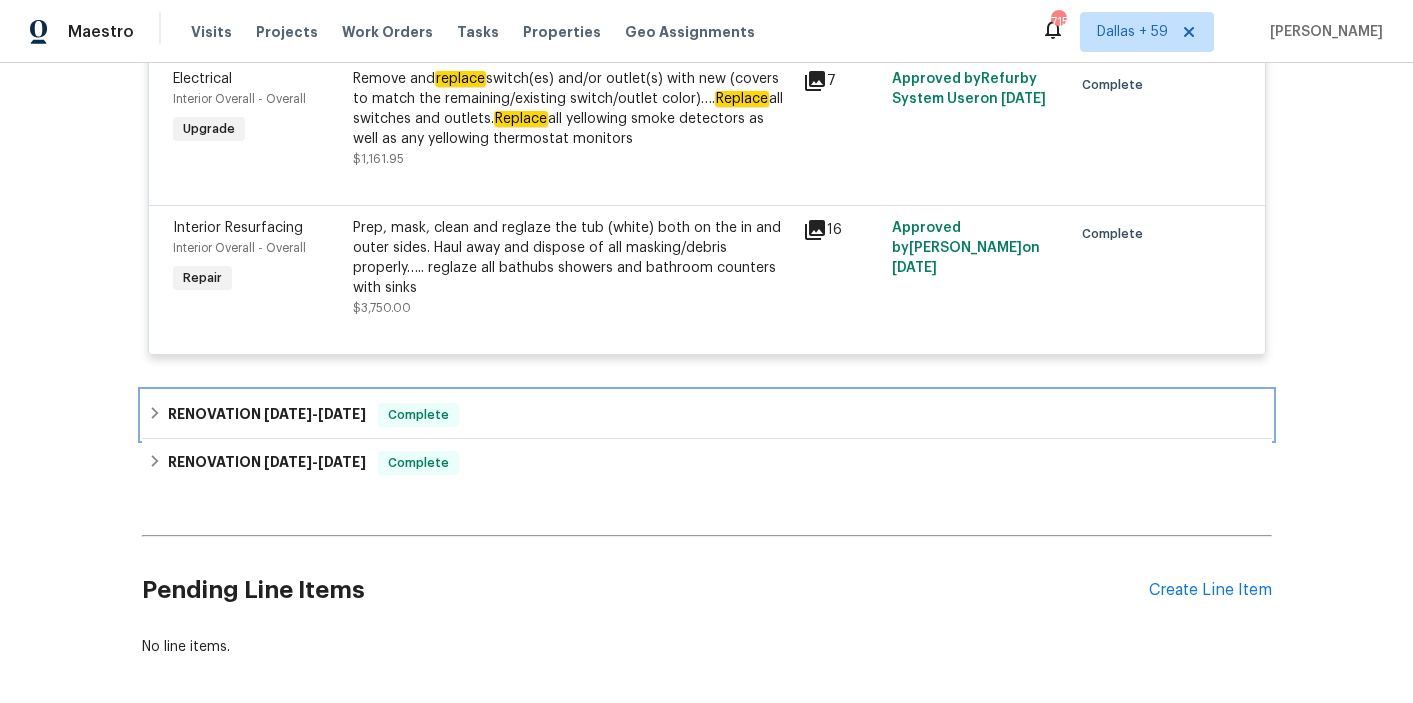 click on "RENOVATION   [DATE]  -  [DATE] Complete" at bounding box center (707, 415) 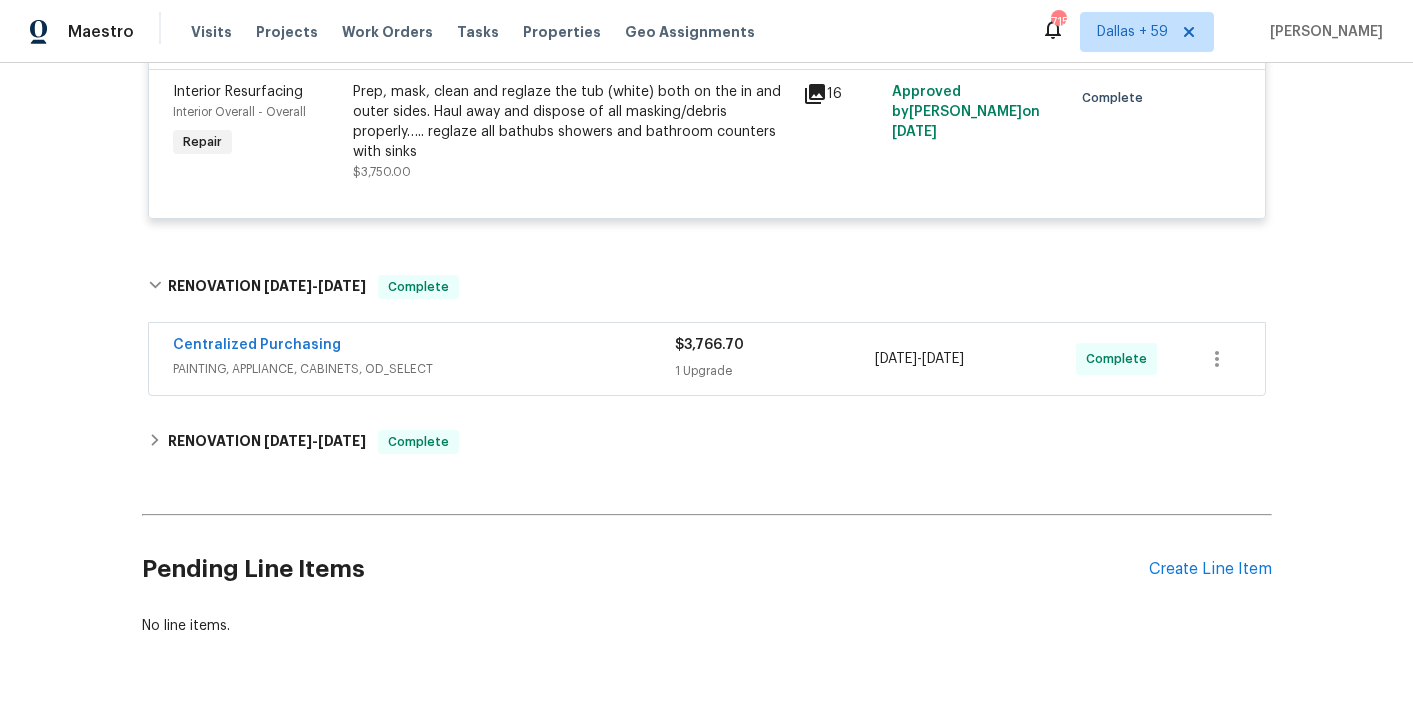 click on "Centralized Purchasing" at bounding box center (424, 347) 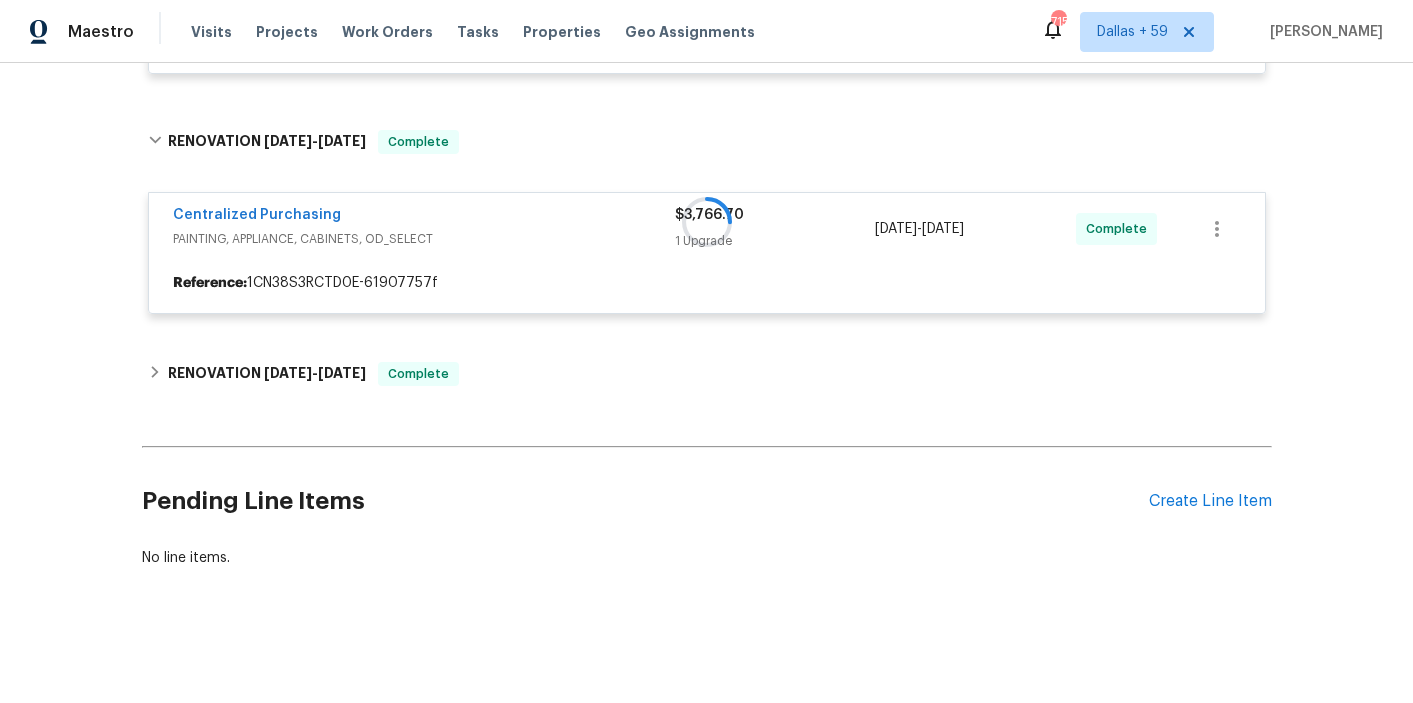 scroll, scrollTop: 1769, scrollLeft: 0, axis: vertical 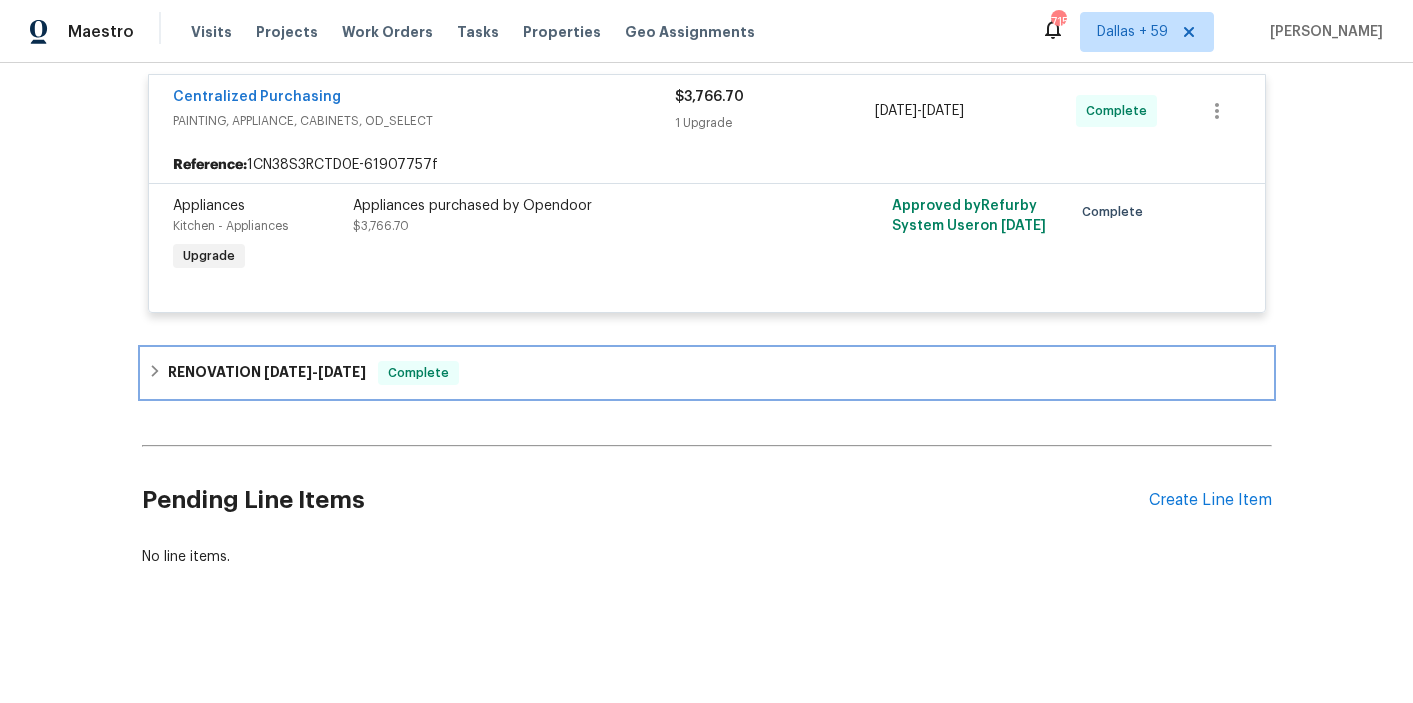 click on "RENOVATION   [DATE]  -  [DATE] Complete" at bounding box center [707, 373] 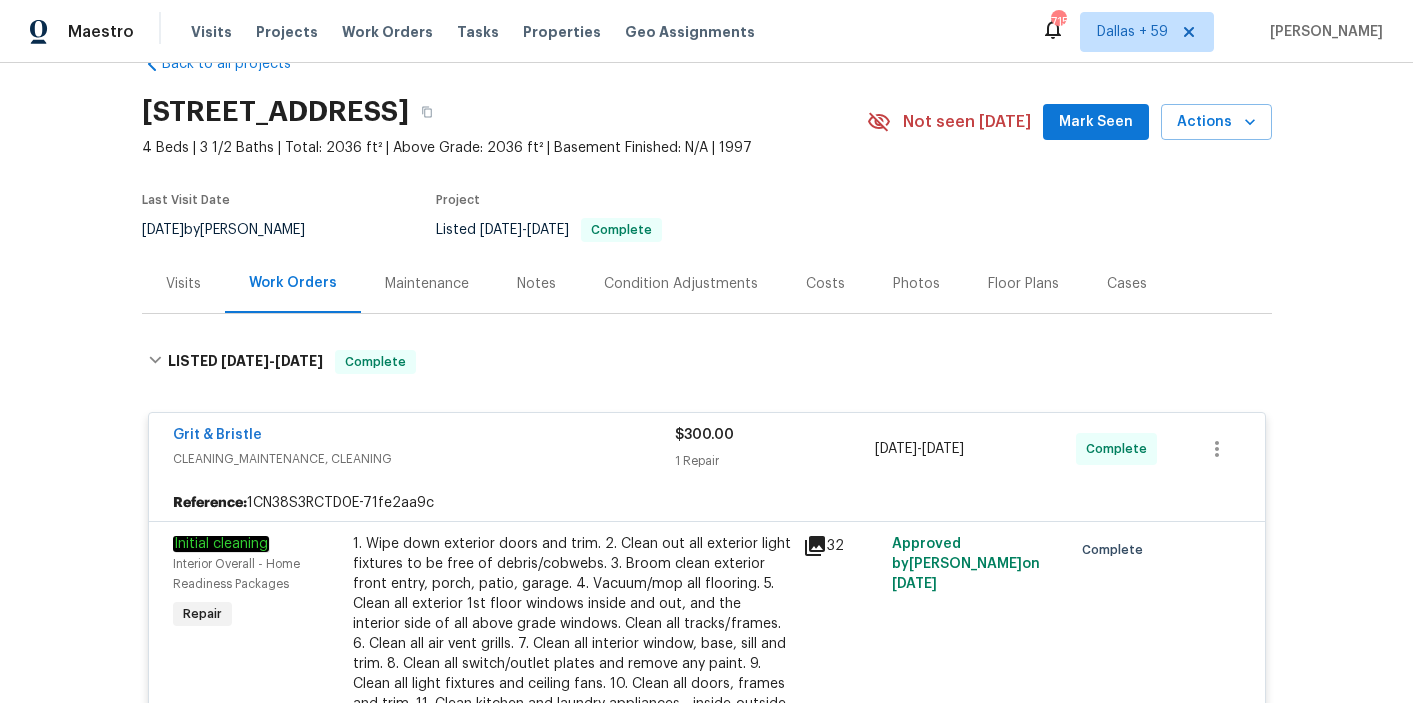 scroll, scrollTop: 0, scrollLeft: 0, axis: both 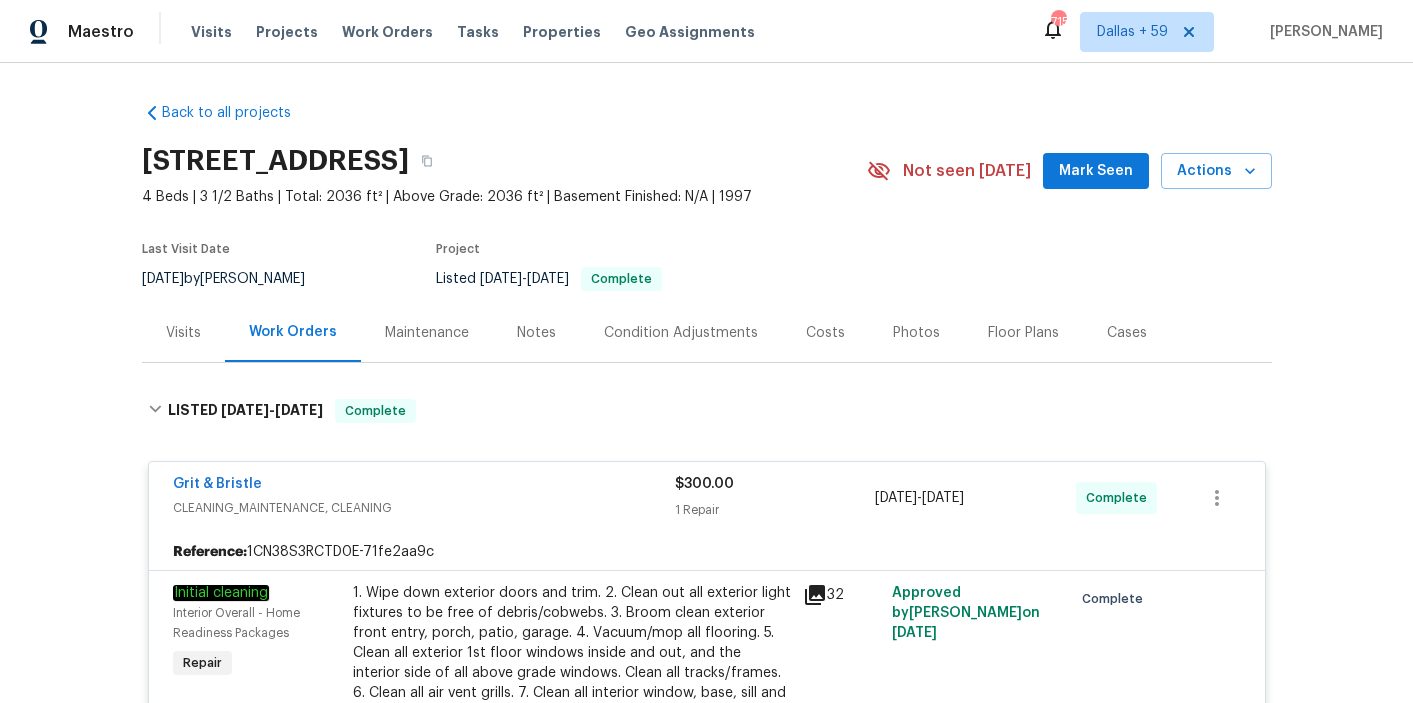 click on "Project" at bounding box center (628, 255) 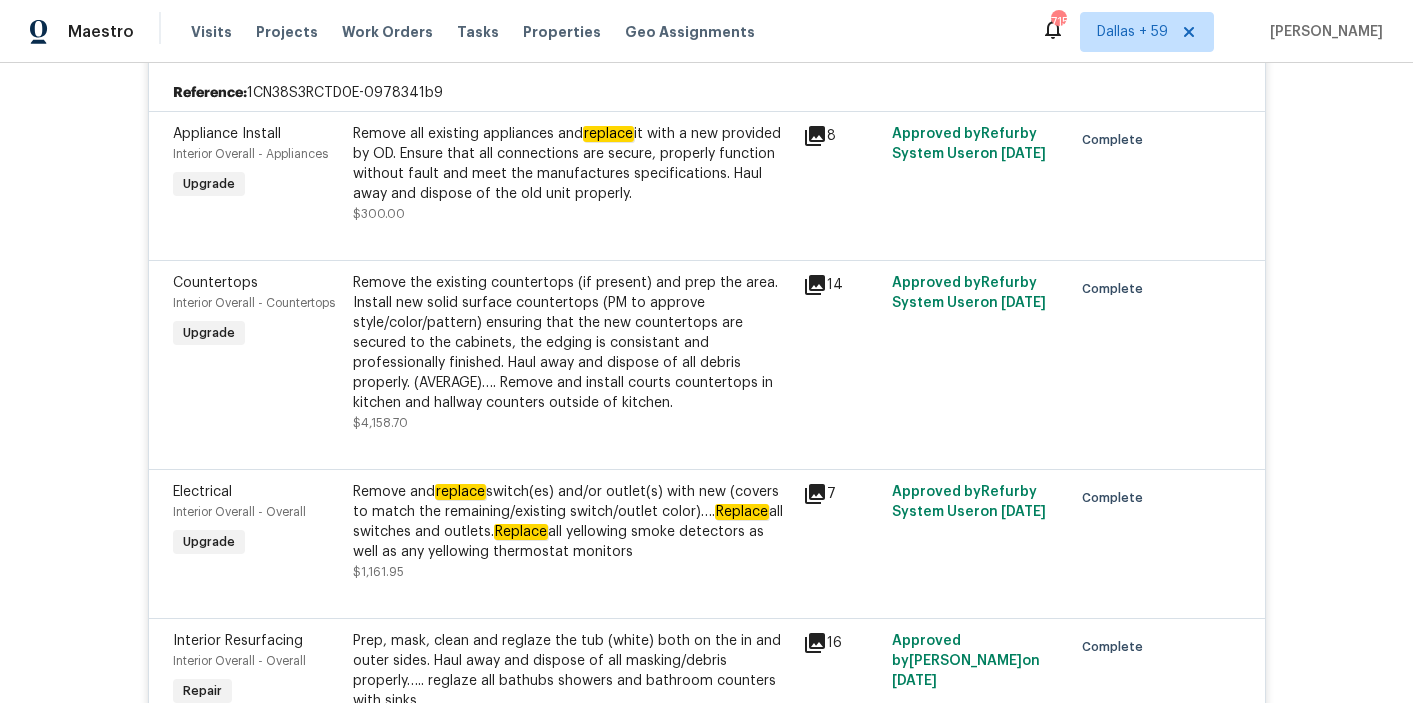 scroll, scrollTop: 1076, scrollLeft: 0, axis: vertical 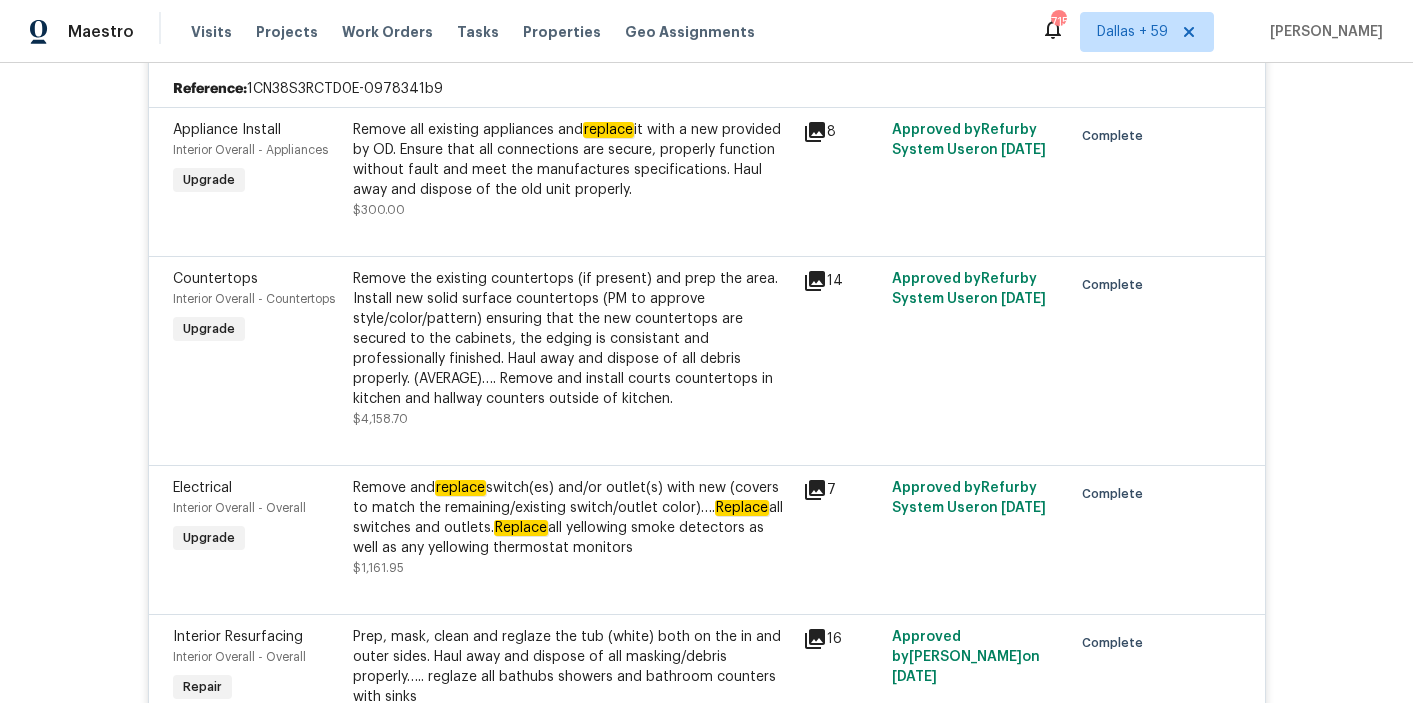 click on "Remove all existing  appliances and  replace  it with a new provided by OD. Ensure that all  connections are secure, properly function without fault and meet the manufactures specifications. Haul away and dispose of the old unit properly." at bounding box center [572, 160] 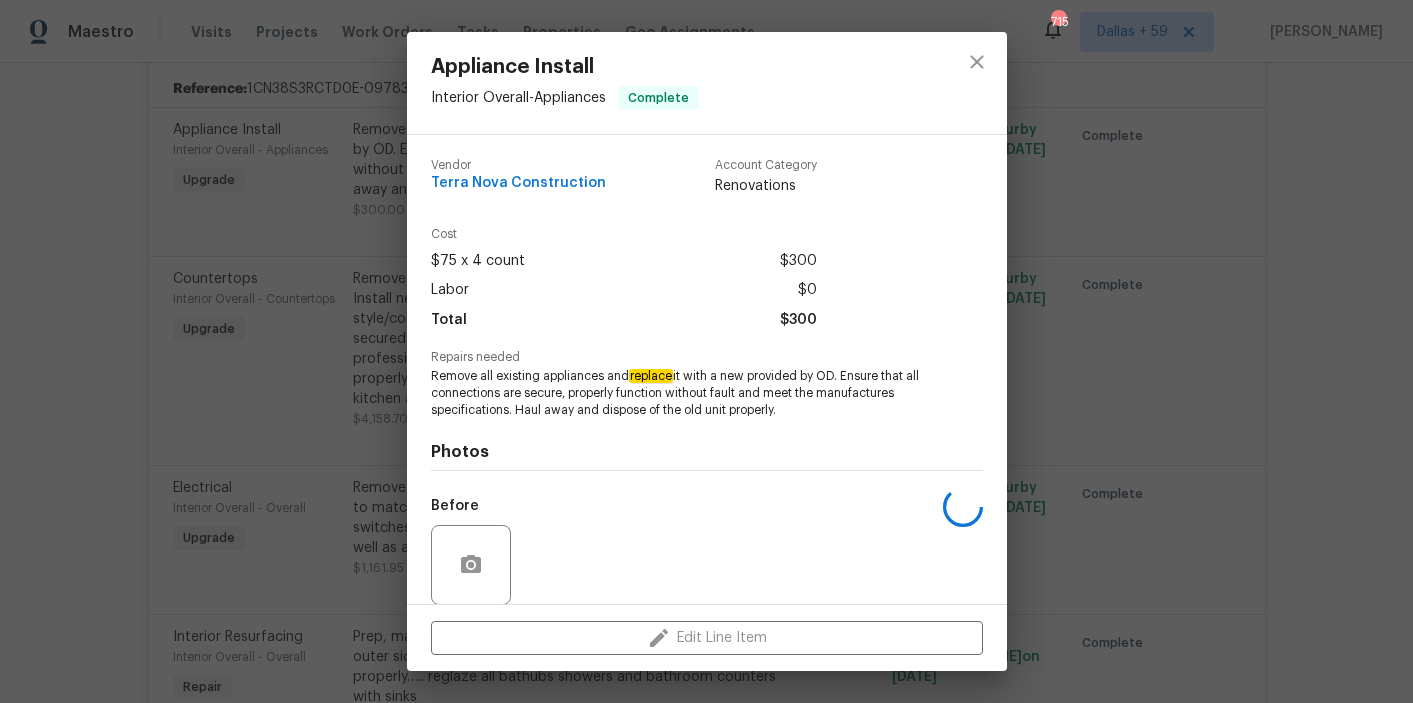 scroll, scrollTop: 151, scrollLeft: 0, axis: vertical 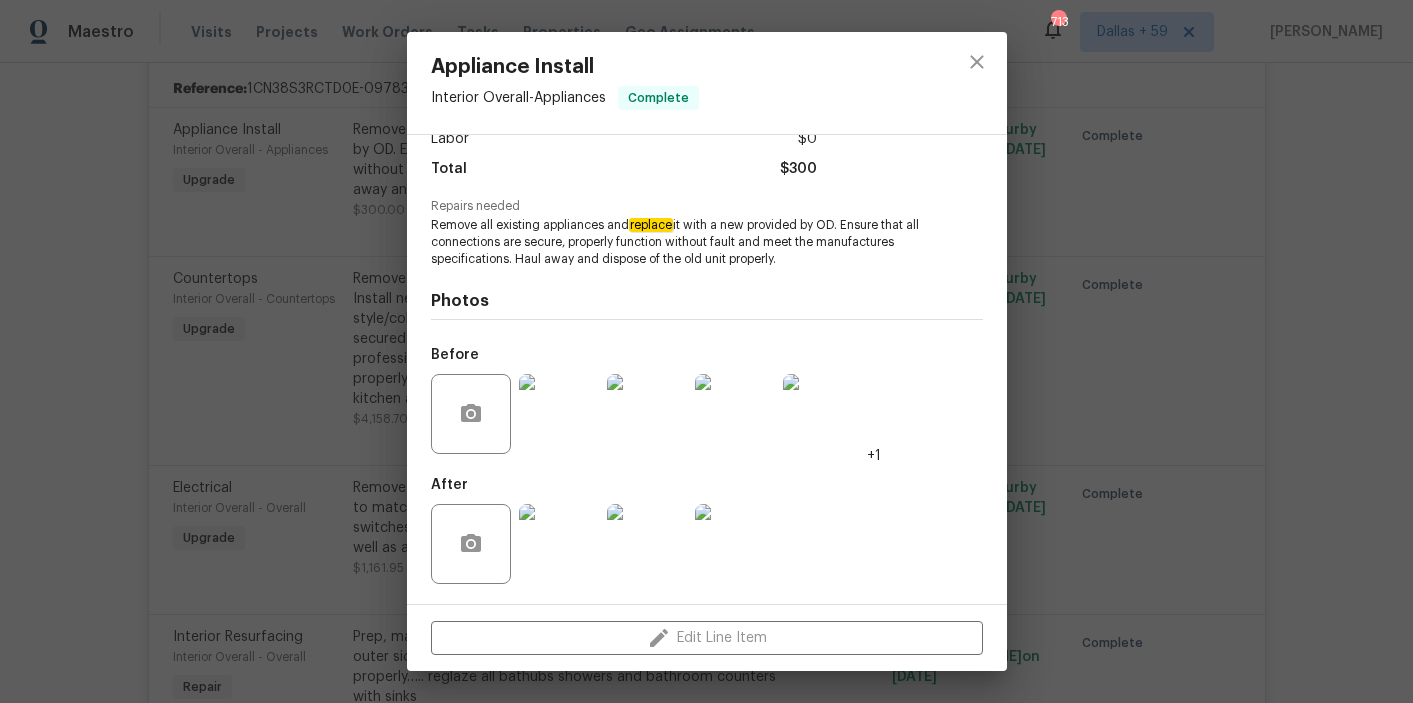 click at bounding box center [559, 414] 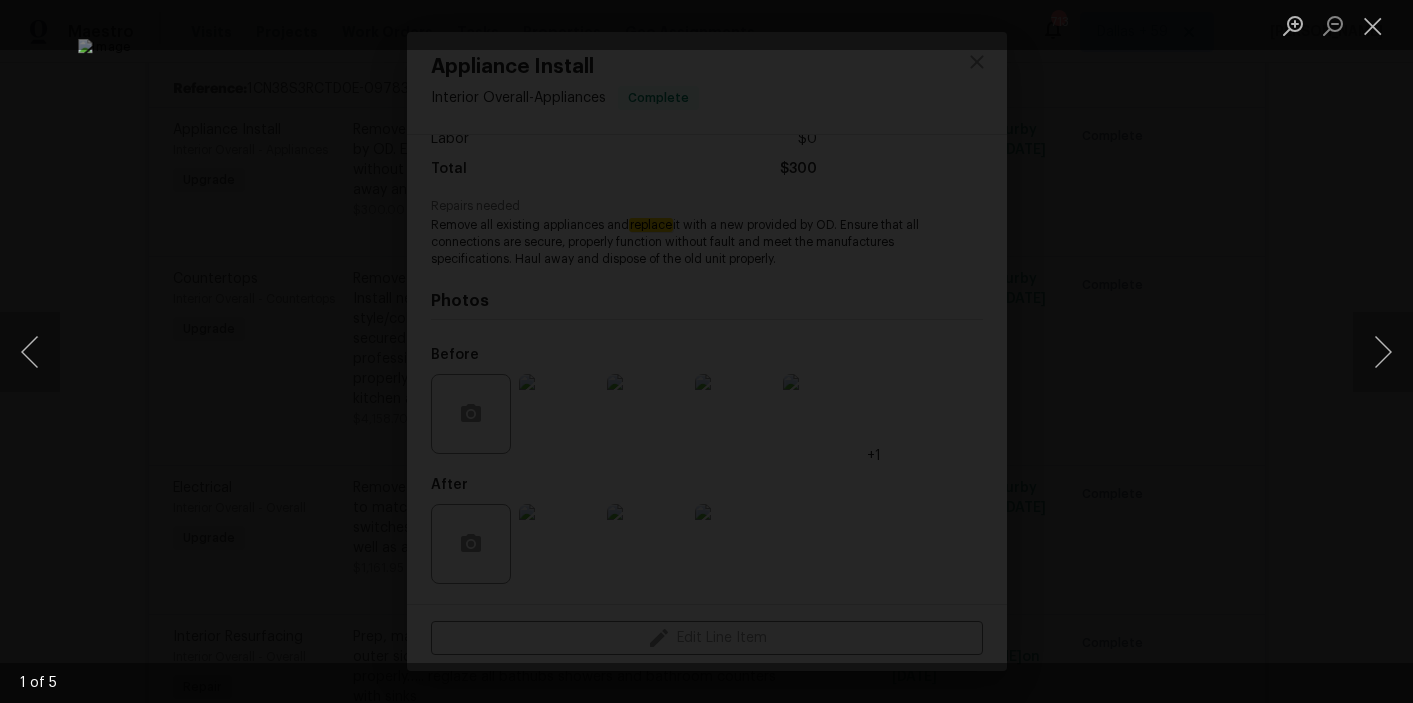 click at bounding box center (706, 351) 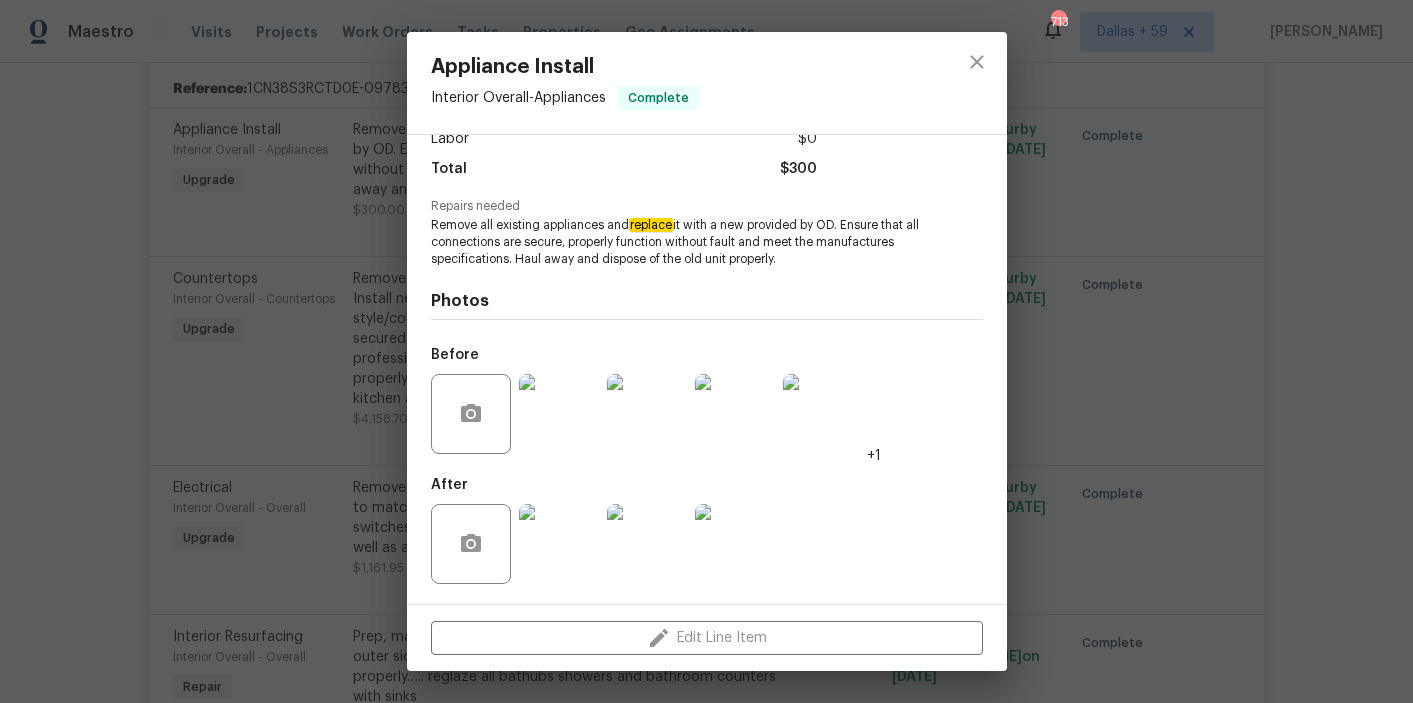 click at bounding box center (559, 544) 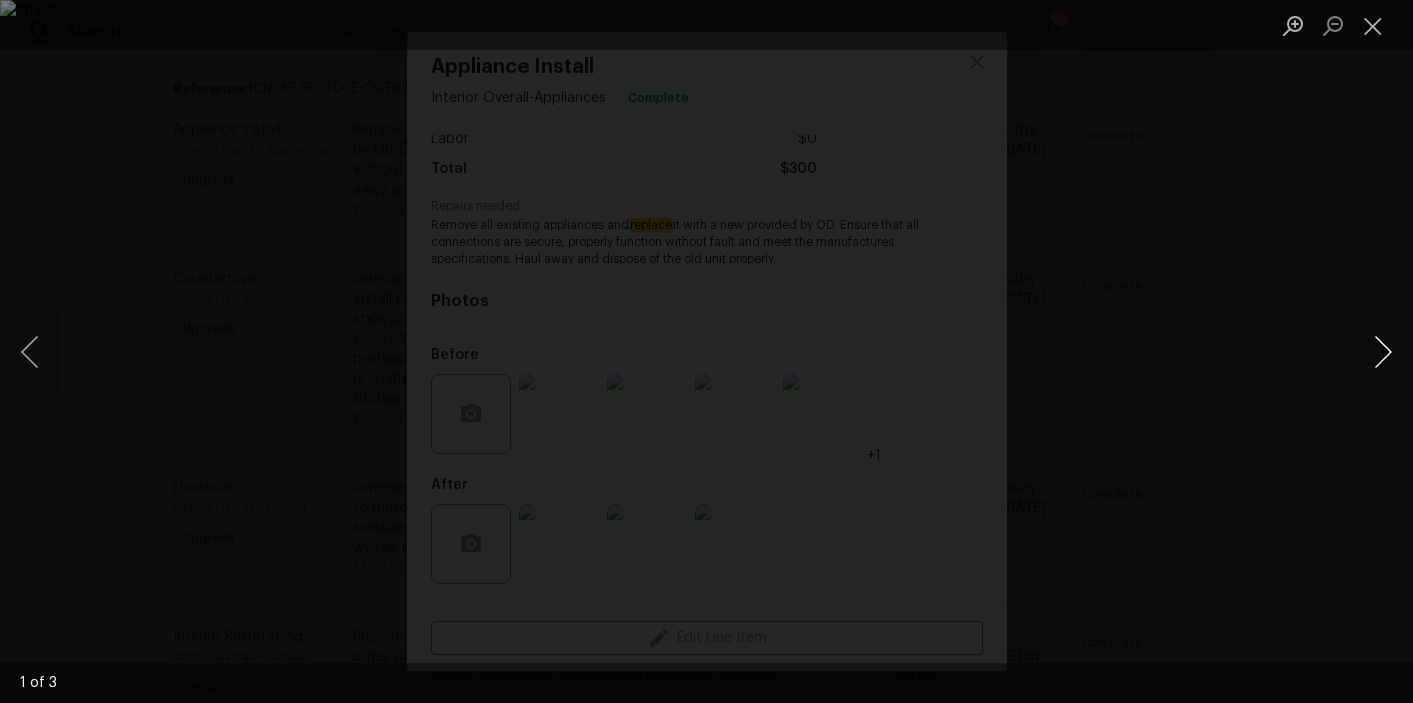 click at bounding box center (1383, 352) 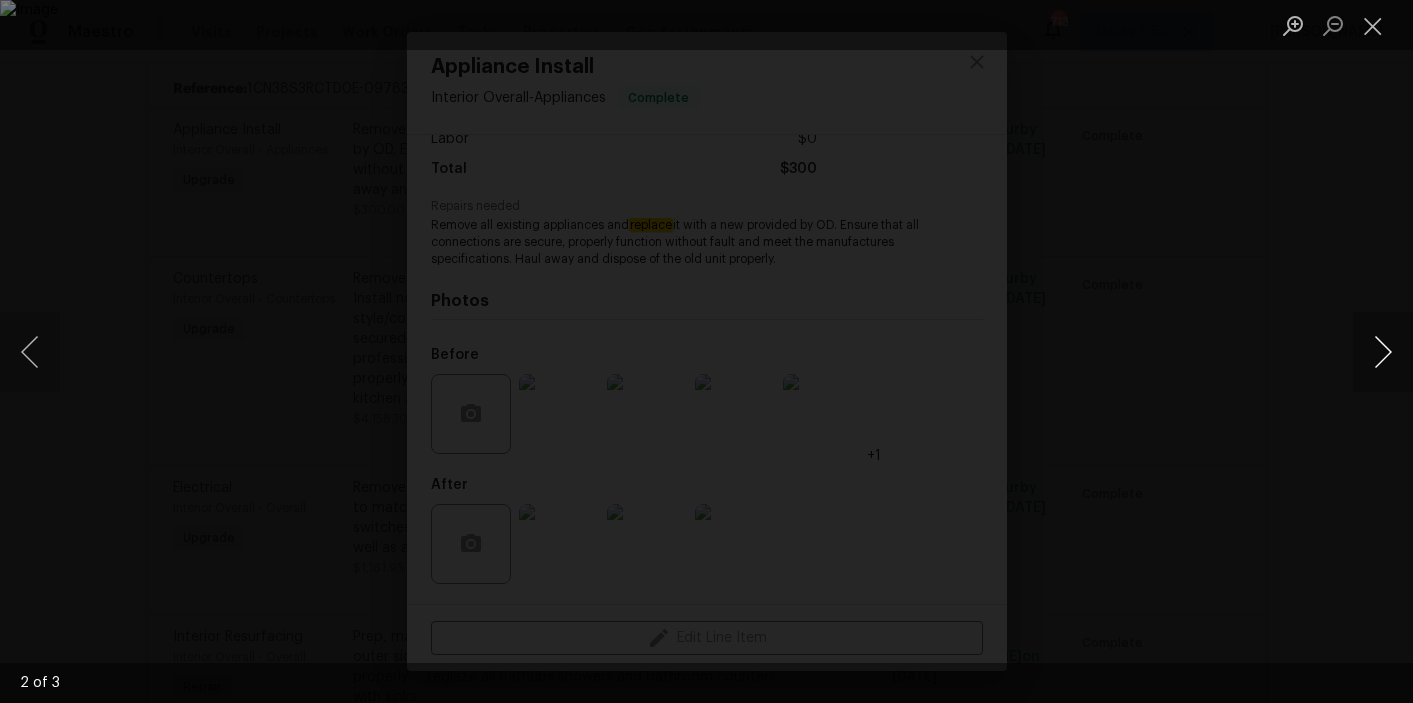 click at bounding box center (1383, 352) 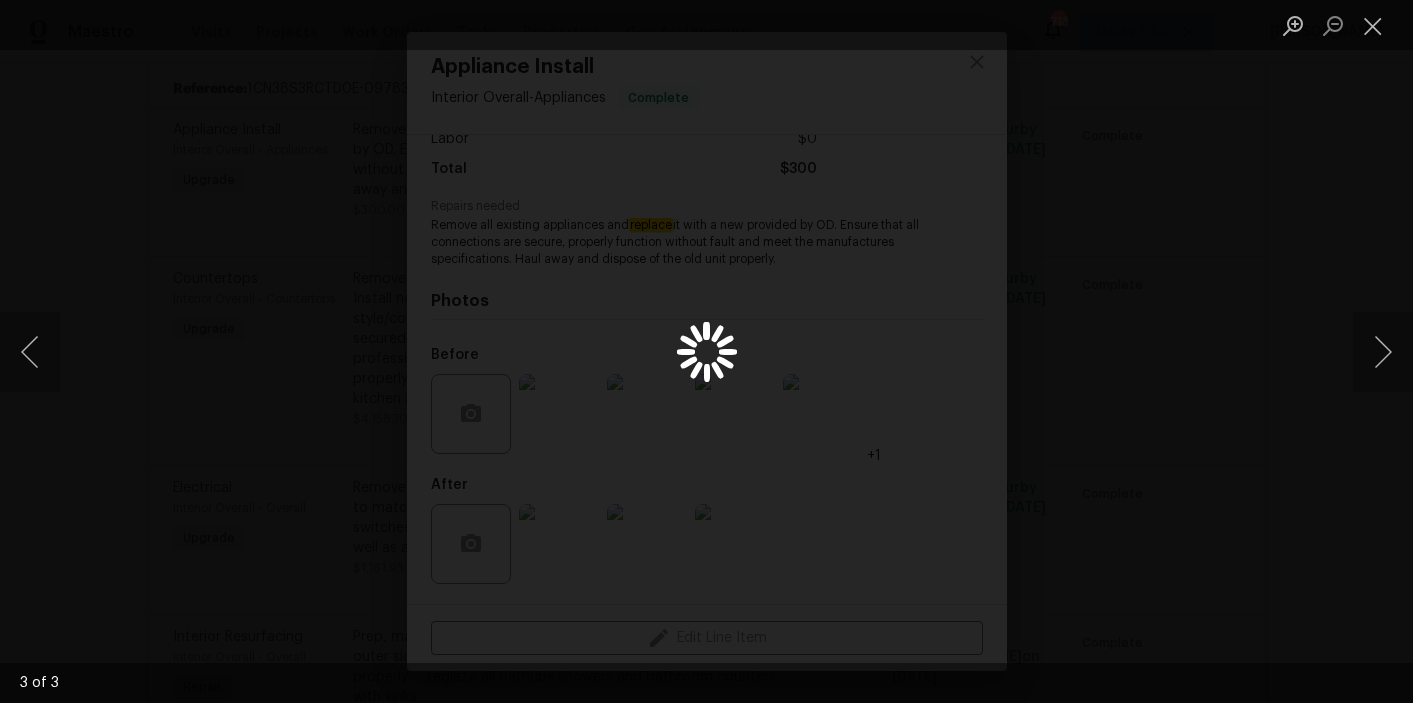 click at bounding box center [706, 351] 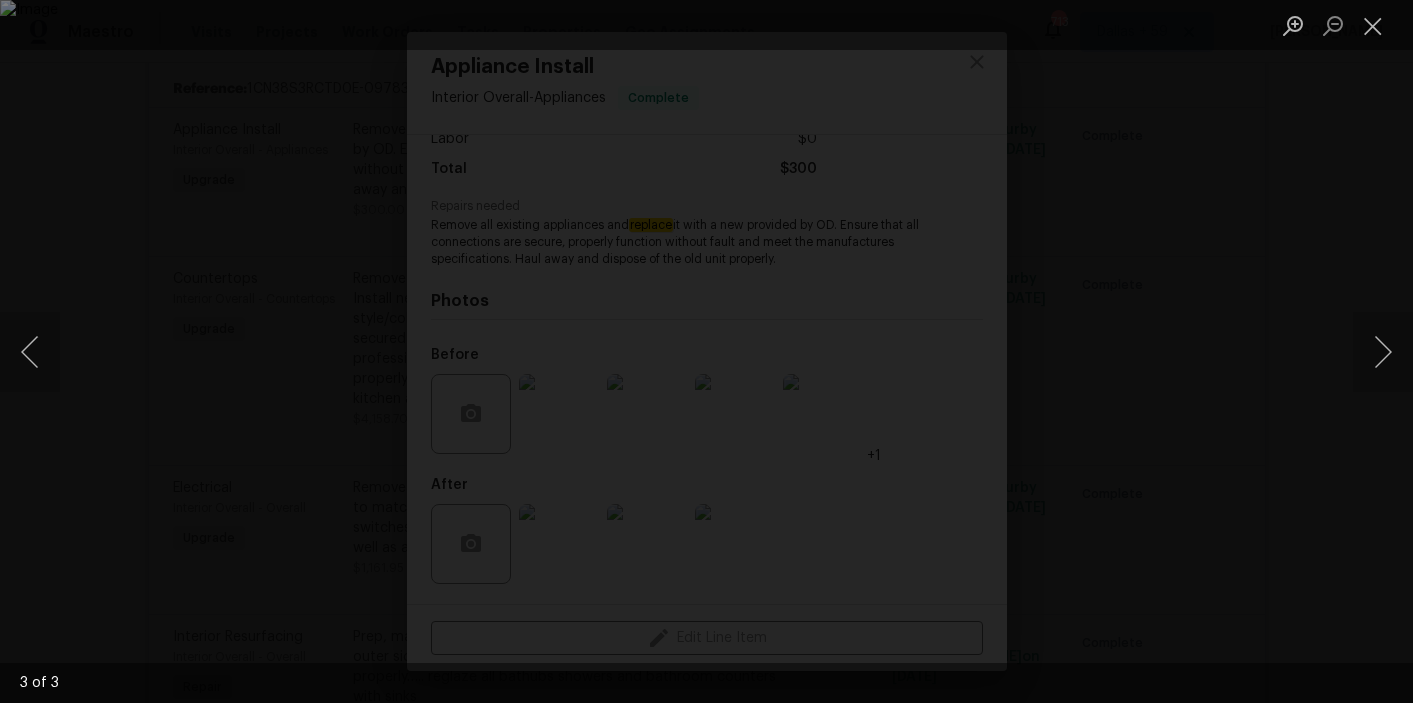 click at bounding box center (706, 351) 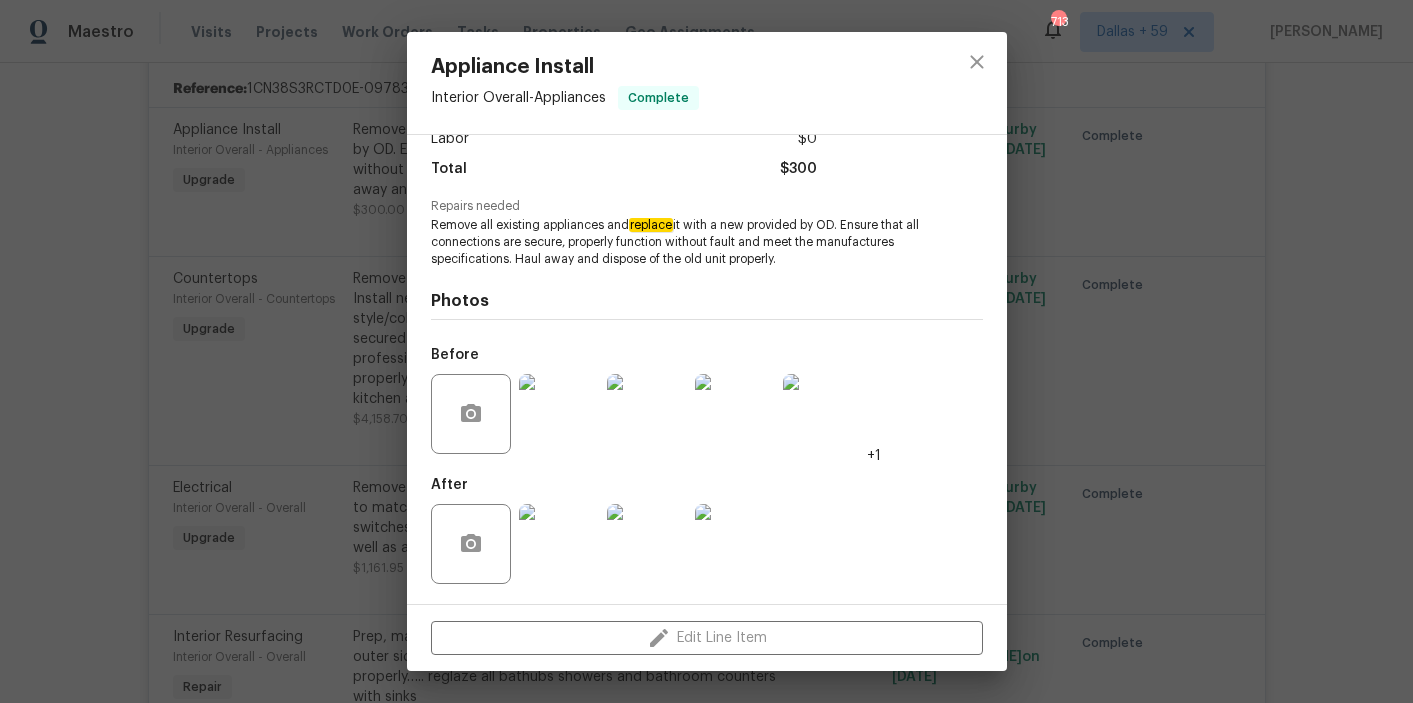 click on "Appliance Install Interior Overall  -  Appliances Complete Vendor Terra Nova Construction Account Category Renovations Cost $75 x 4 count $300 Labor $0 Total $300 Repairs needed Remove all existing  appliances and  replace  it with a new provided by OD. Ensure that all  connections are secure, properly function without fault and meet the manufactures specifications. Haul away and dispose of the old unit properly. Photos Before  +1 After  Edit Line Item" at bounding box center [706, 351] 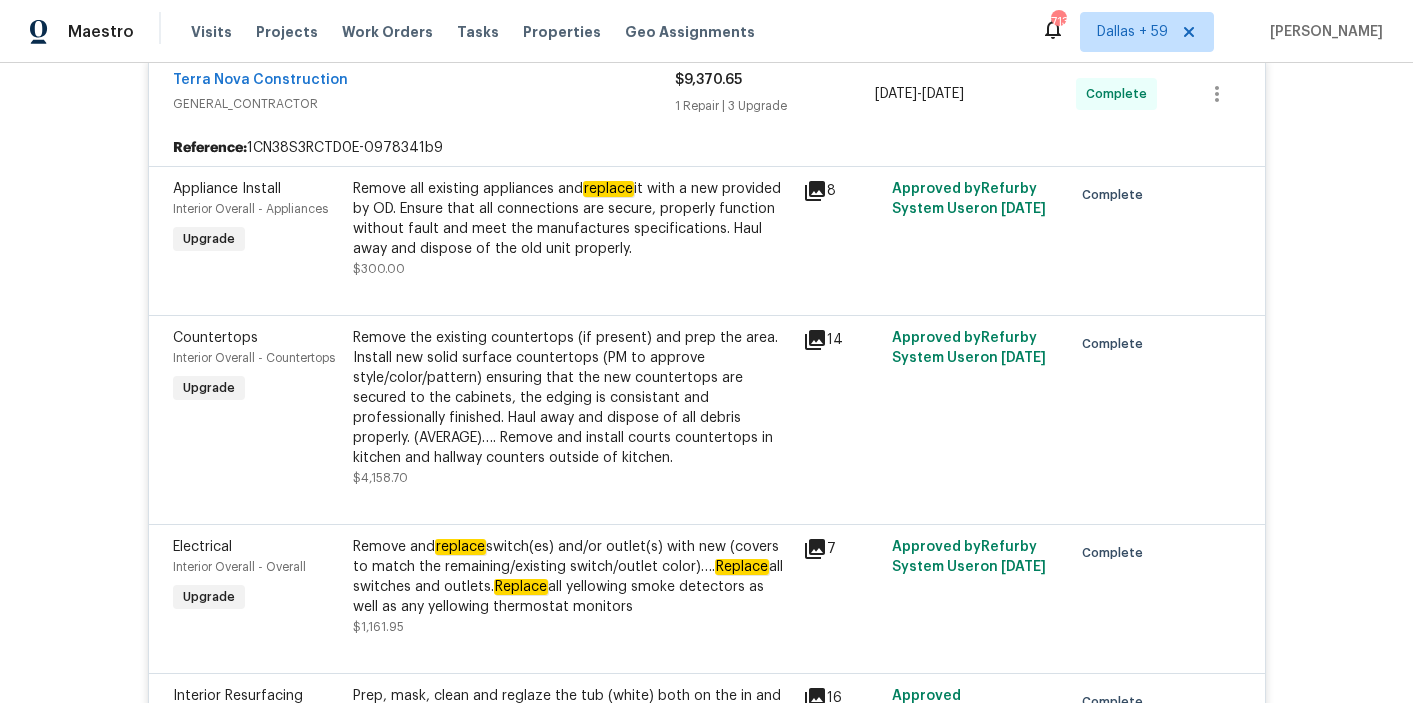 scroll, scrollTop: 756, scrollLeft: 0, axis: vertical 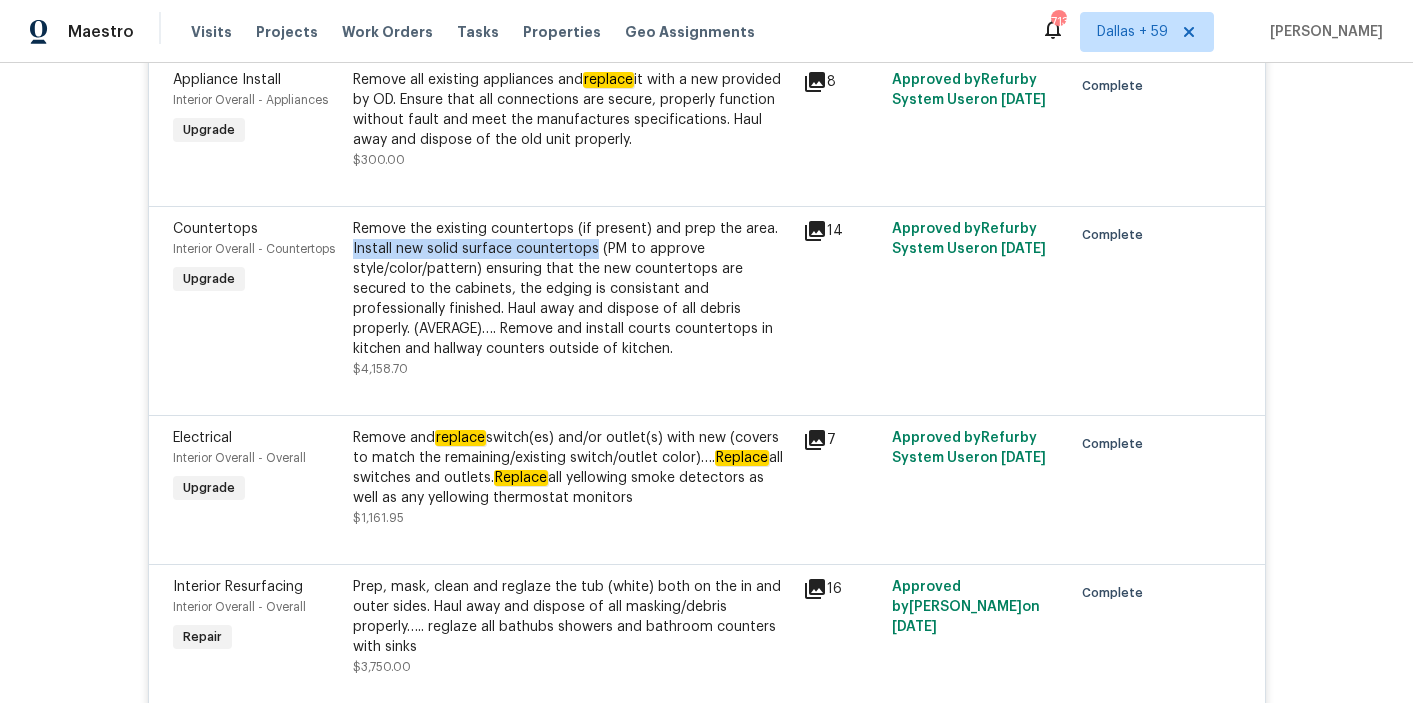 drag, startPoint x: 354, startPoint y: 249, endPoint x: 591, endPoint y: 255, distance: 237.07594 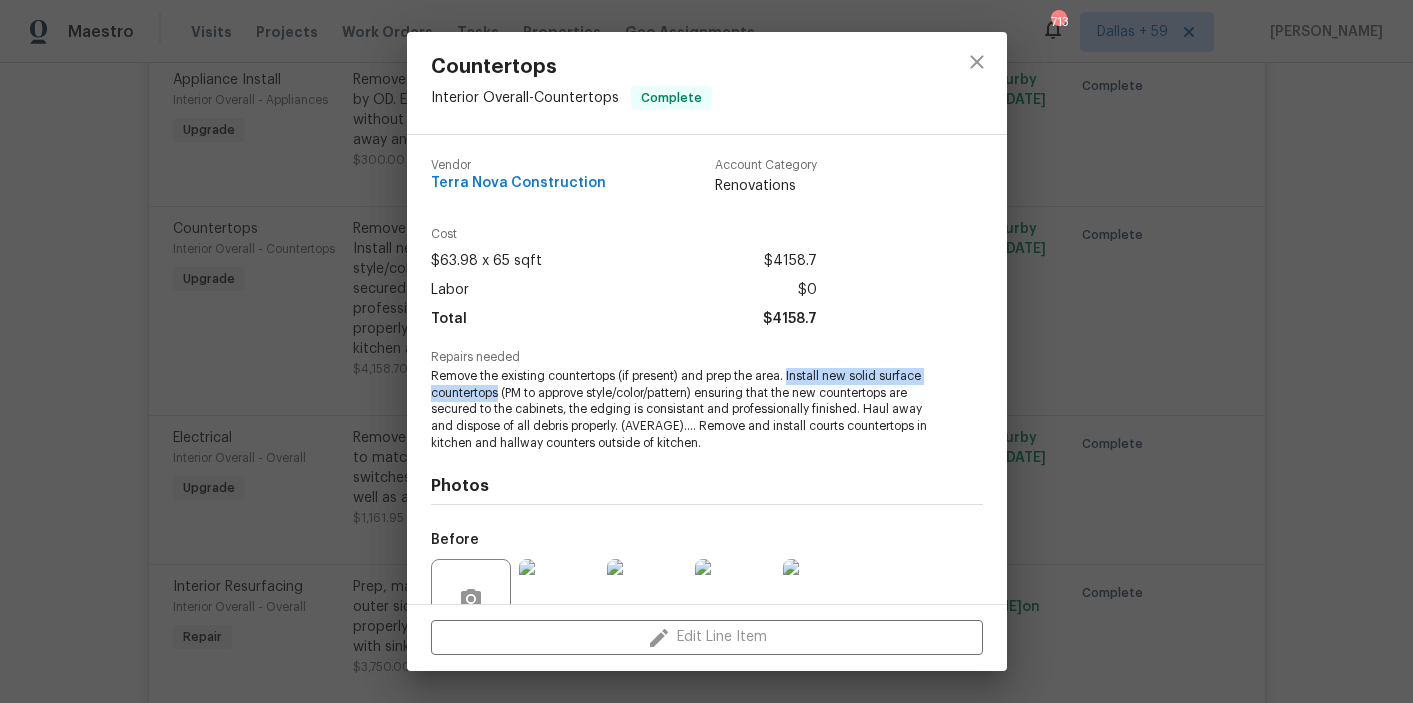 drag, startPoint x: 789, startPoint y: 376, endPoint x: 500, endPoint y: 394, distance: 289.56 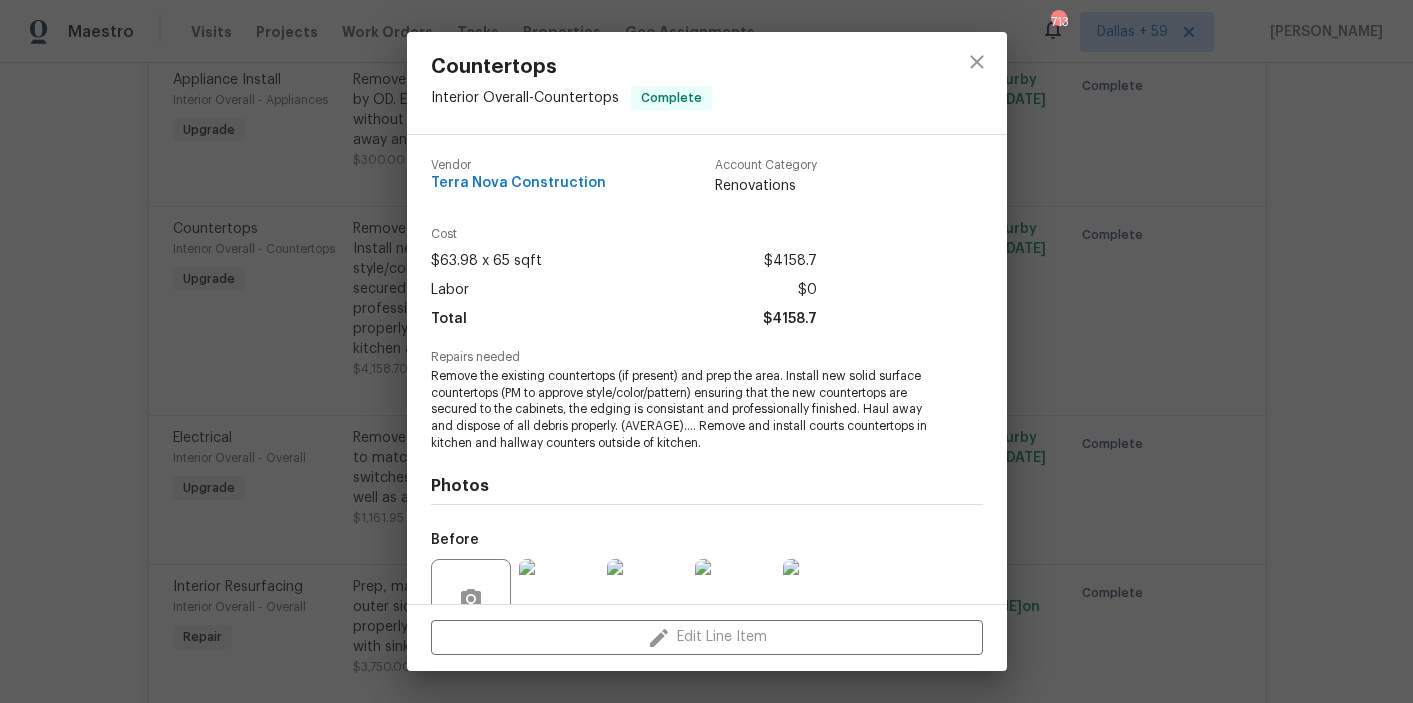 click on "Countertops Interior Overall  -  Countertops Complete Vendor Terra Nova Construction Account Category Renovations Cost $63.98 x 65 sqft $4158.7 Labor $0 Total $4158.7 Repairs needed Remove the existing countertops (if present) and prep the area. Install new solid surface countertops (PM to approve style/color/pattern) ensuring that the new countertops are secured to the cabinets, the edging is consistant and professionally finished. Haul away and dispose of all debris properly. (AVERAGE)…. Remove and install courts countertops in kitchen and hallway counters outside of kitchen. Photos Before  +5 After  +1  Edit Line Item" at bounding box center [706, 351] 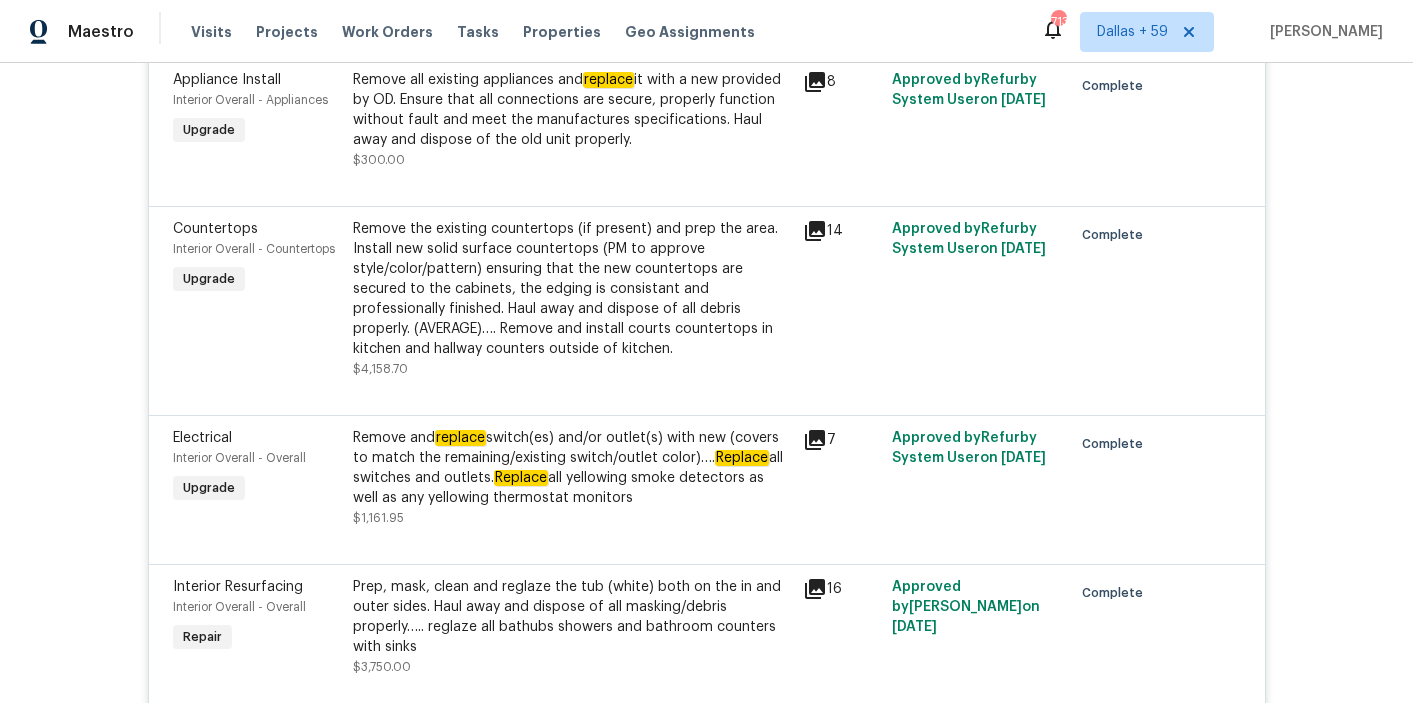 scroll, scrollTop: 1213, scrollLeft: 0, axis: vertical 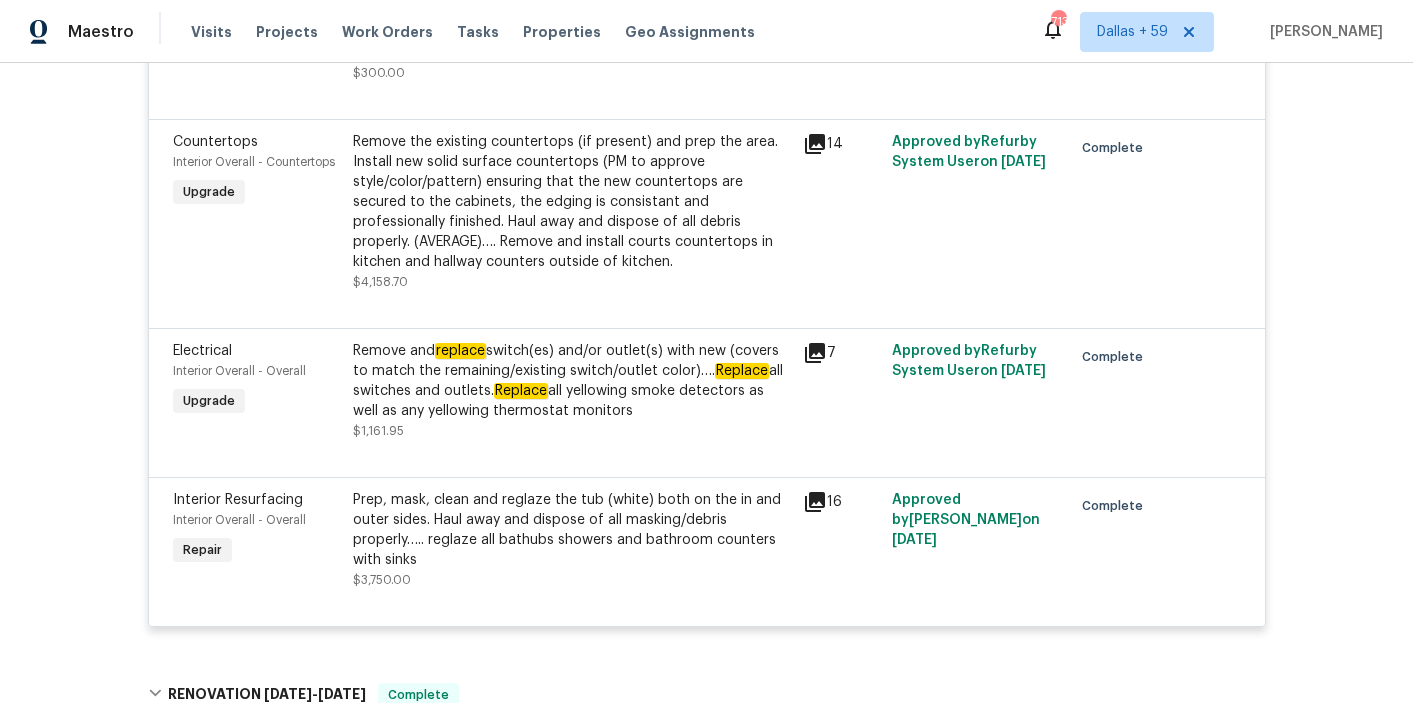 drag, startPoint x: 708, startPoint y: 370, endPoint x: 487, endPoint y: 393, distance: 222.1936 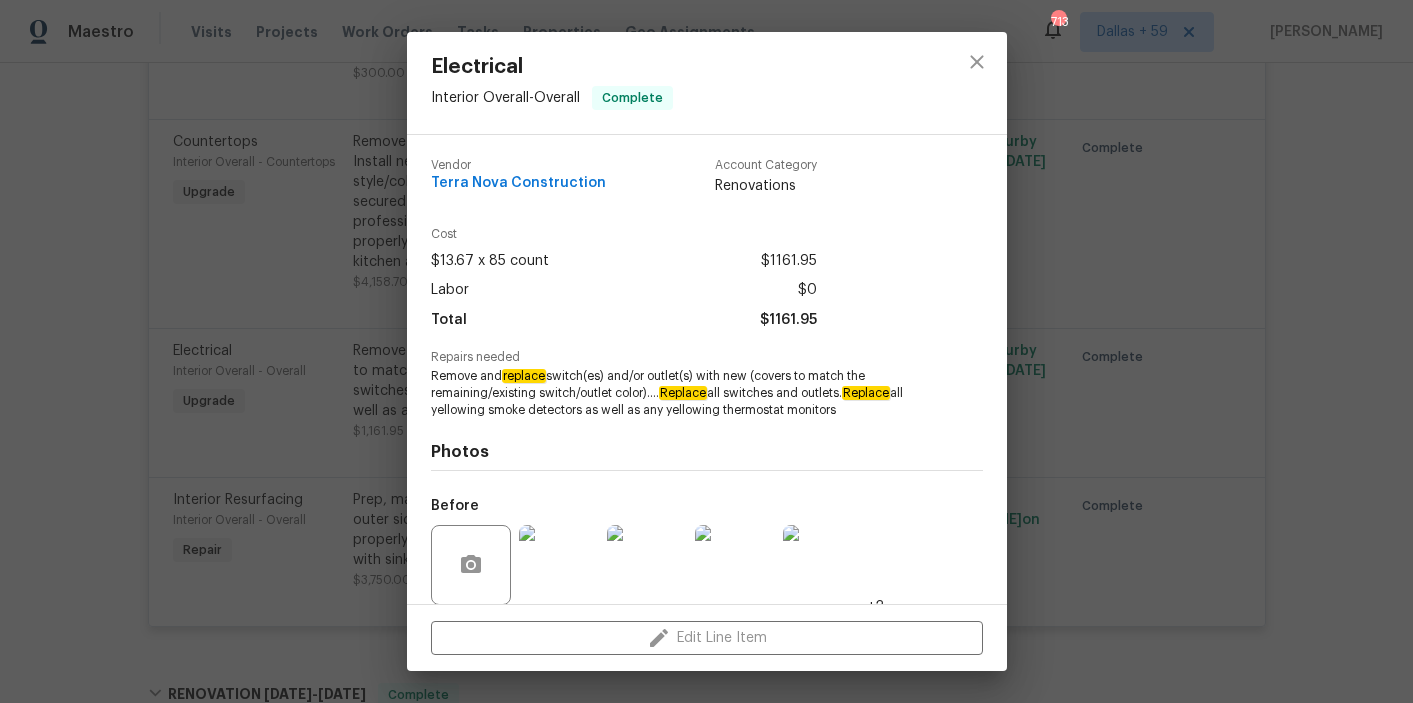 drag, startPoint x: 852, startPoint y: 393, endPoint x: 583, endPoint y: 399, distance: 269.0669 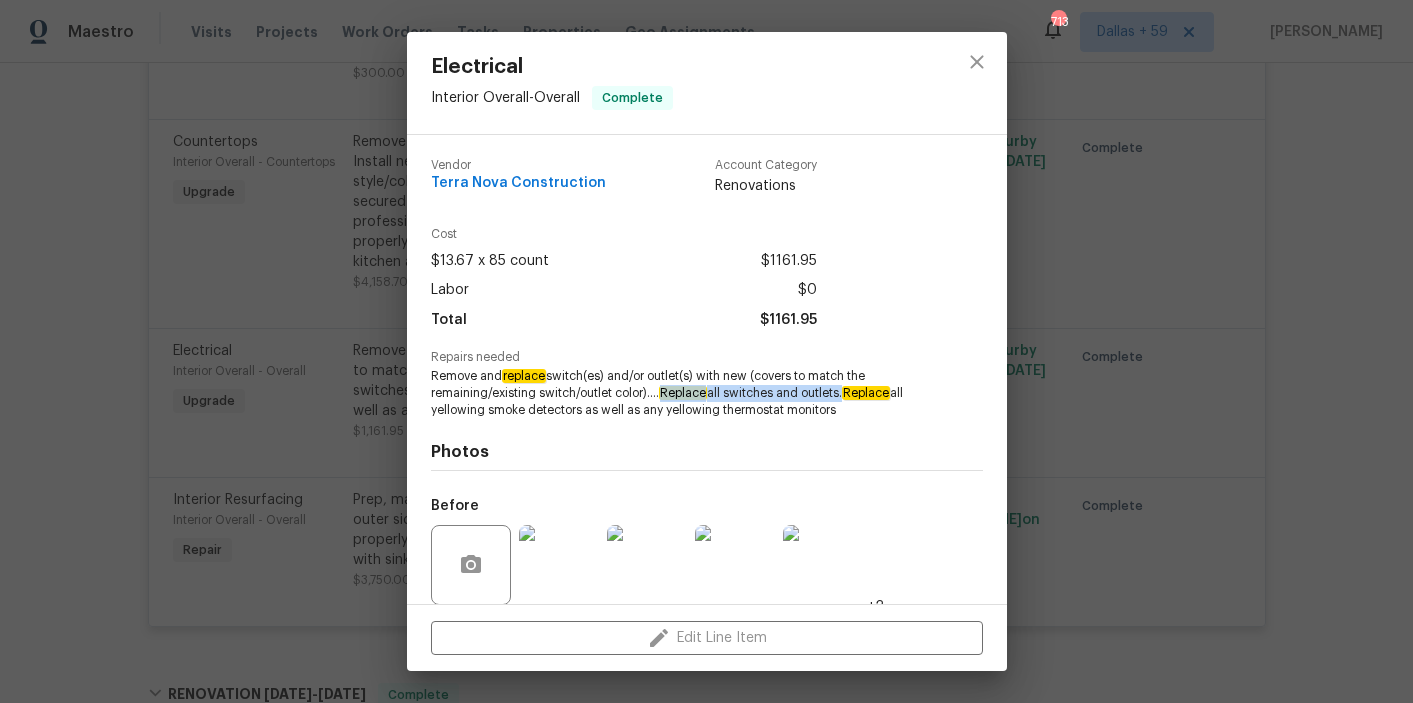drag, startPoint x: 662, startPoint y: 391, endPoint x: 845, endPoint y: 396, distance: 183.0683 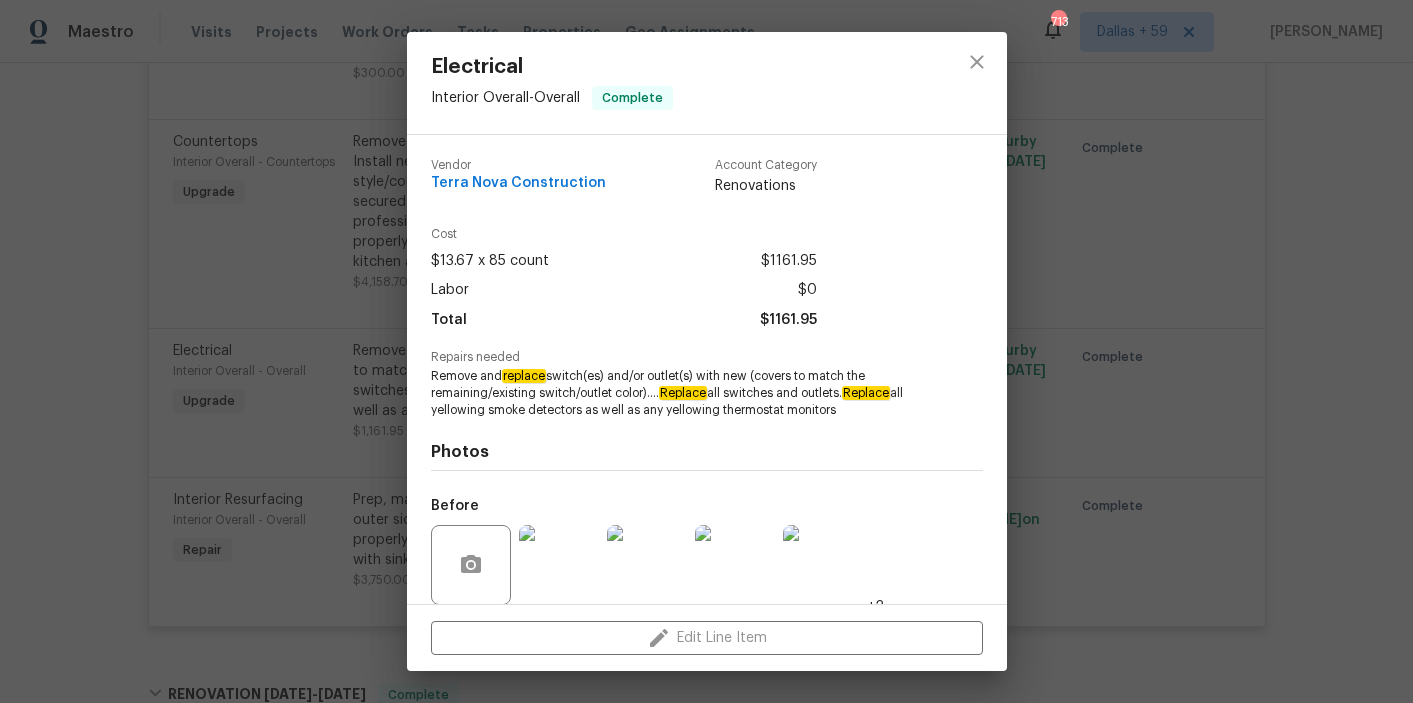 click on "Electrical Interior Overall  -  Overall Complete Vendor Terra Nova Construction Account Category Renovations Cost $13.67 x 85 count $1161.95 Labor $0 Total $1161.95 Repairs needed Remove and  replace  switch(es) and/or outlet(s) with new (covers to match the remaining/existing switch/outlet color)….  Replace  all switches and outlets.  Replace  all yellowing smoke detectors as well as any yellowing thermostat monitors Photos Before  +2 After  Edit Line Item" at bounding box center (706, 351) 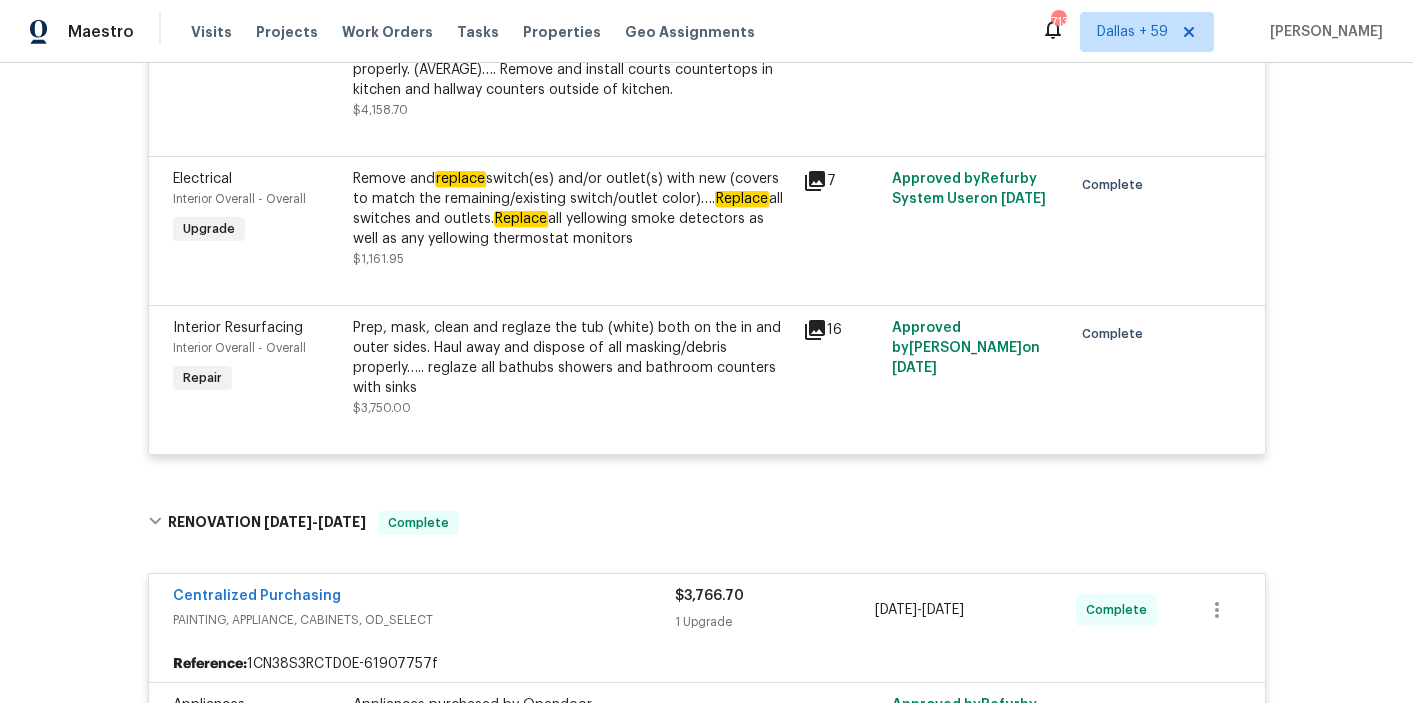 scroll, scrollTop: 1387, scrollLeft: 0, axis: vertical 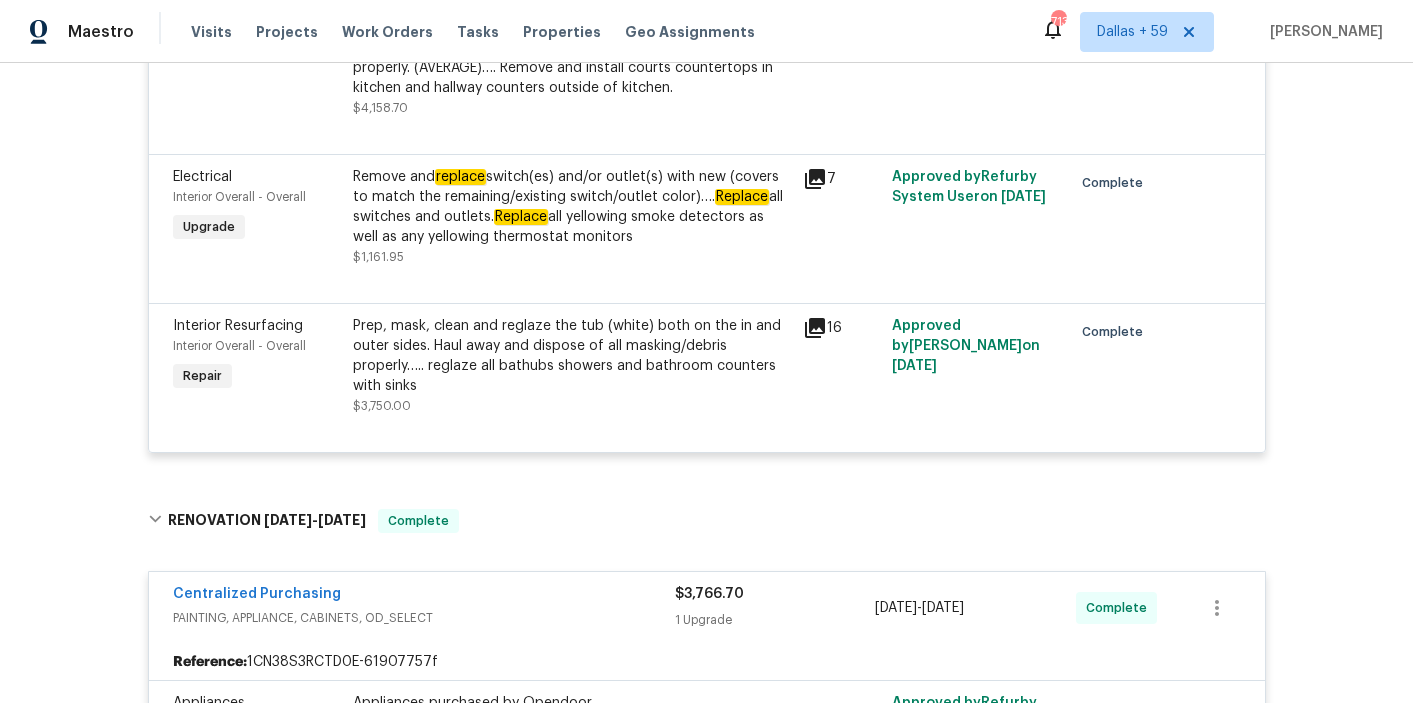 click on "Prep, mask, clean and reglaze the tub (white) both on the in and outer sides. Haul away and dispose of all masking/debris properly….. reglaze all bathubs showers and bathroom counters with sinks $3,750.00" at bounding box center [572, 366] 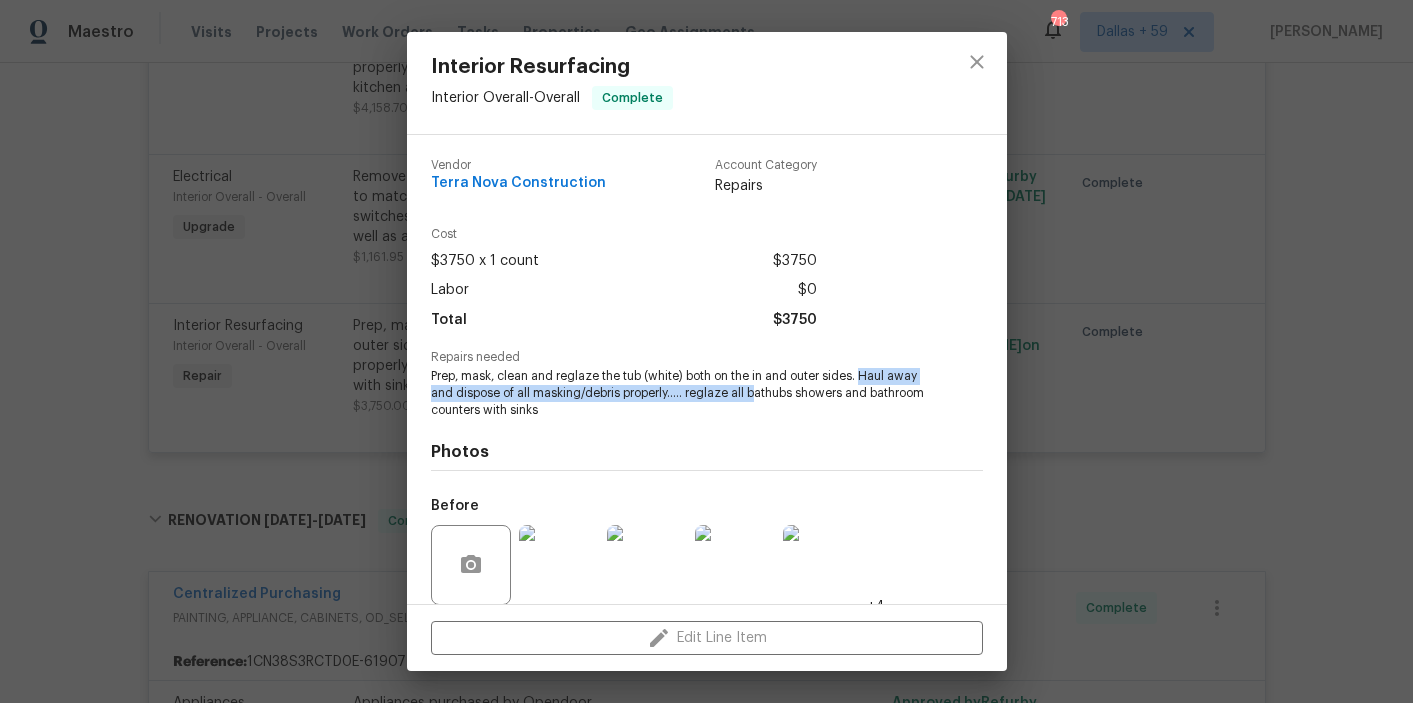 drag, startPoint x: 862, startPoint y: 375, endPoint x: 752, endPoint y: 399, distance: 112.587746 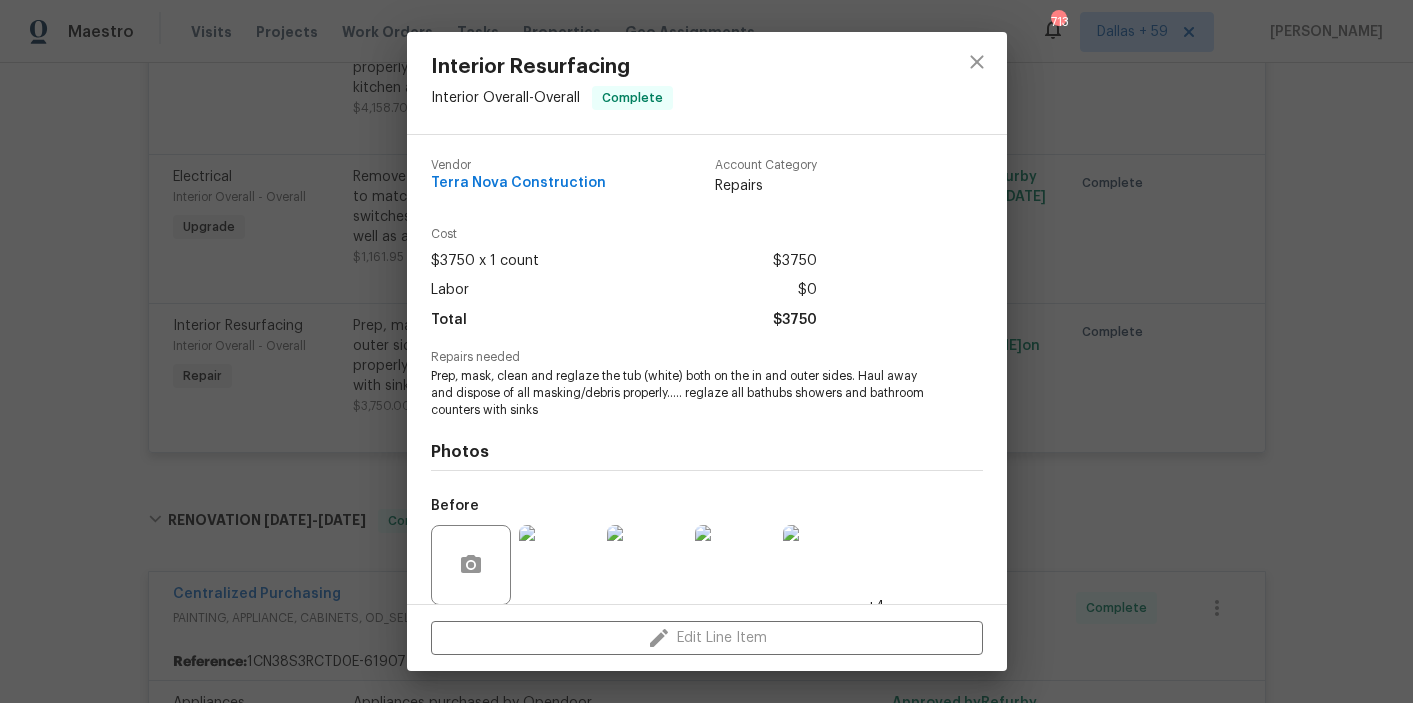 click on "Photos Before  +4 After  +4" at bounding box center [707, 582] 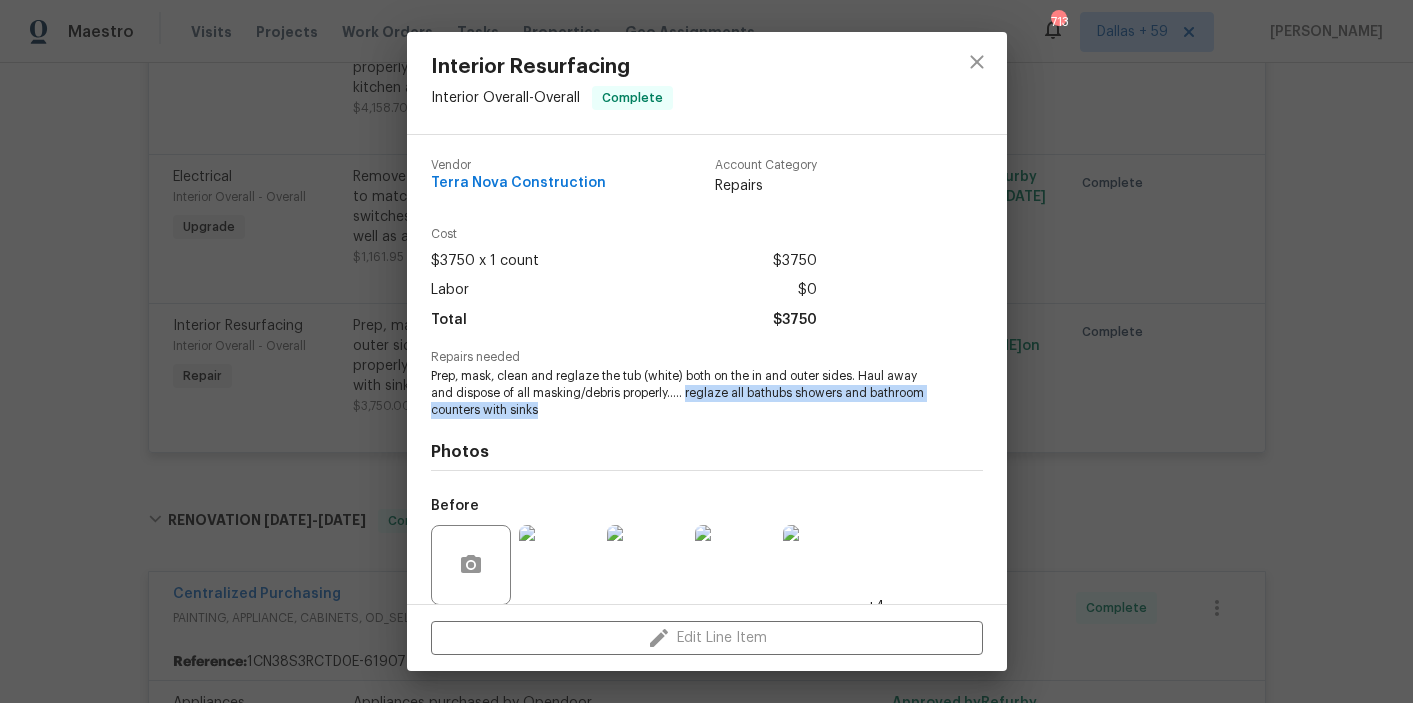drag, startPoint x: 689, startPoint y: 394, endPoint x: 545, endPoint y: 413, distance: 145.24806 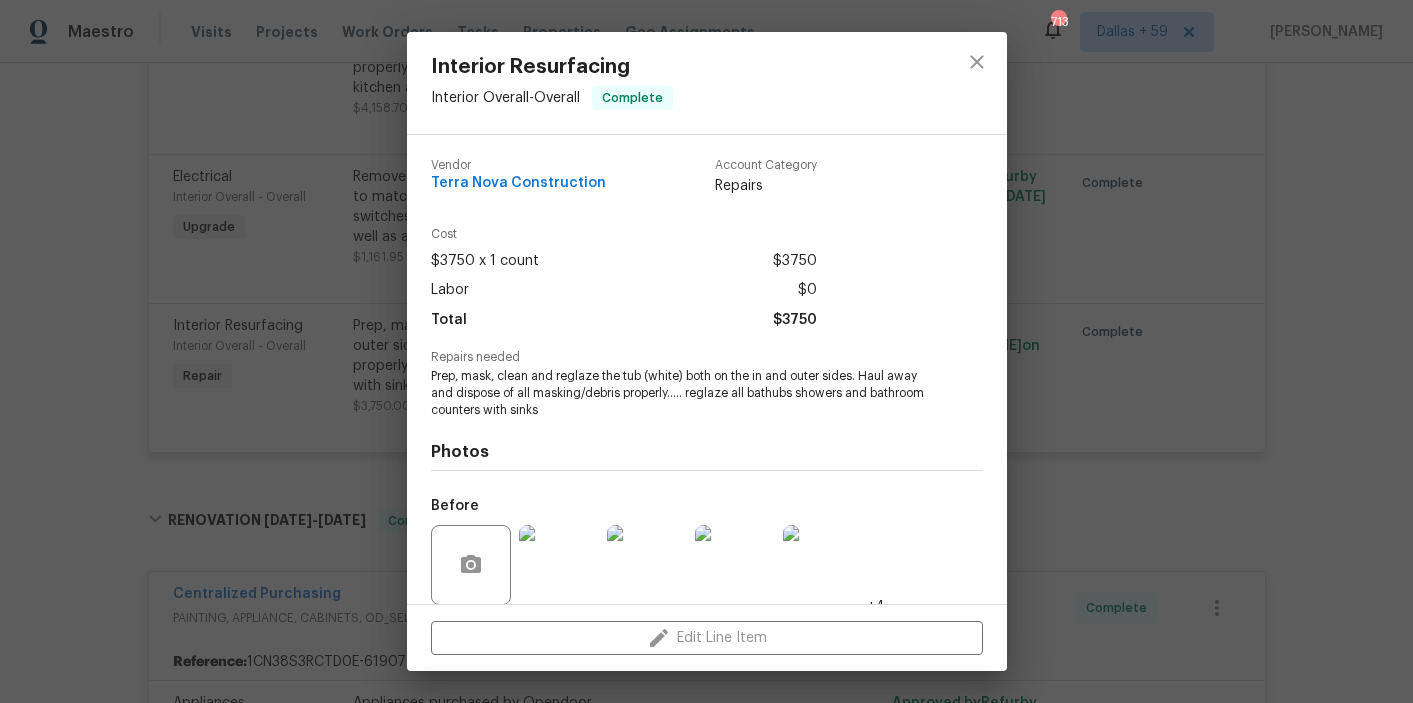 click on "Interior Resurfacing Interior Overall  -  Overall Complete Vendor Terra Nova Construction Account Category Repairs Cost $3750 x 1 count $3750 Labor $0 Total $3750 Repairs needed Prep, mask, clean and reglaze the tub (white) both on the in and outer sides. Haul away and dispose of all masking/debris properly….. reglaze all bathubs showers and bathroom counters with sinks Photos Before  +4 After  +4  Edit Line Item" at bounding box center (706, 351) 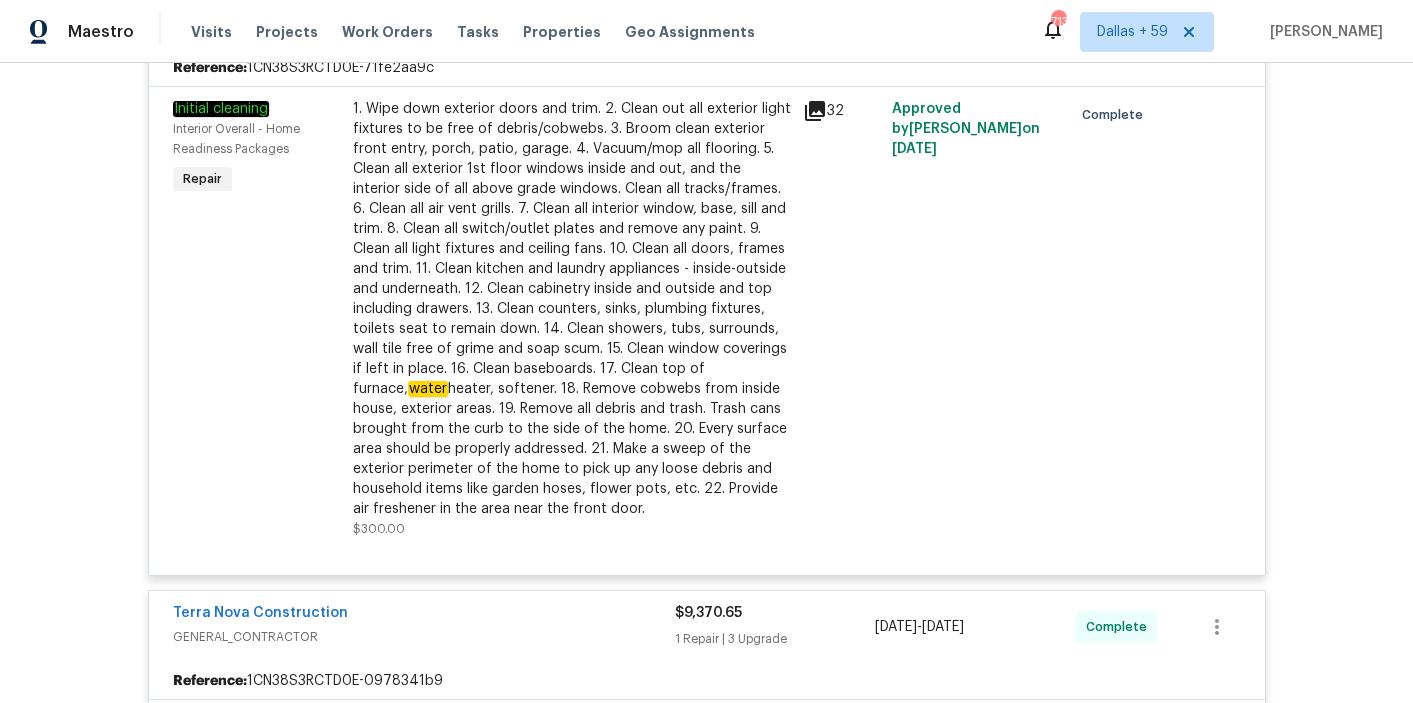 scroll, scrollTop: 666, scrollLeft: 0, axis: vertical 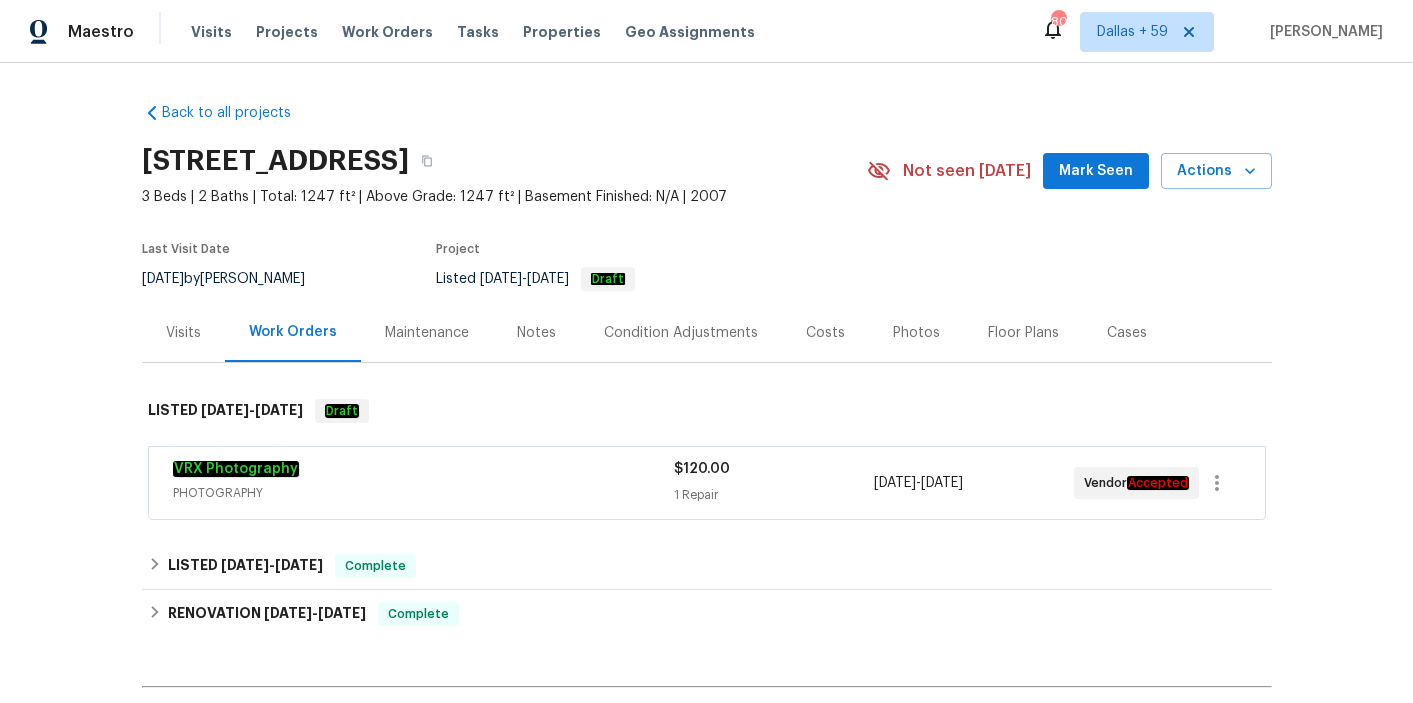 click on "Visits" at bounding box center [183, 332] 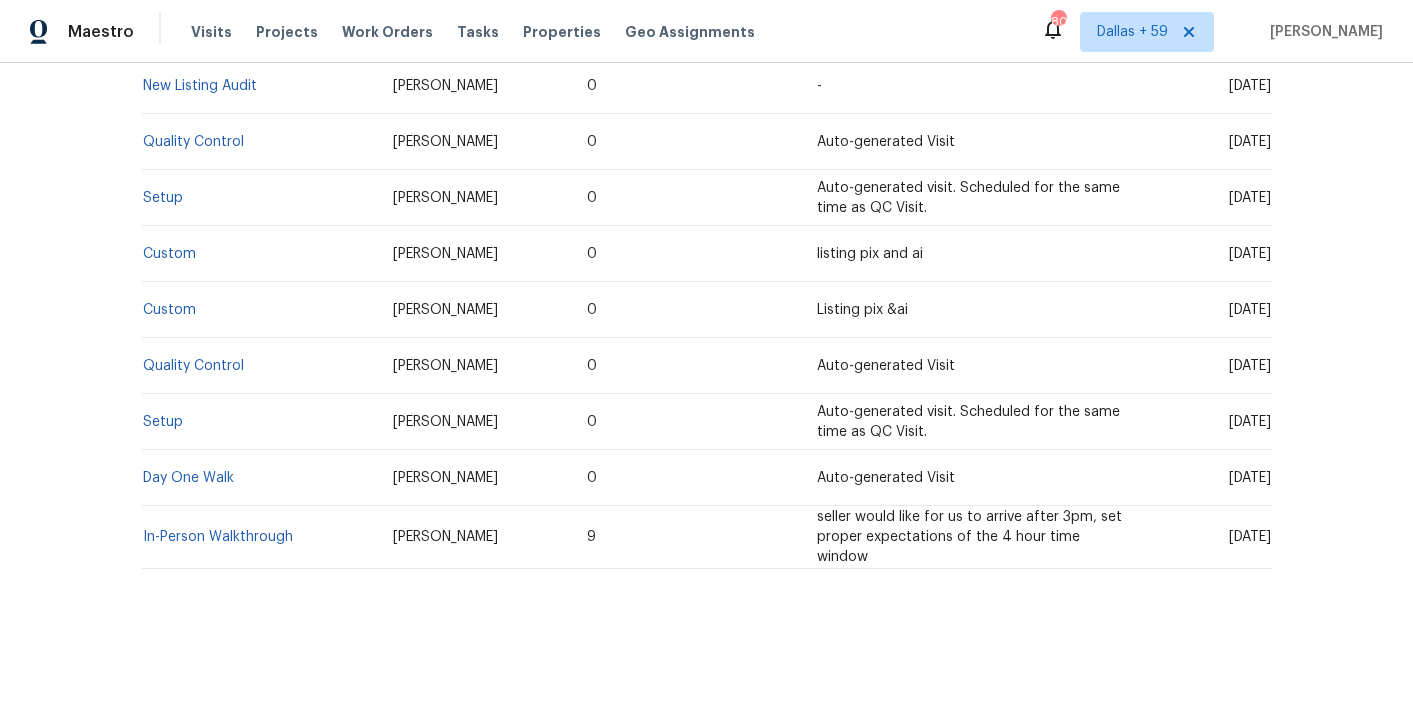 scroll, scrollTop: 512, scrollLeft: 0, axis: vertical 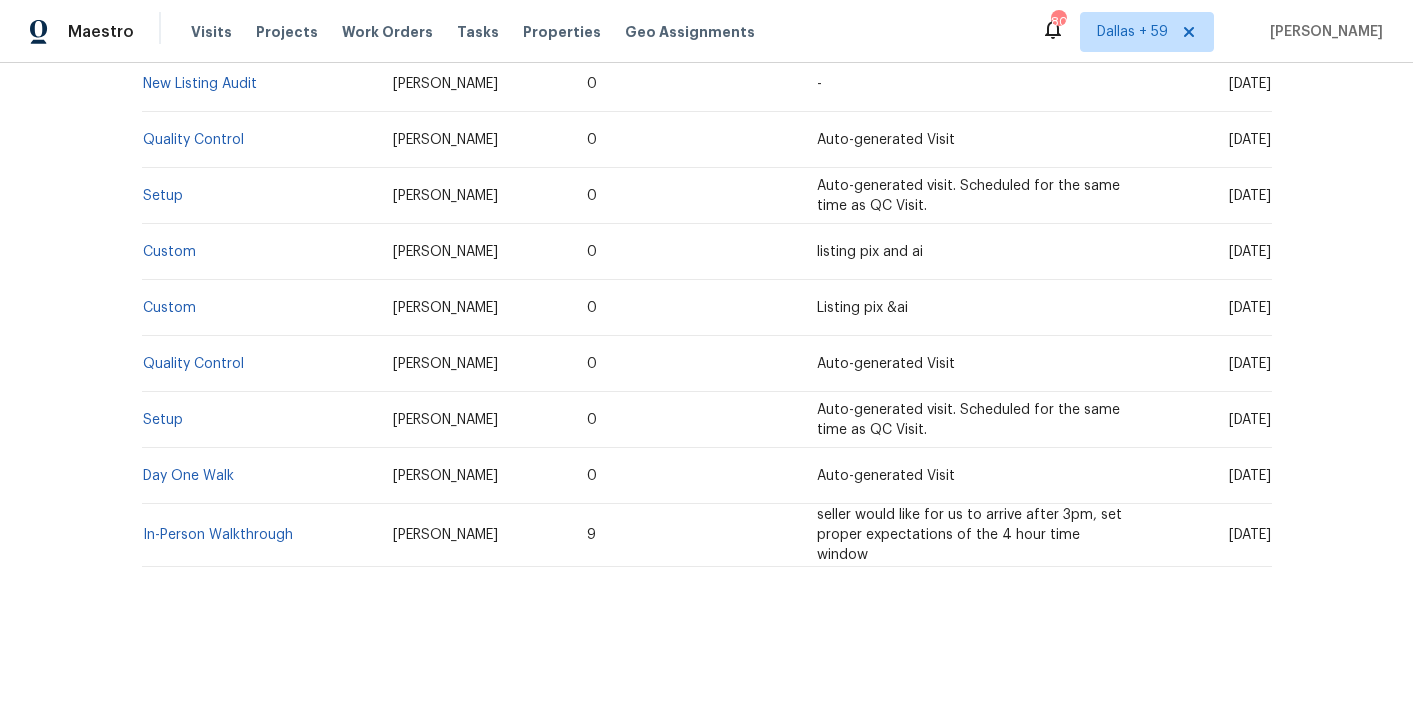 click on "Day One Walk" at bounding box center [260, 476] 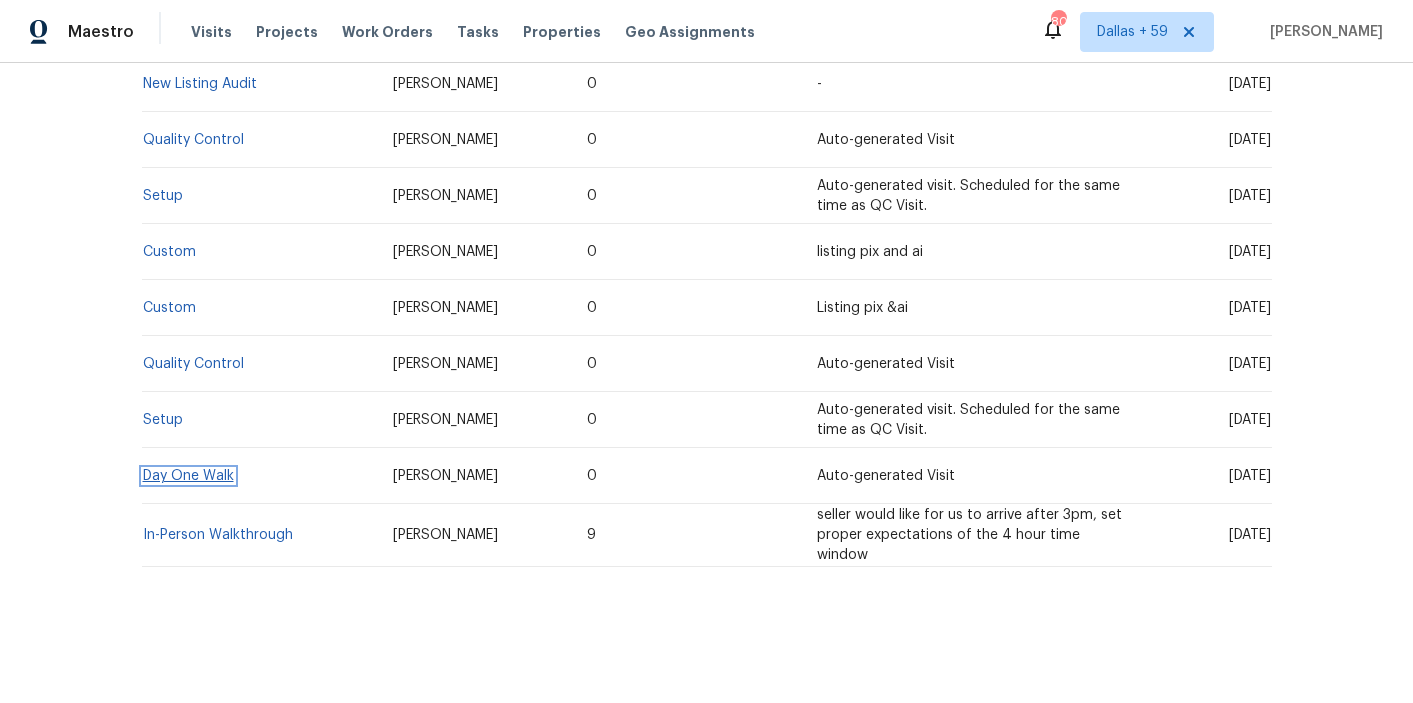 click on "Day One Walk" at bounding box center (188, 476) 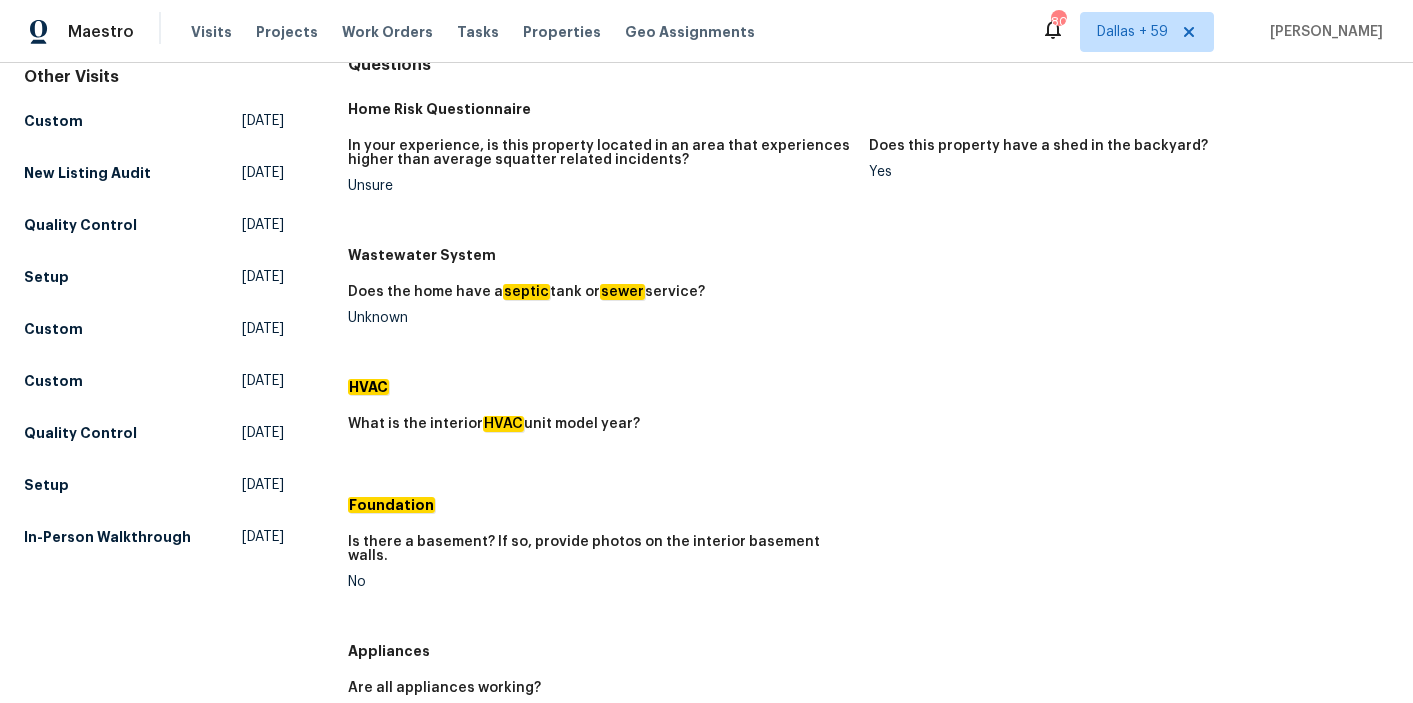 scroll, scrollTop: 0, scrollLeft: 0, axis: both 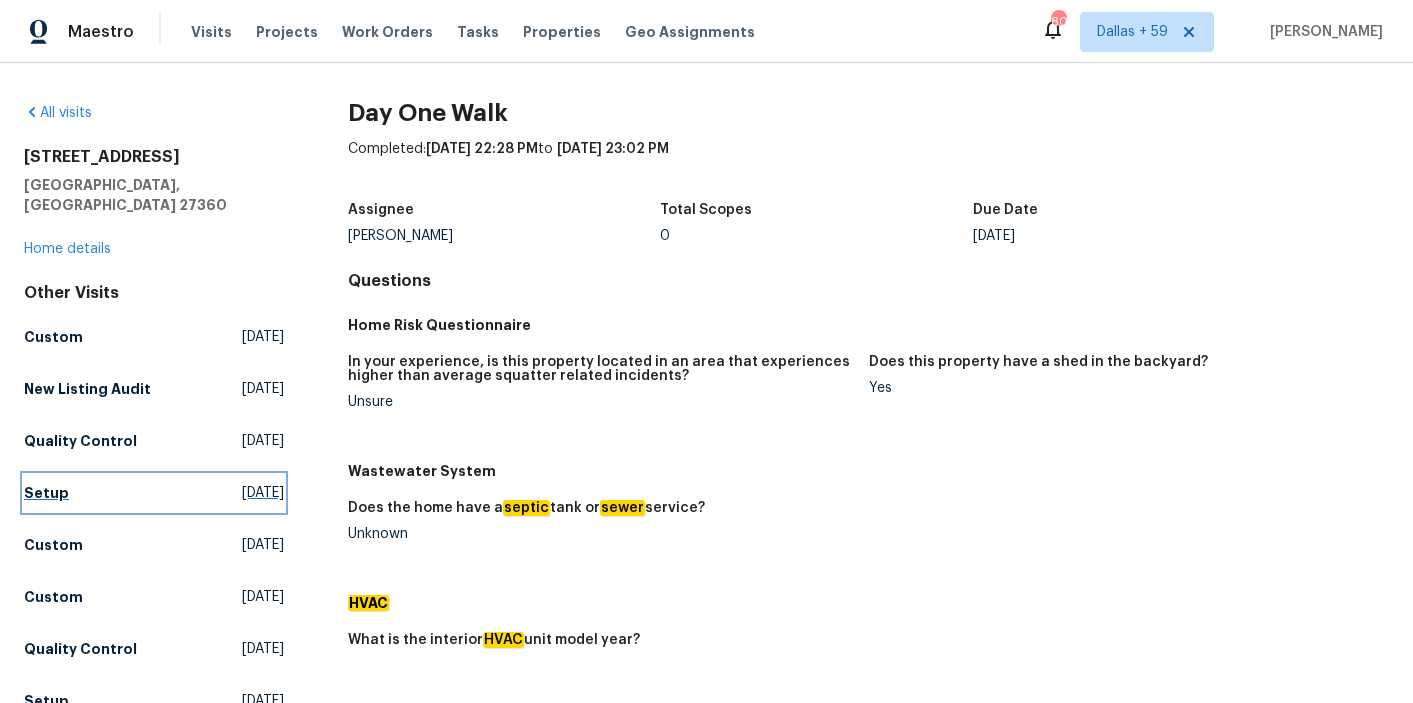 click on "Setup" at bounding box center (46, 493) 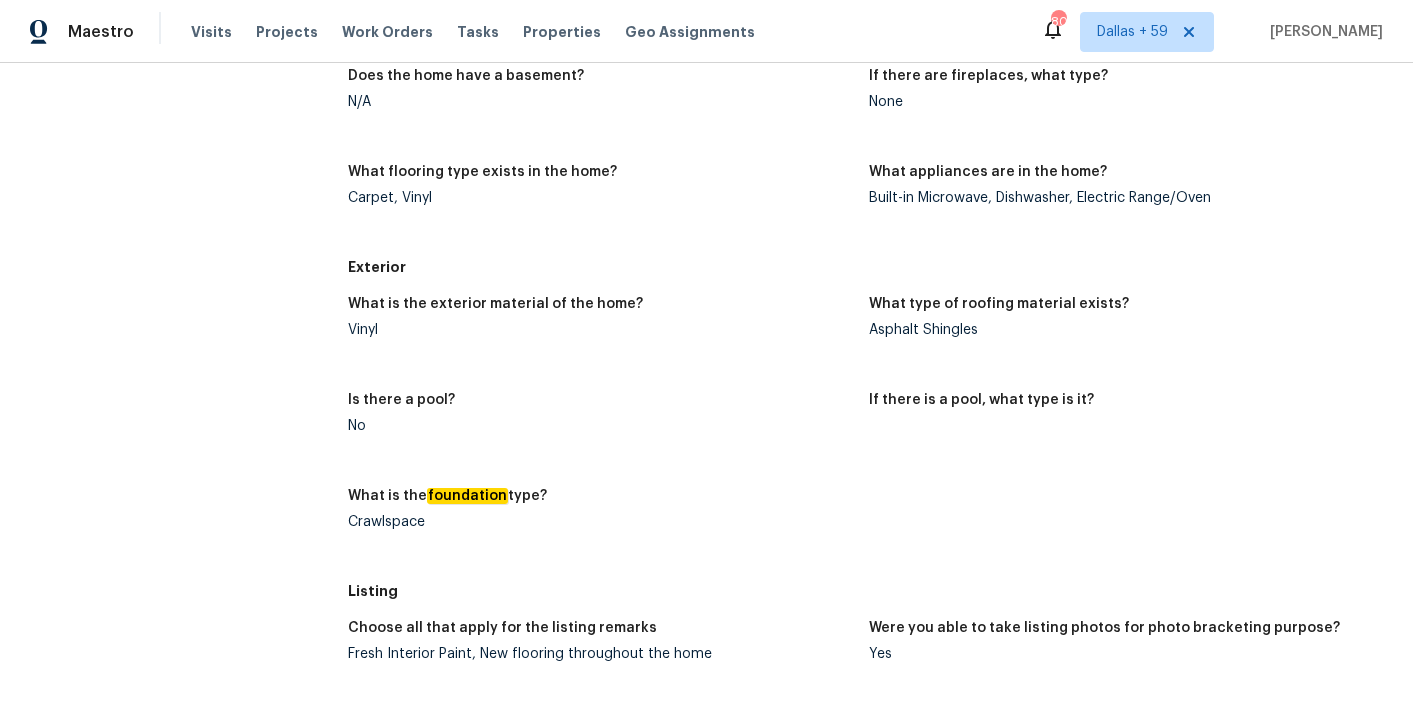 scroll, scrollTop: 785, scrollLeft: 0, axis: vertical 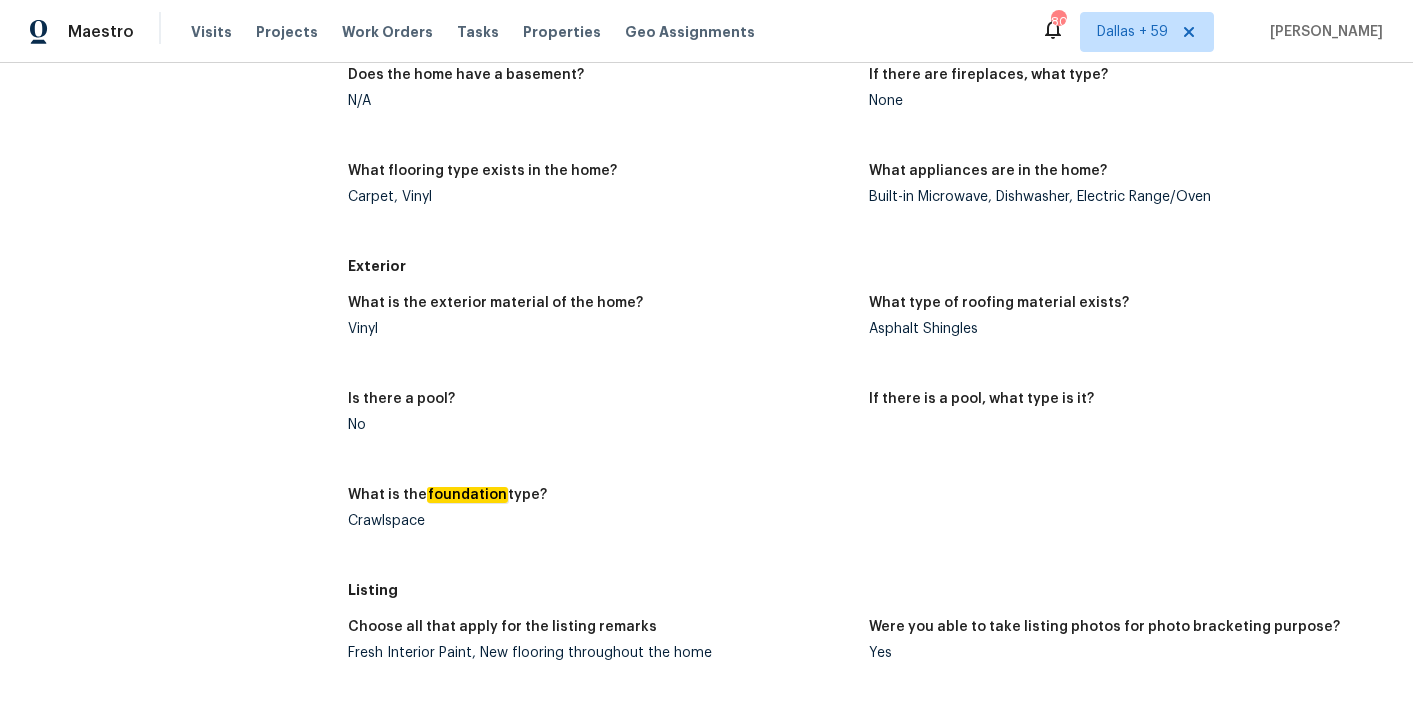 click on "Vinyl" at bounding box center [600, 329] 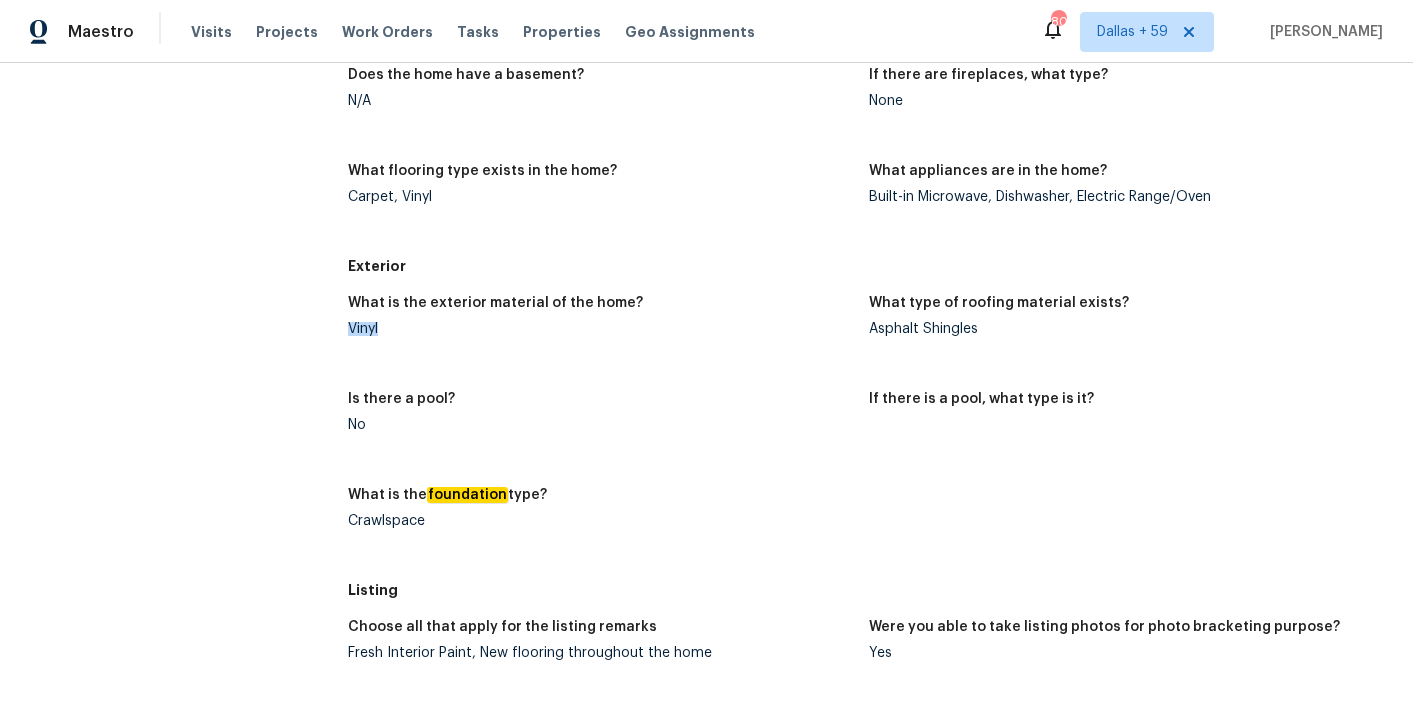 click on "Vinyl" at bounding box center (600, 329) 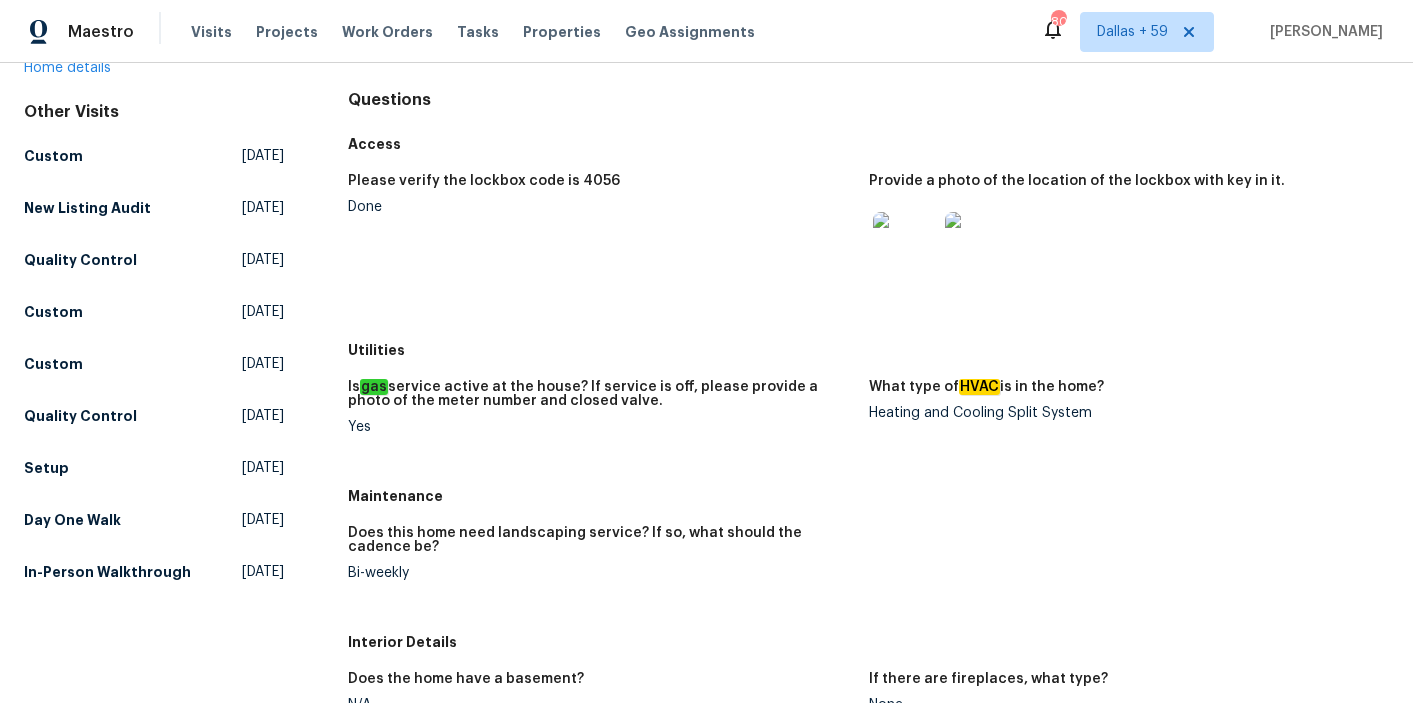 scroll, scrollTop: 181, scrollLeft: 0, axis: vertical 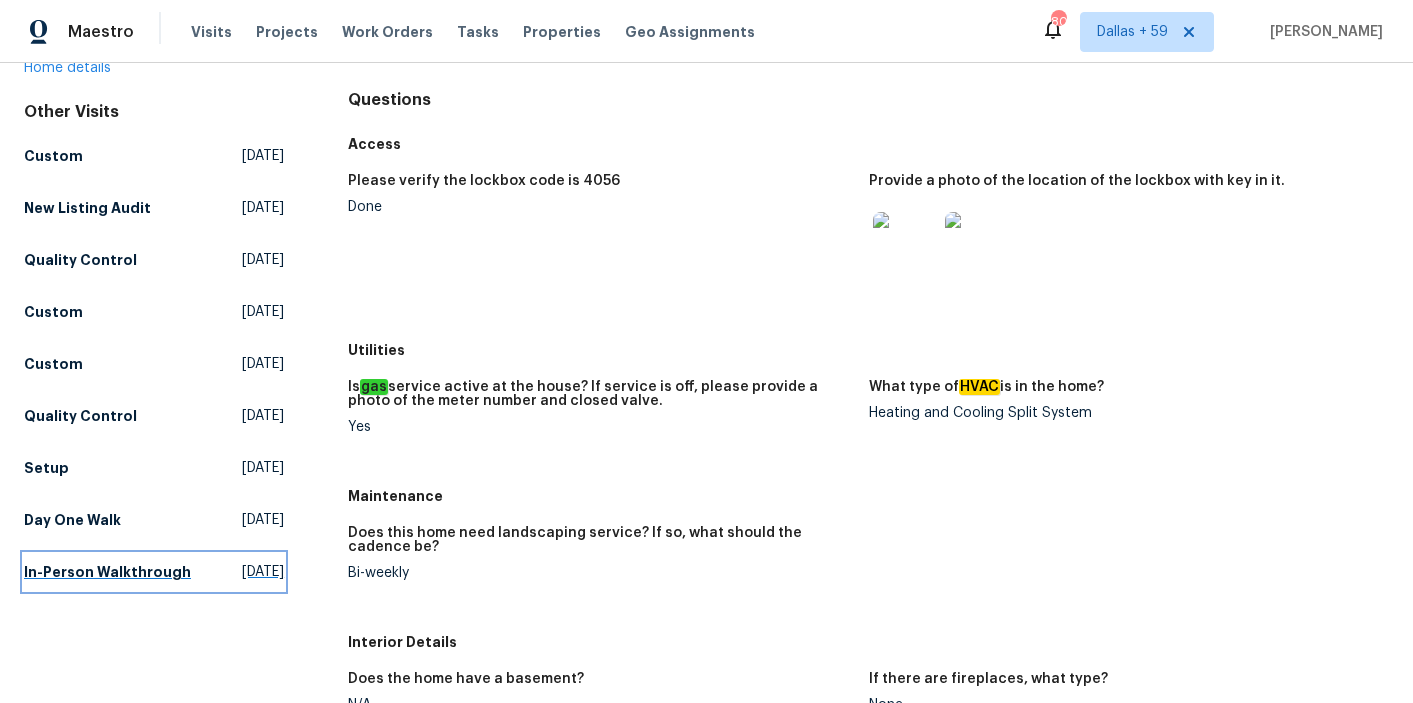 click on "In-Person Walkthrough" at bounding box center [107, 572] 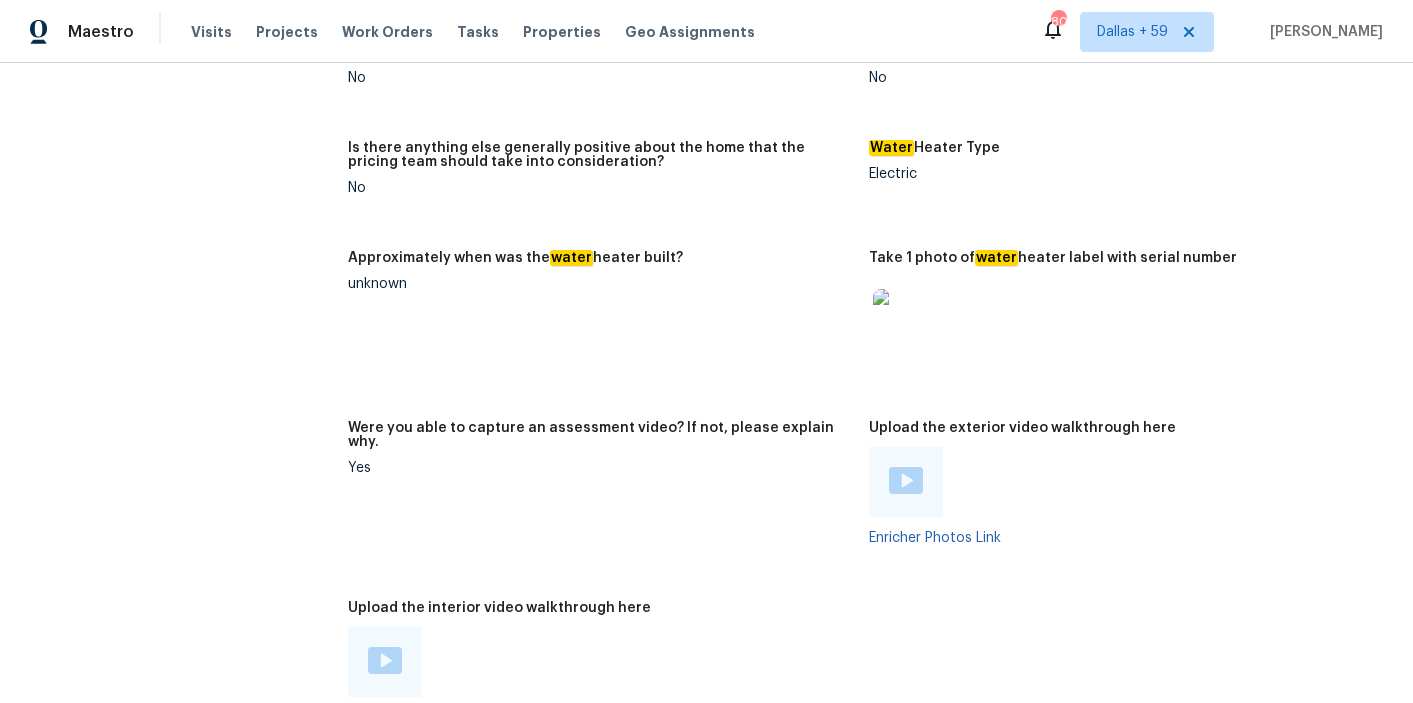 scroll, scrollTop: 3306, scrollLeft: 0, axis: vertical 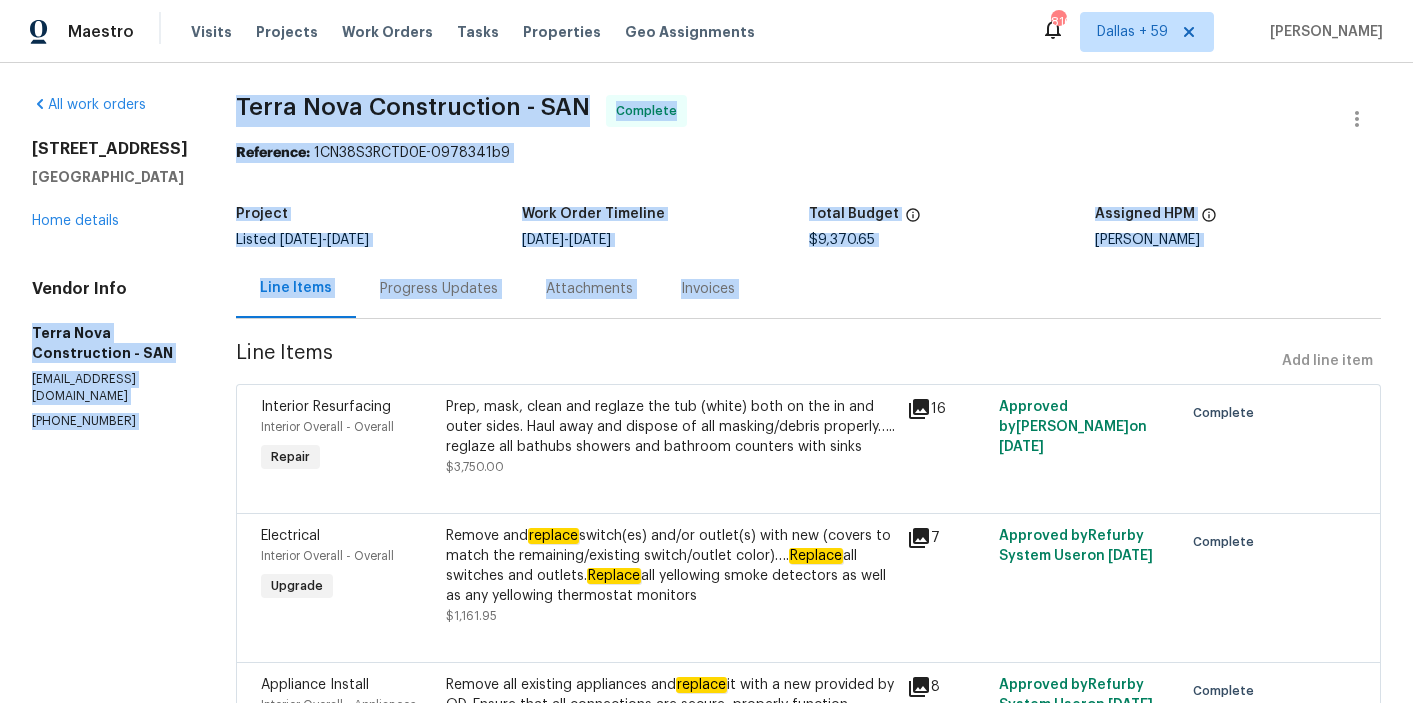 drag, startPoint x: 23, startPoint y: 324, endPoint x: 268, endPoint y: 329, distance: 245.05101 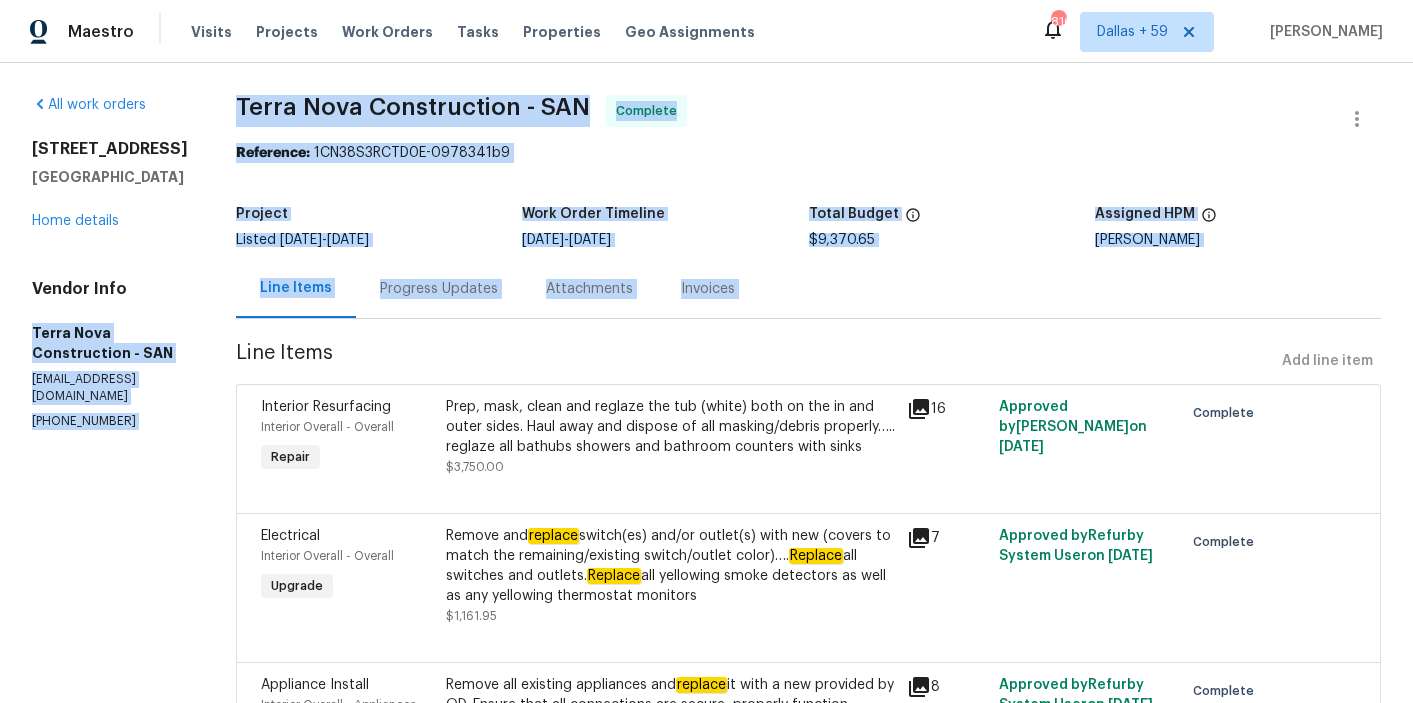 click on "All work orders 6125 Flagstone Row La Jolla, CA 92037 Home details Vendor Info Terra Nova Construction - SAN terranovaconstructionca@gmail.com (562) 832-8884 Terra Nova Construction - SAN Complete Reference:   1CN38S3RCTD0E-0978341b9 Project Listed   7/10/2025  -  7/15/2025 Work Order Timeline 7/10/2025  -  7/10/2025 Total Budget $9,370.65 Assigned HPM Kaden Peterson Line Items Progress Updates Attachments Invoices Line Items Add line item Interior Resurfacing Interior Overall - Overall Repair Prep, mask, clean and reglaze the tub (white) both on the in and outer sides. Haul away and dispose of all masking/debris properly….. reglaze all bathubs showers and bathroom counters with sinks $3,750.00   16 Approved by  Kaden Peterson  on   7/11/2025 Complete Electrical Interior Overall - Overall Upgrade Remove and  replace  switch(es) and/or outlet(s) with new (covers to match the remaining/existing switch/outlet color)….  Replace  all switches and outlets.  Replace $1,161.95   7 Approved by  Refurby System User" at bounding box center (706, 570) 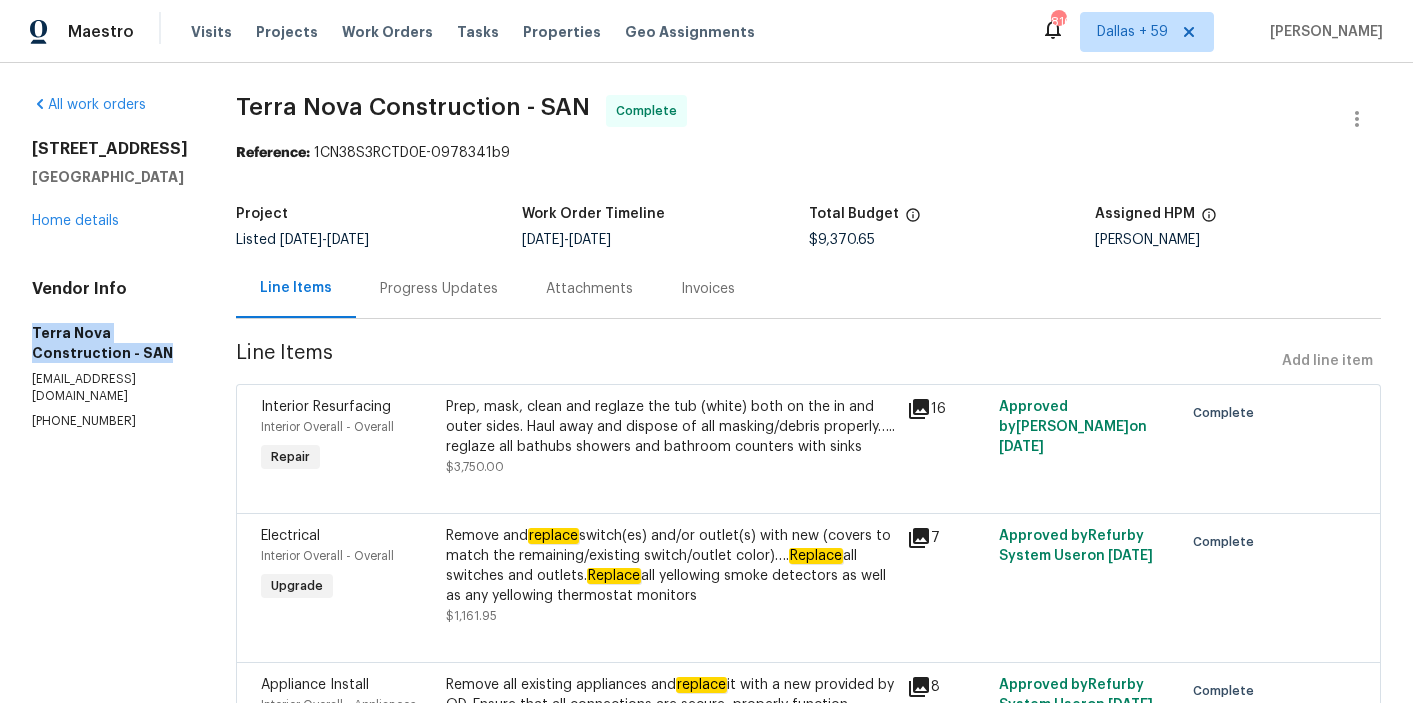 drag, startPoint x: 25, startPoint y: 333, endPoint x: 241, endPoint y: 334, distance: 216.00232 